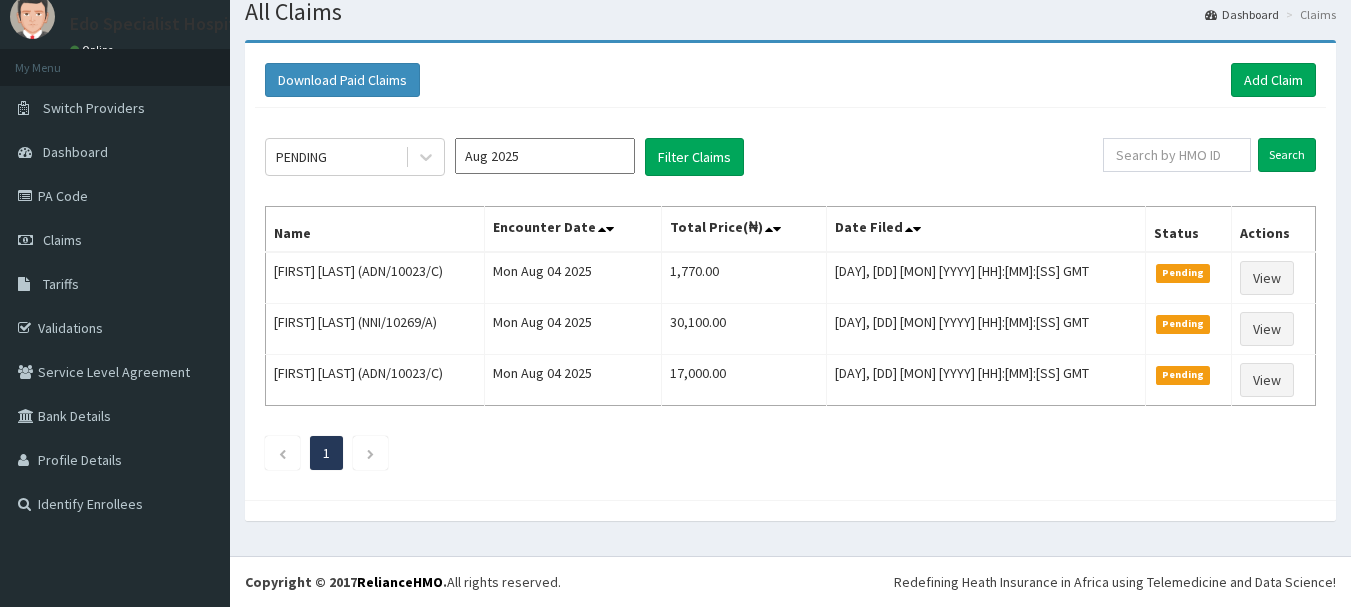 scroll, scrollTop: 66, scrollLeft: 0, axis: vertical 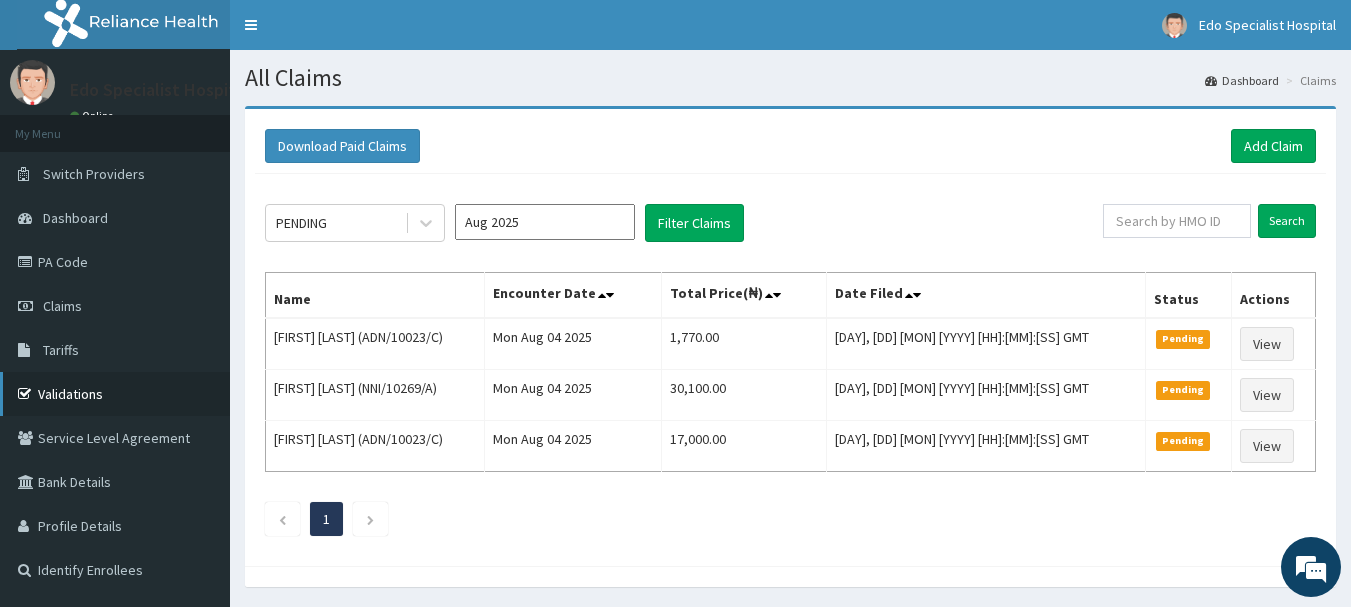 click on "Validations" at bounding box center [115, 394] 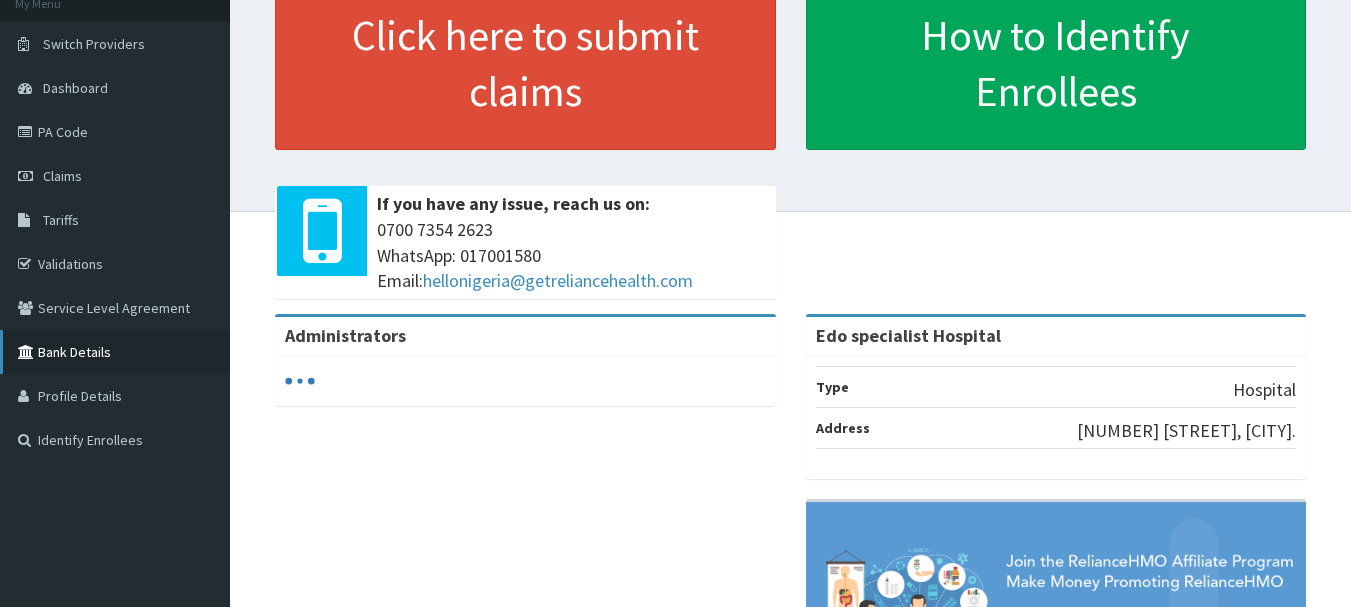 scroll, scrollTop: 100, scrollLeft: 0, axis: vertical 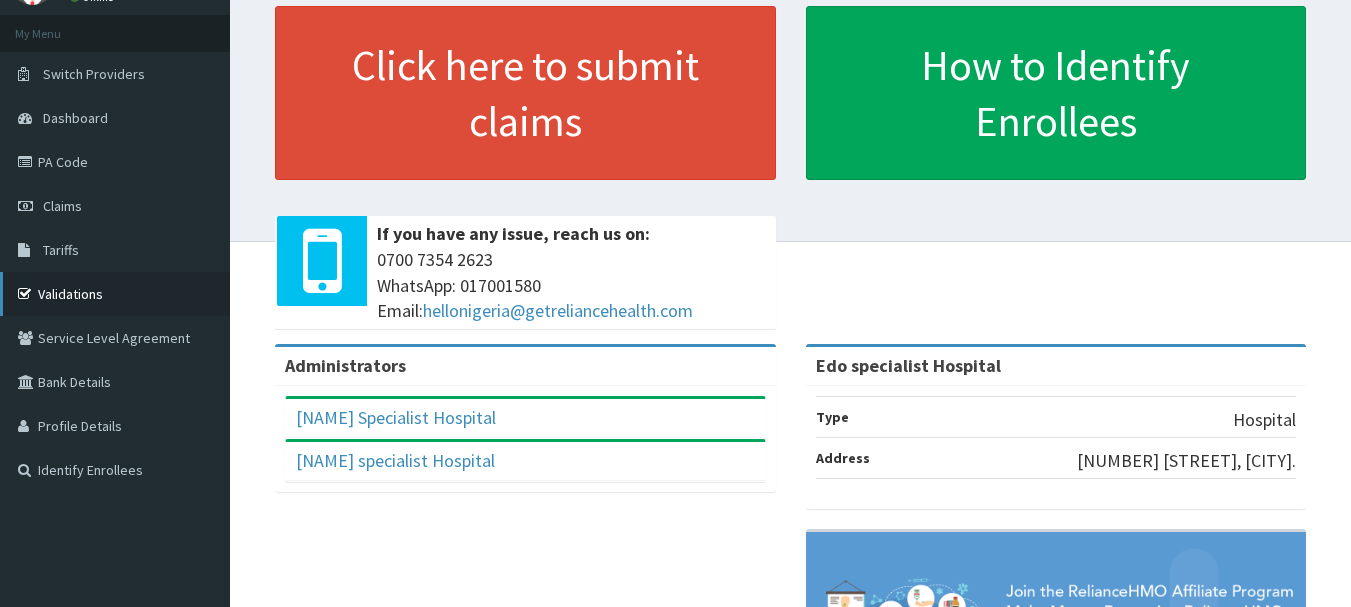 click on "Validations" at bounding box center [115, 294] 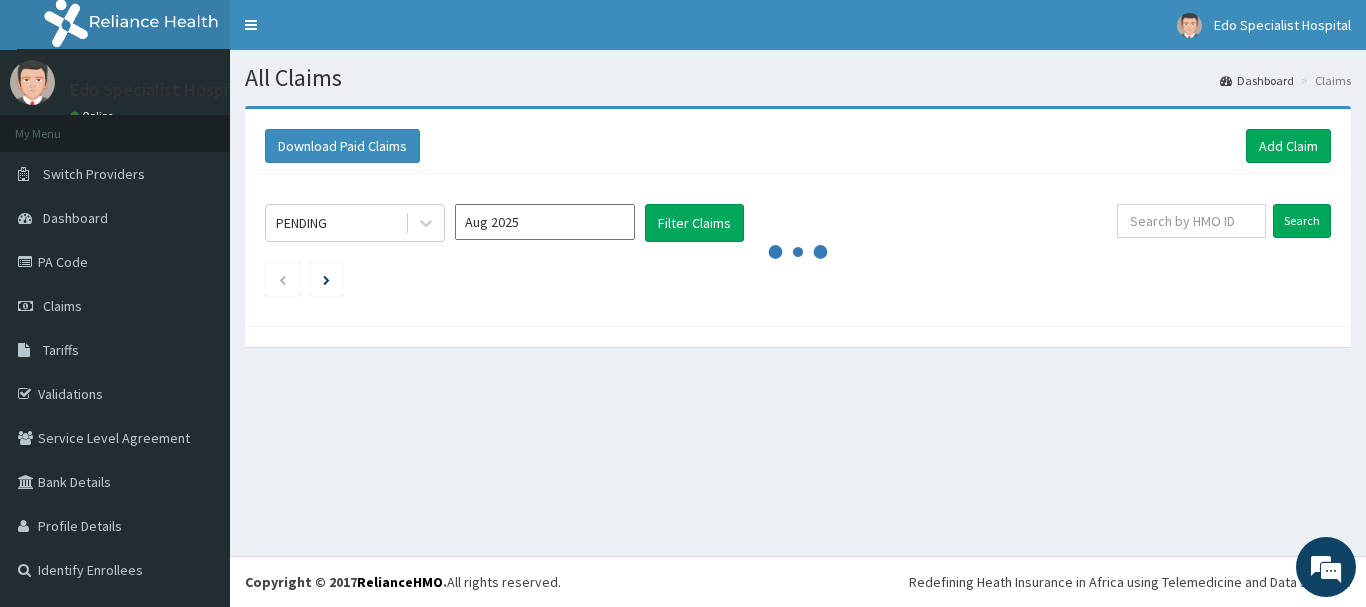 scroll, scrollTop: 0, scrollLeft: 0, axis: both 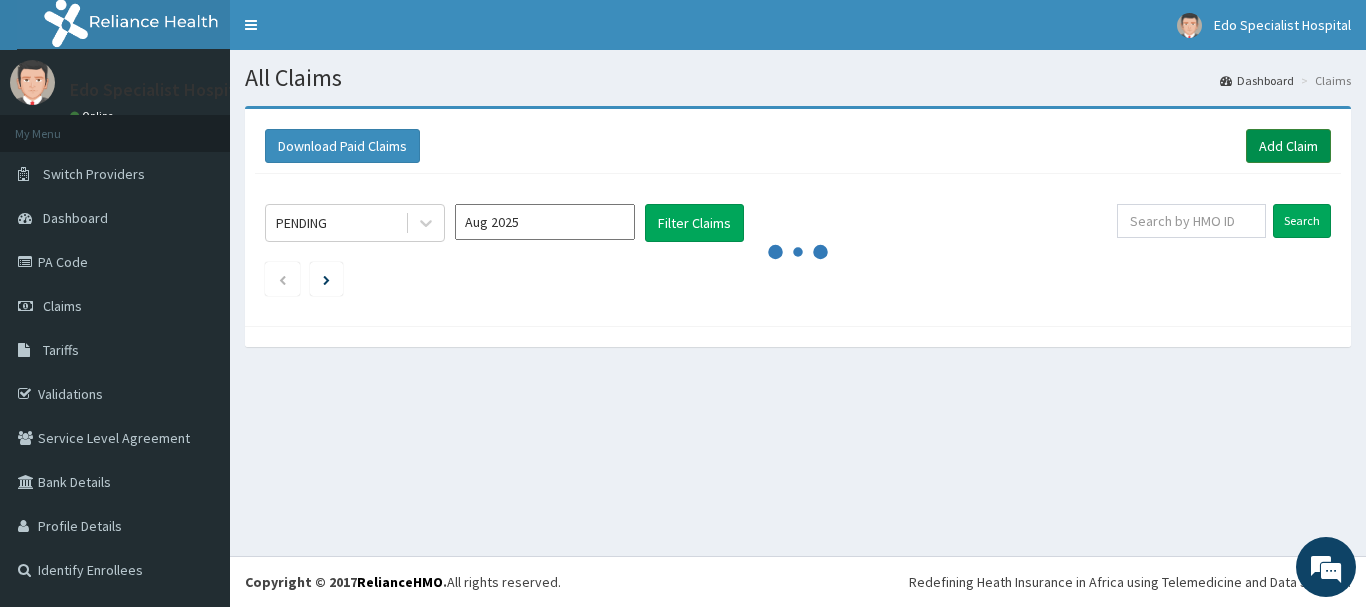 click on "Add Claim" at bounding box center [1288, 146] 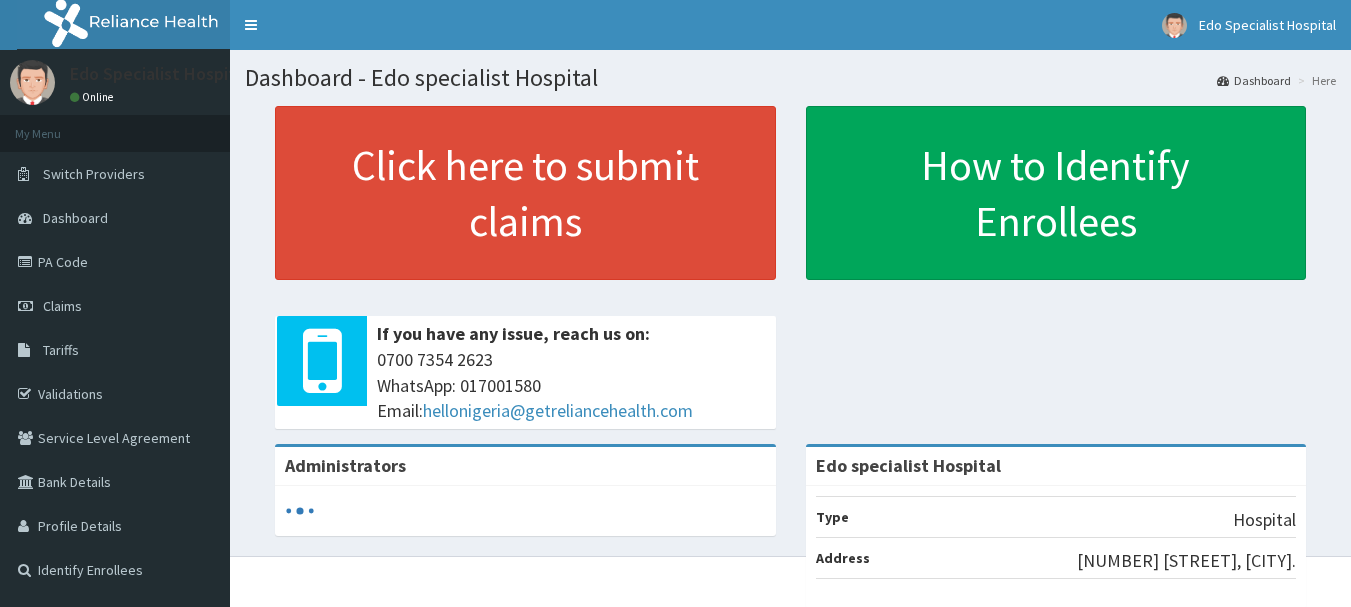 scroll, scrollTop: 0, scrollLeft: 0, axis: both 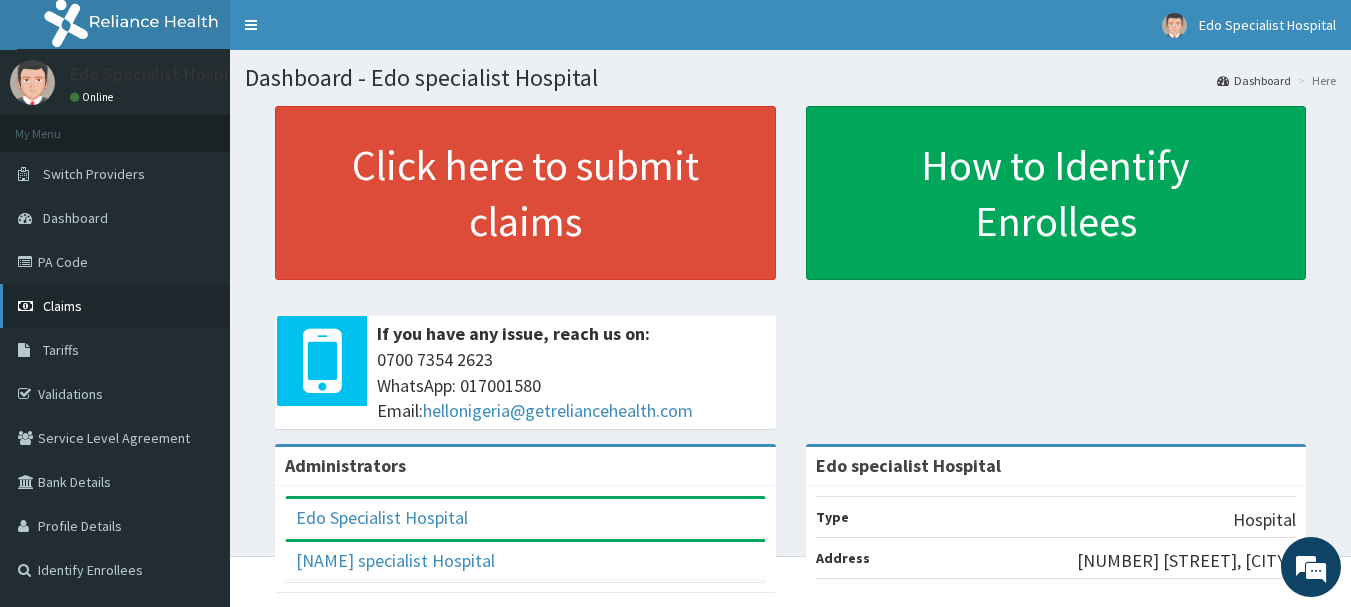 click on "Claims" at bounding box center [62, 306] 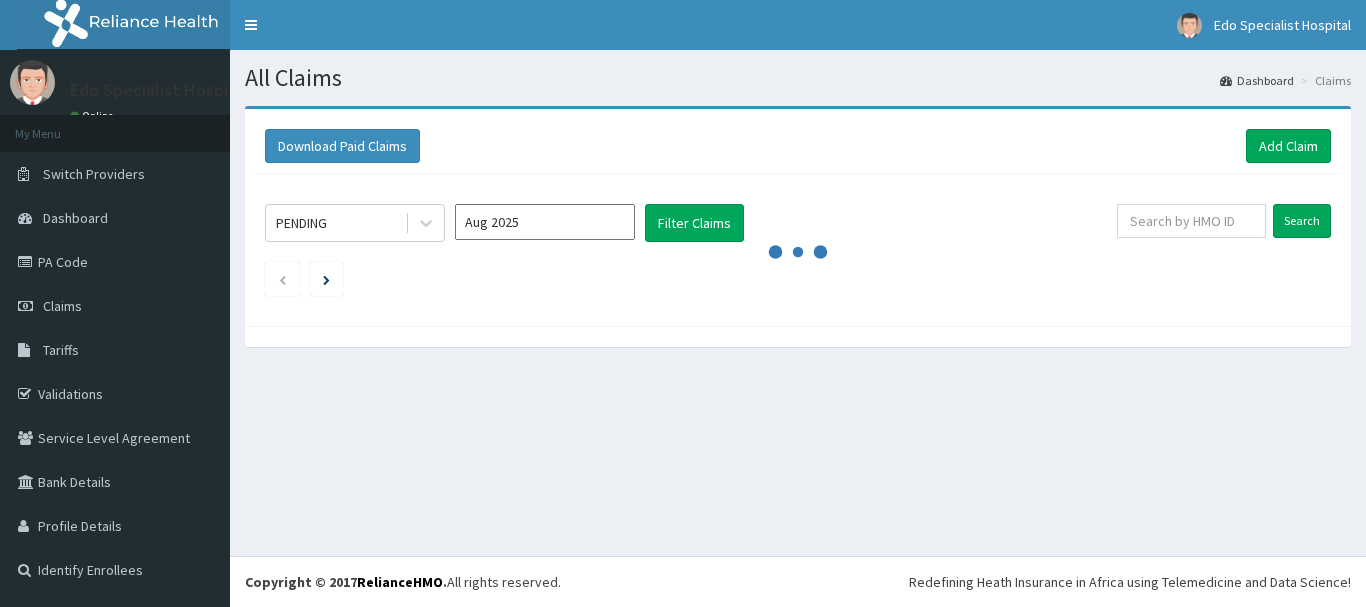 scroll, scrollTop: 0, scrollLeft: 0, axis: both 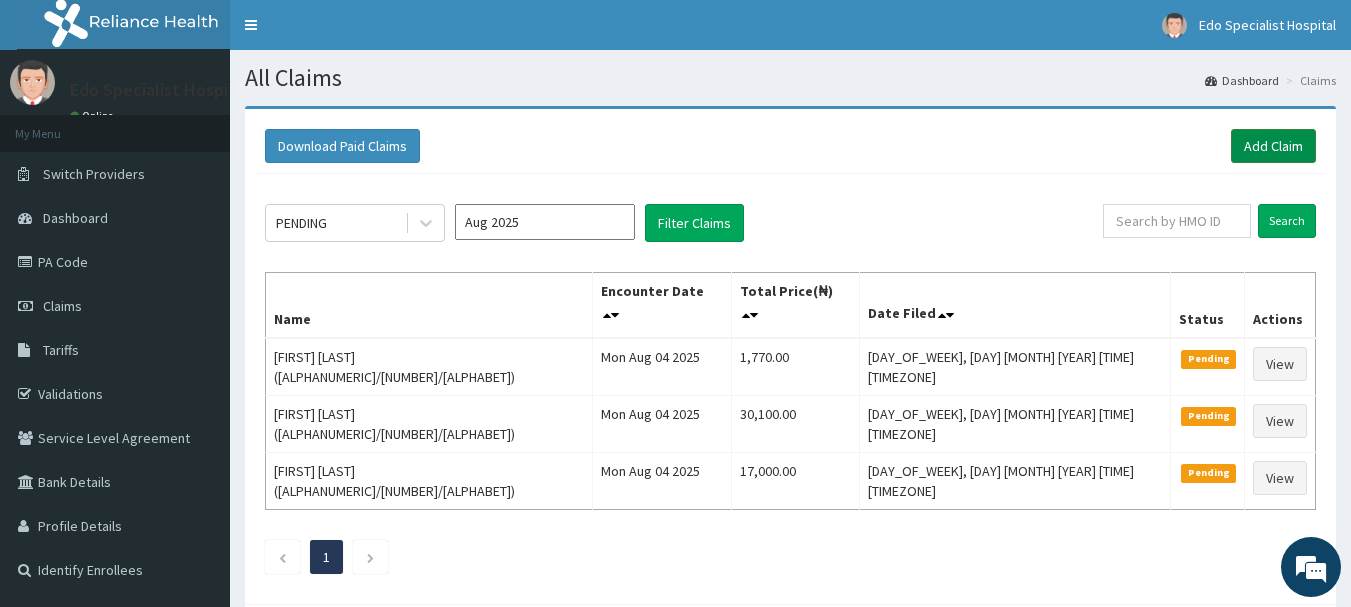 click on "Add Claim" at bounding box center (1273, 146) 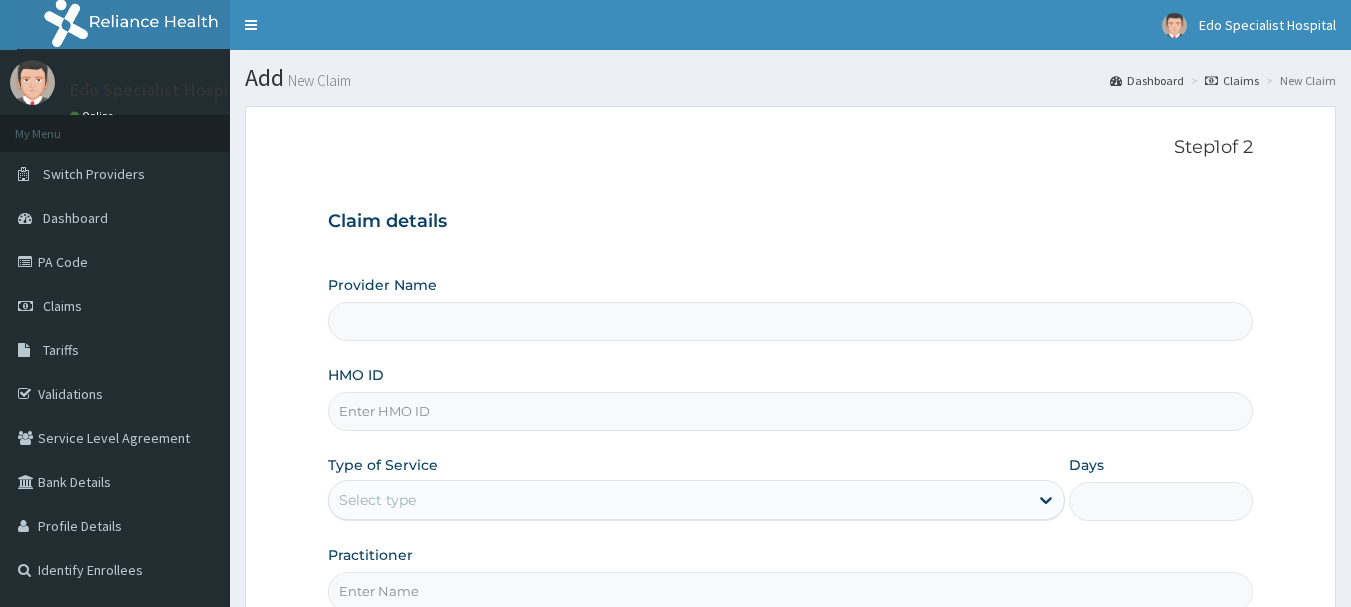 scroll, scrollTop: 0, scrollLeft: 0, axis: both 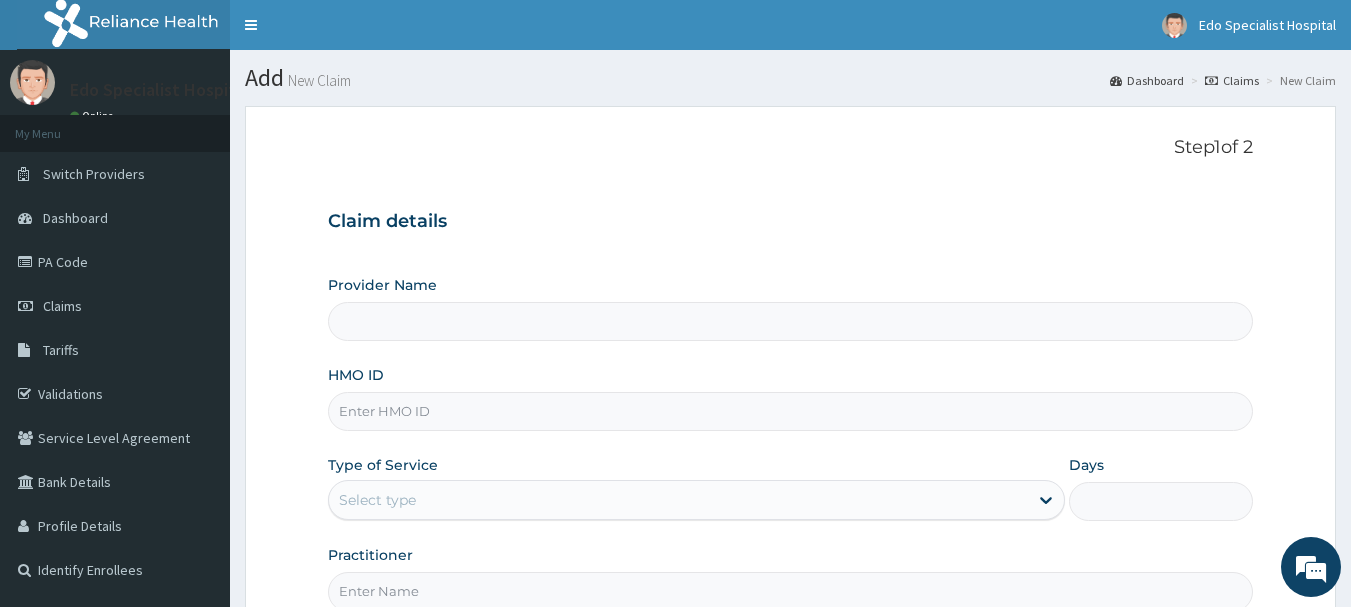 type on "Edo specialist Hospital" 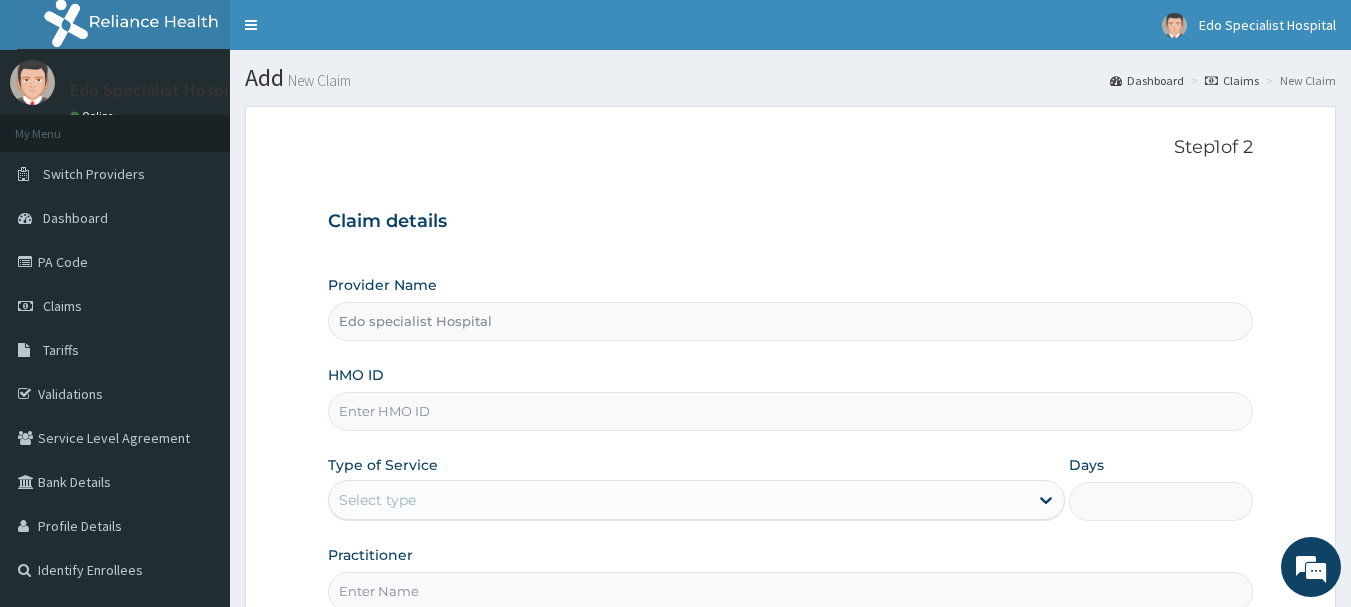 scroll, scrollTop: 0, scrollLeft: 0, axis: both 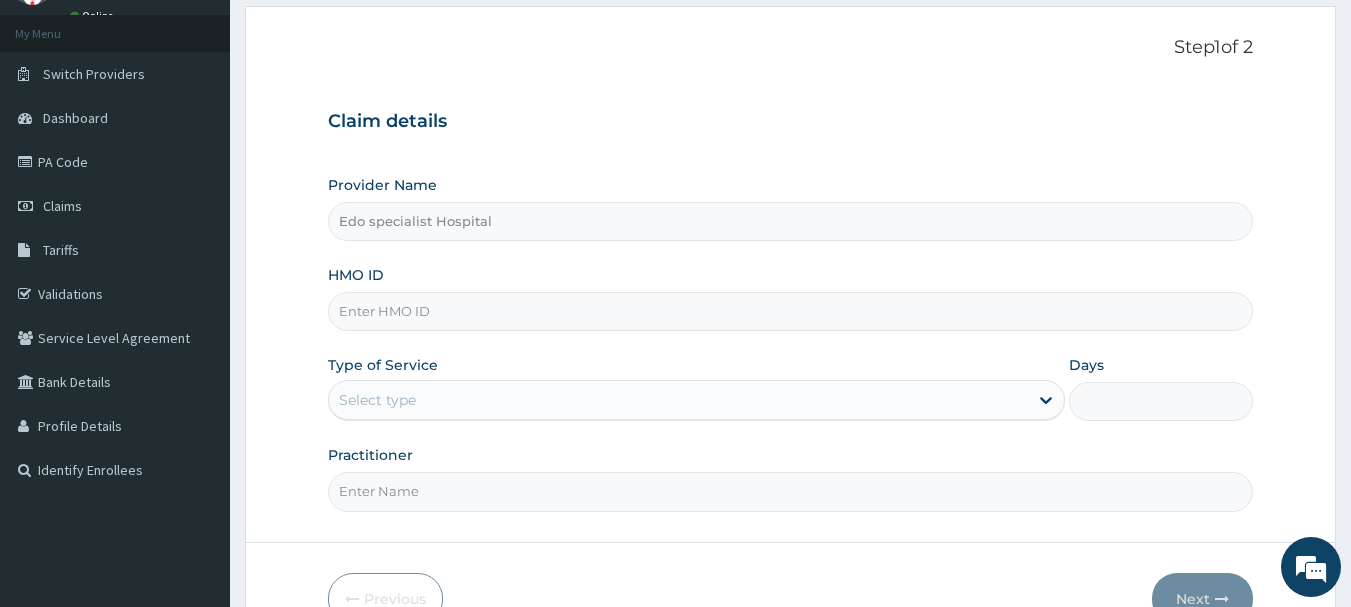 click on "HMO ID" at bounding box center (791, 311) 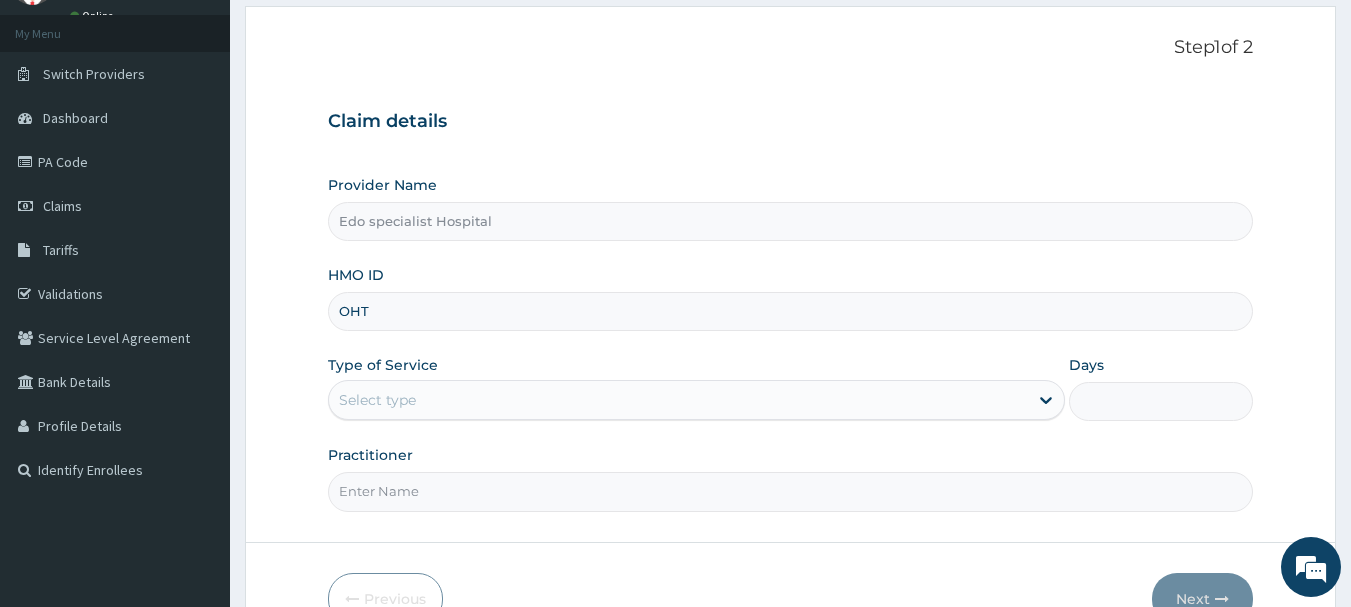 type on "[ALPHANUMERIC]" 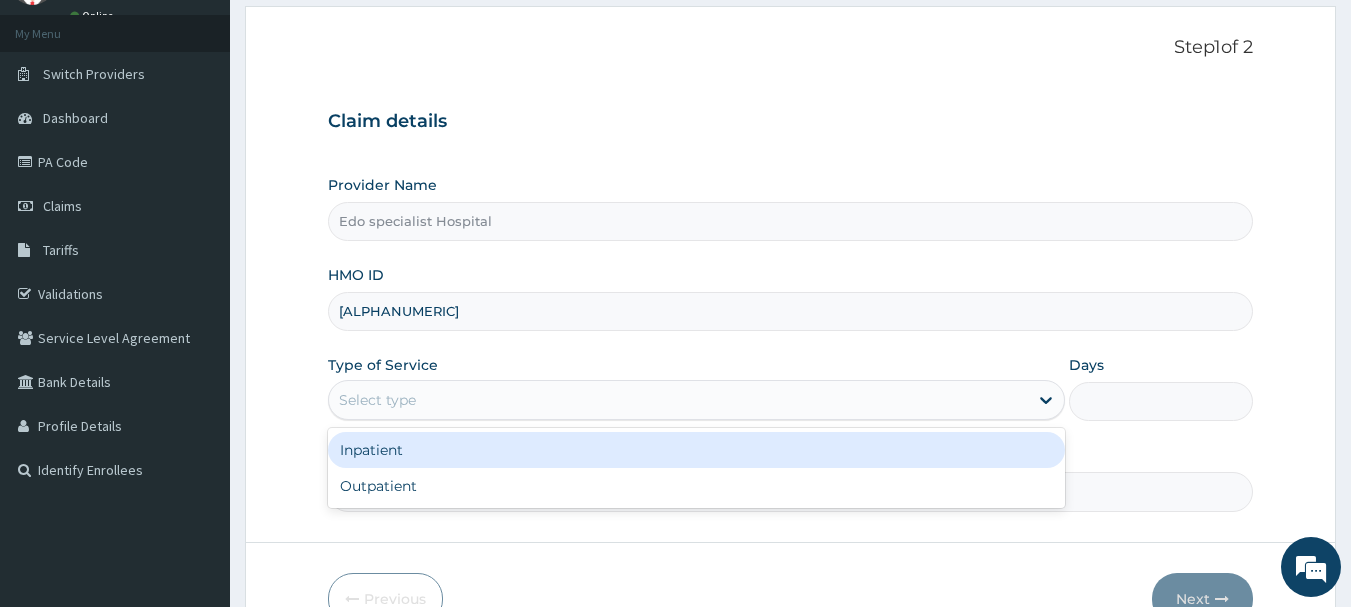 click on "Select type" at bounding box center [678, 400] 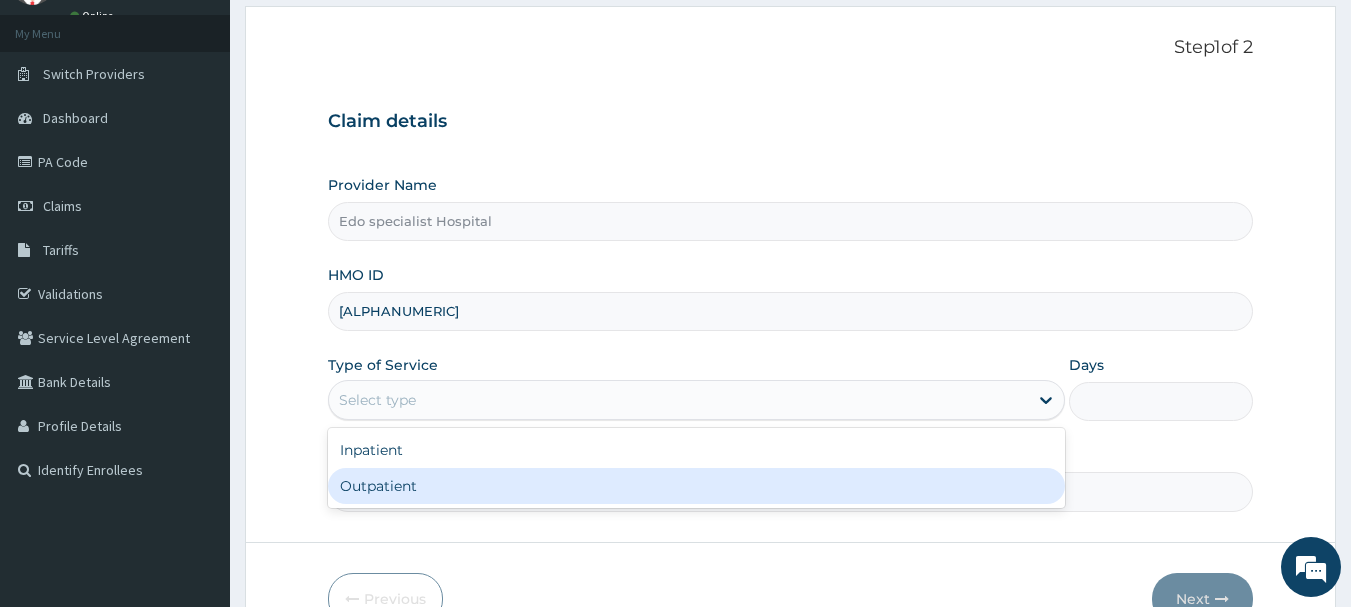 click on "Outpatient" at bounding box center (696, 486) 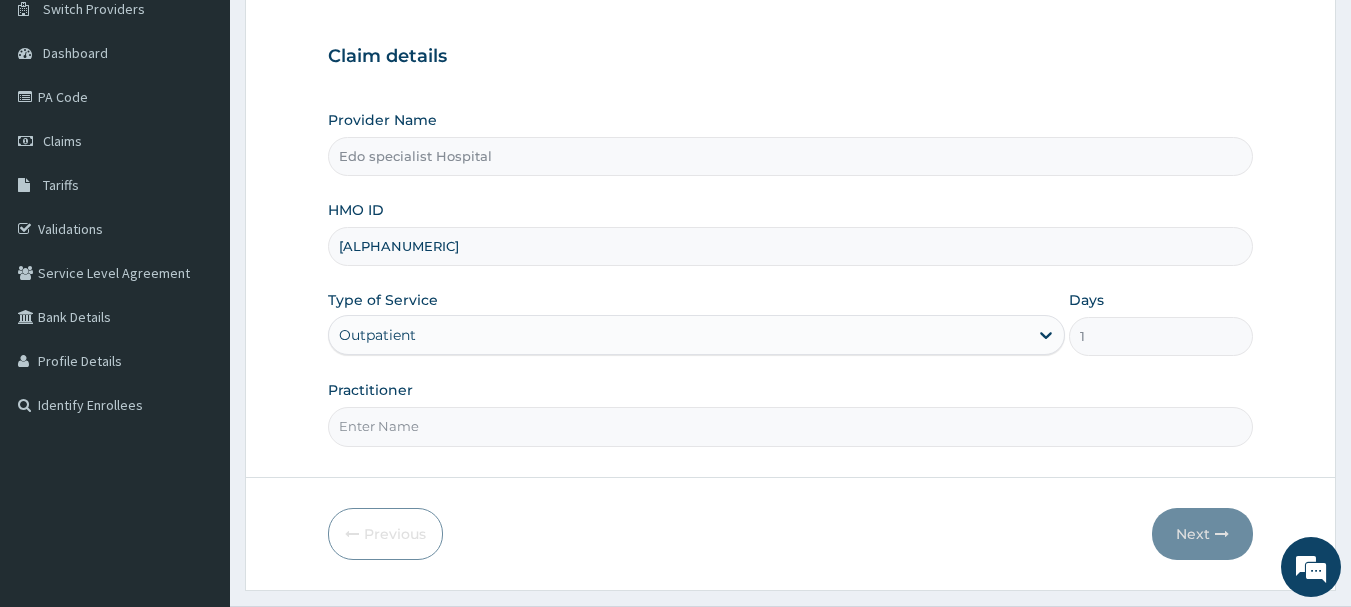 scroll, scrollTop: 200, scrollLeft: 0, axis: vertical 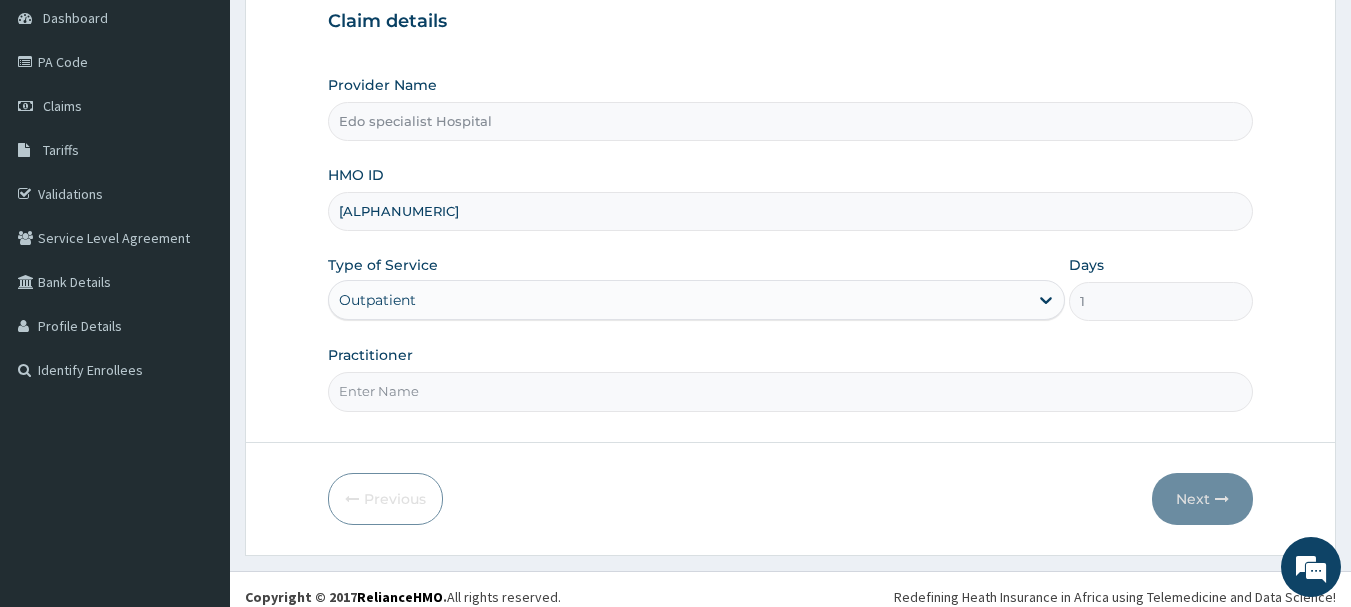 click on "Practitioner" at bounding box center (791, 391) 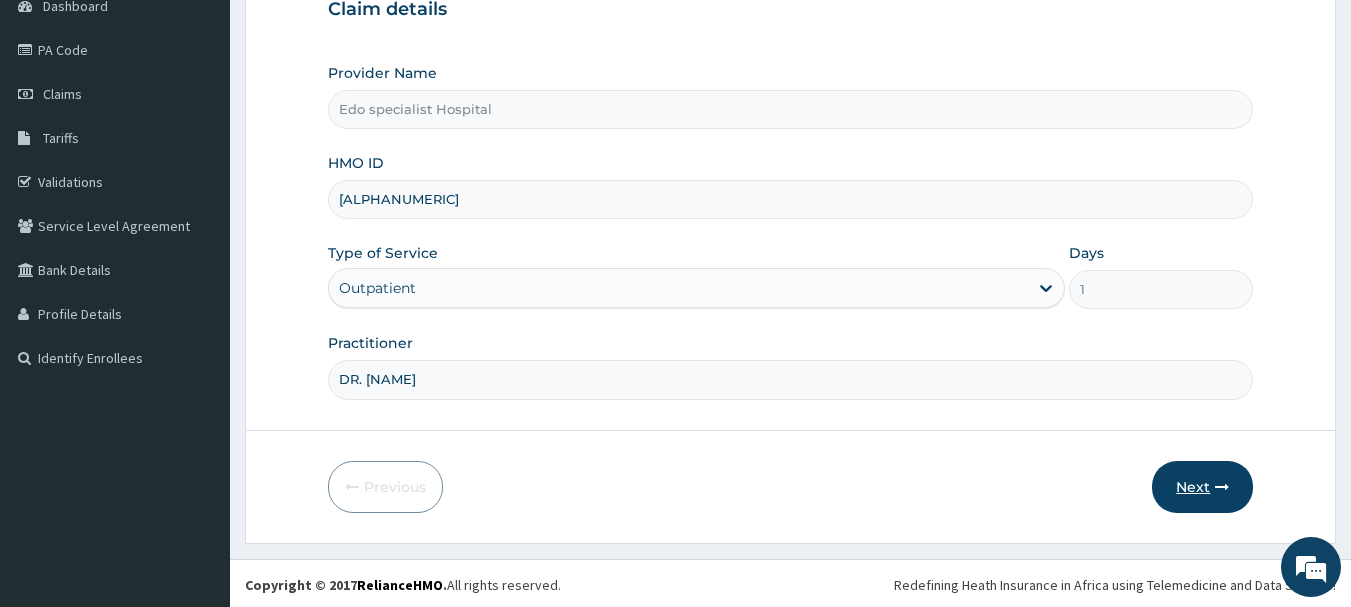 scroll, scrollTop: 215, scrollLeft: 0, axis: vertical 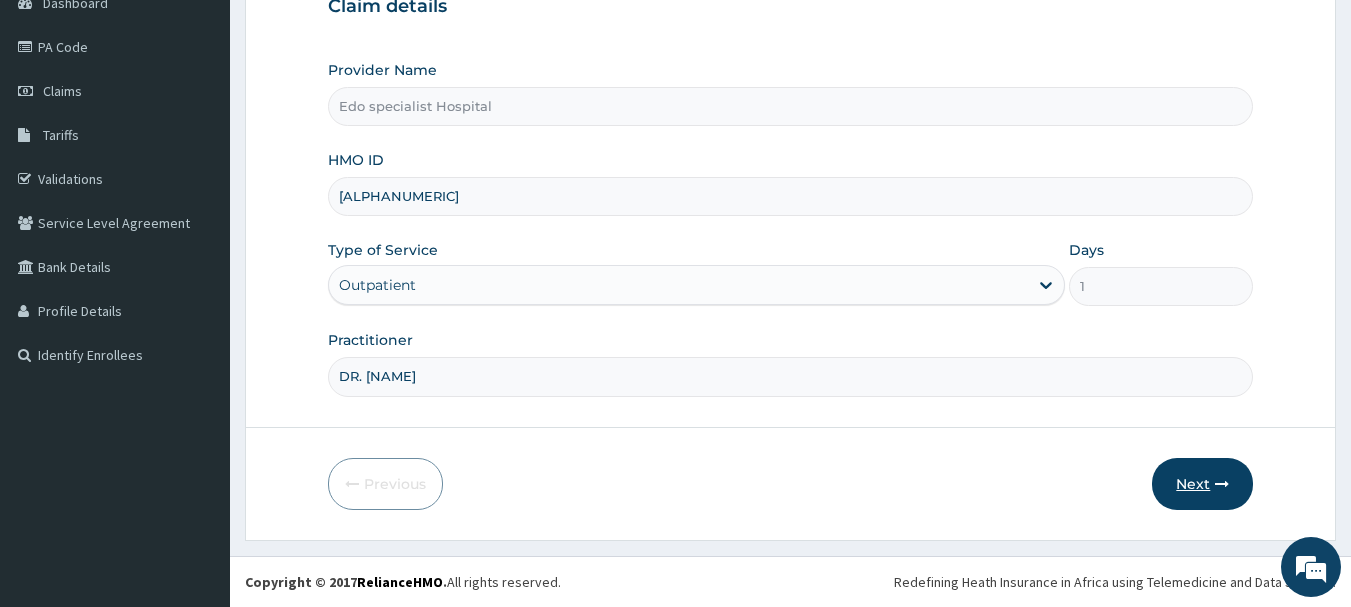 type on "DR. LILIAN" 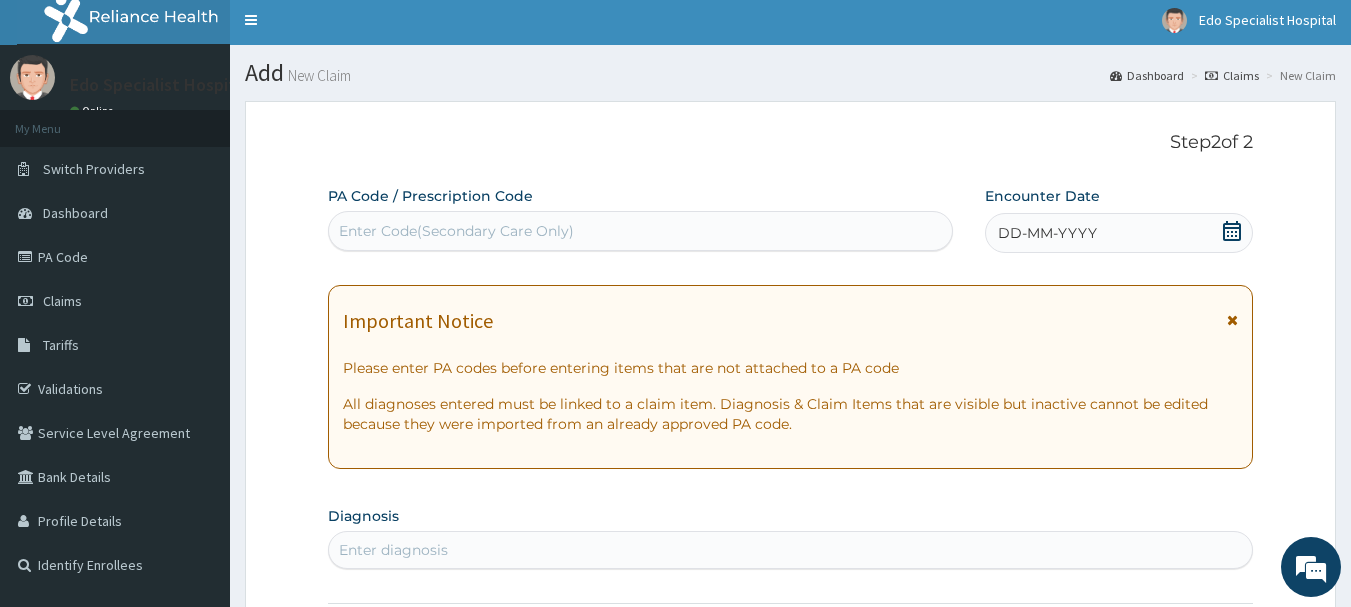 scroll, scrollTop: 0, scrollLeft: 0, axis: both 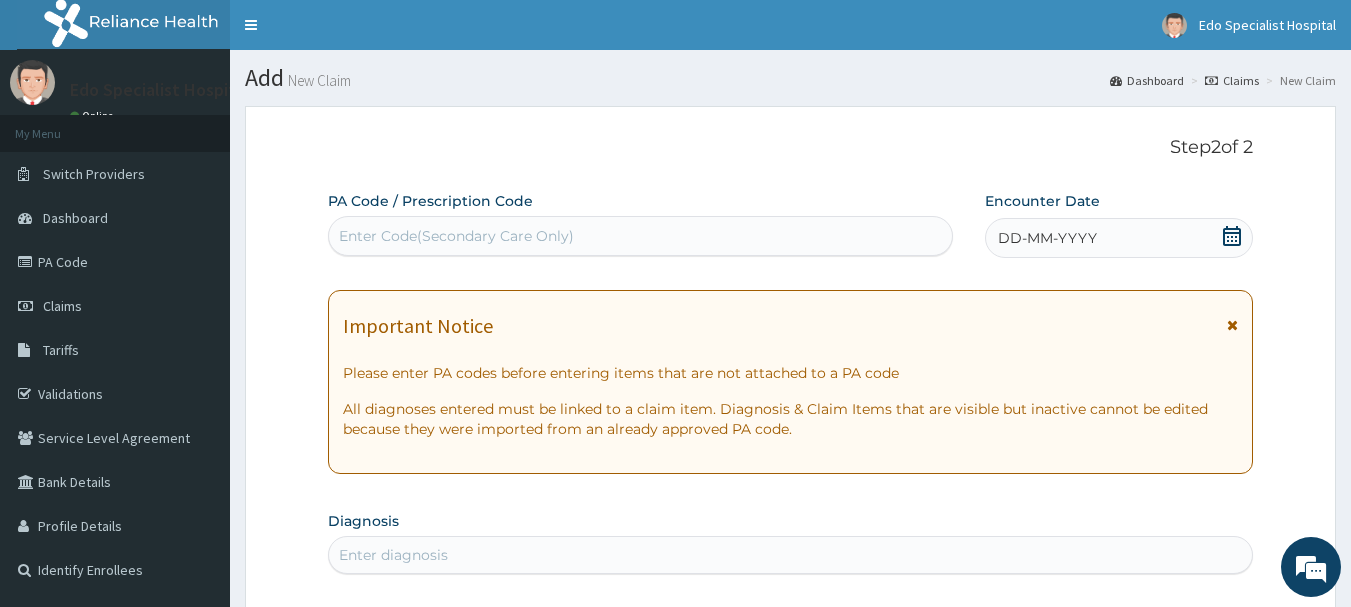 click on "Enter Code(Secondary Care Only)" at bounding box center [456, 236] 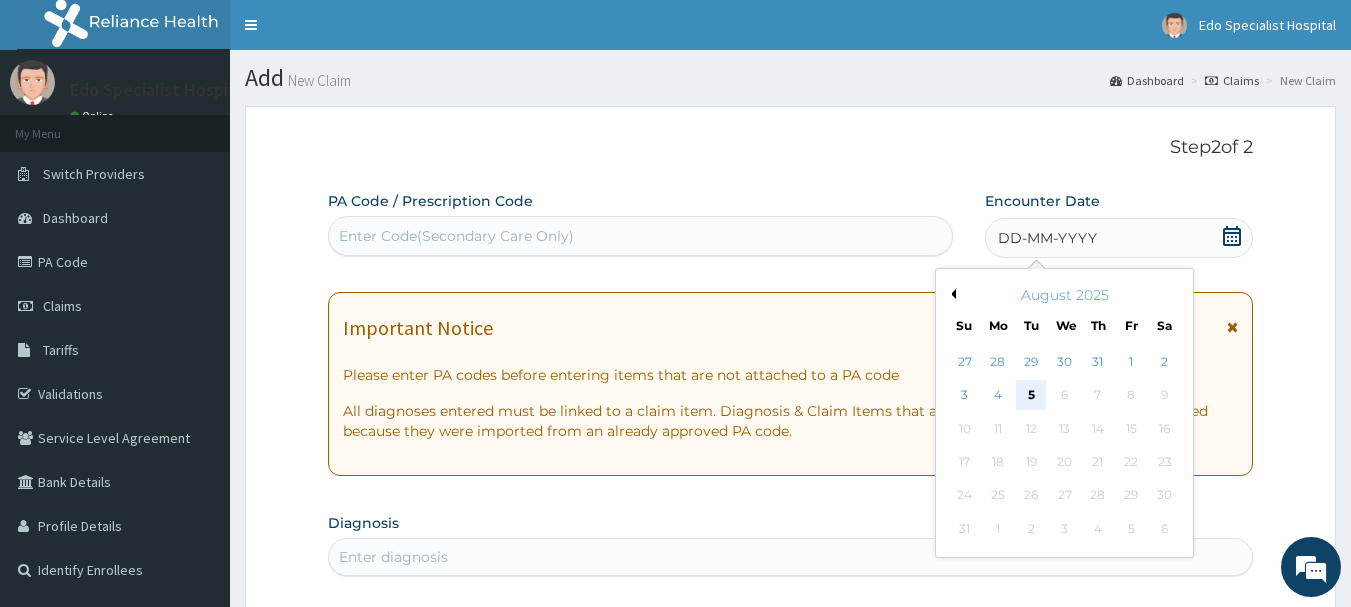 click on "5" at bounding box center [1032, 396] 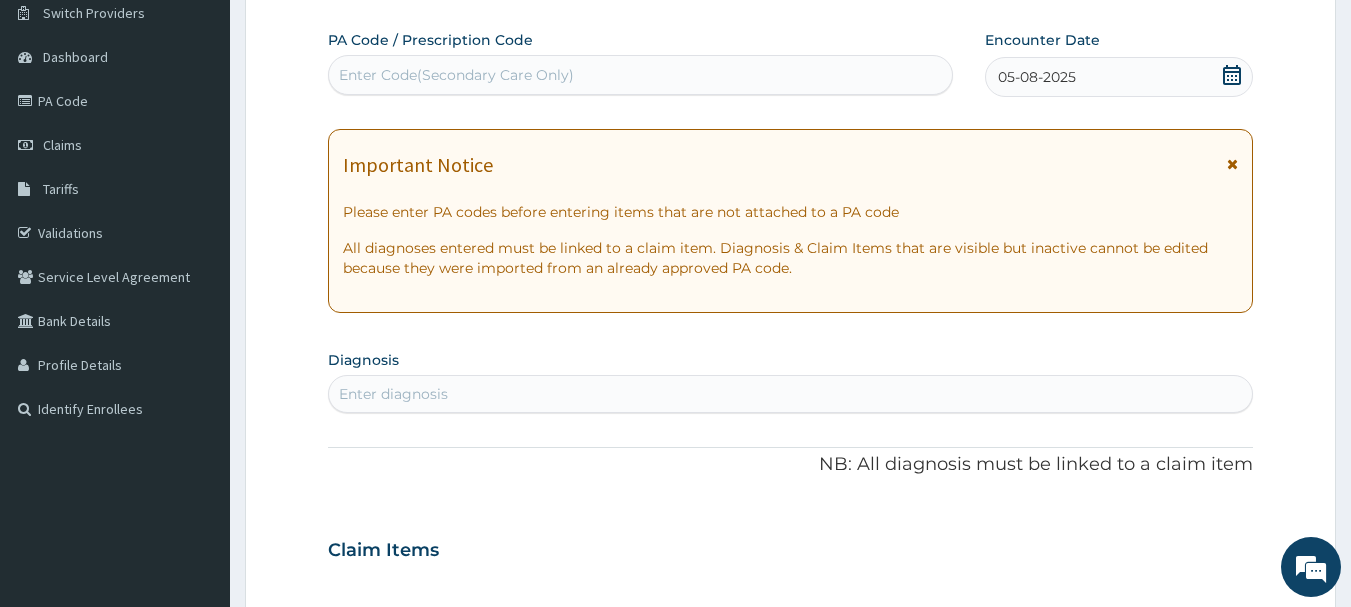 scroll, scrollTop: 400, scrollLeft: 0, axis: vertical 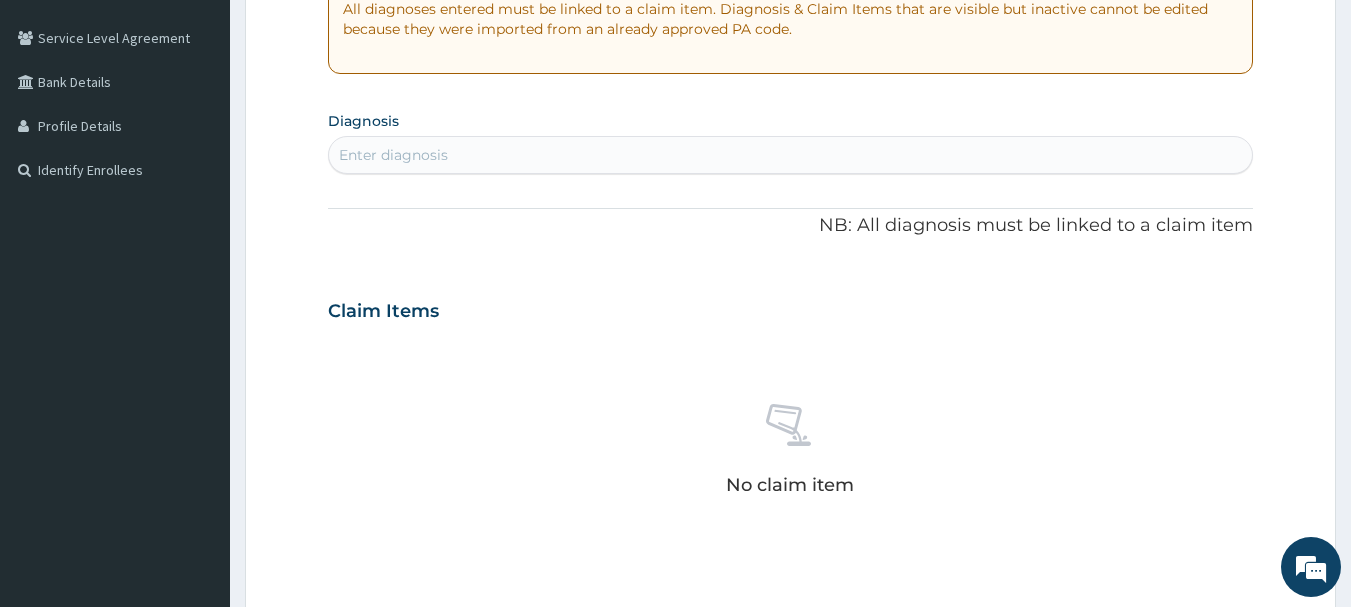 click on "Enter diagnosis" at bounding box center [393, 155] 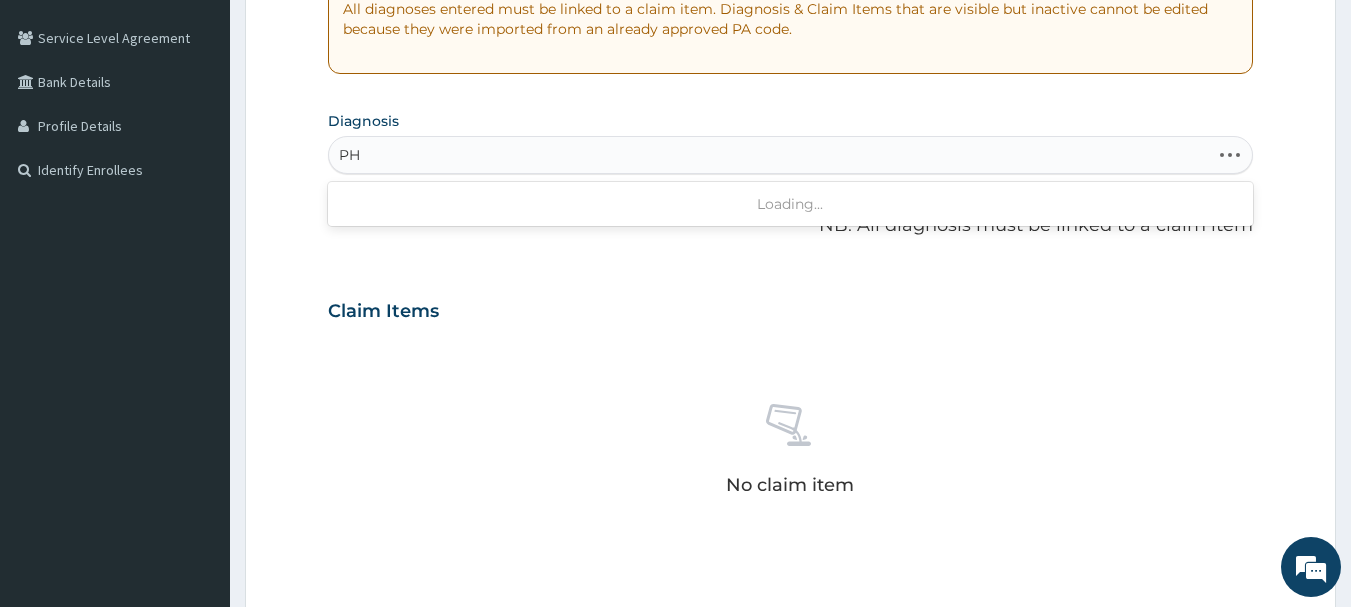 type on "P" 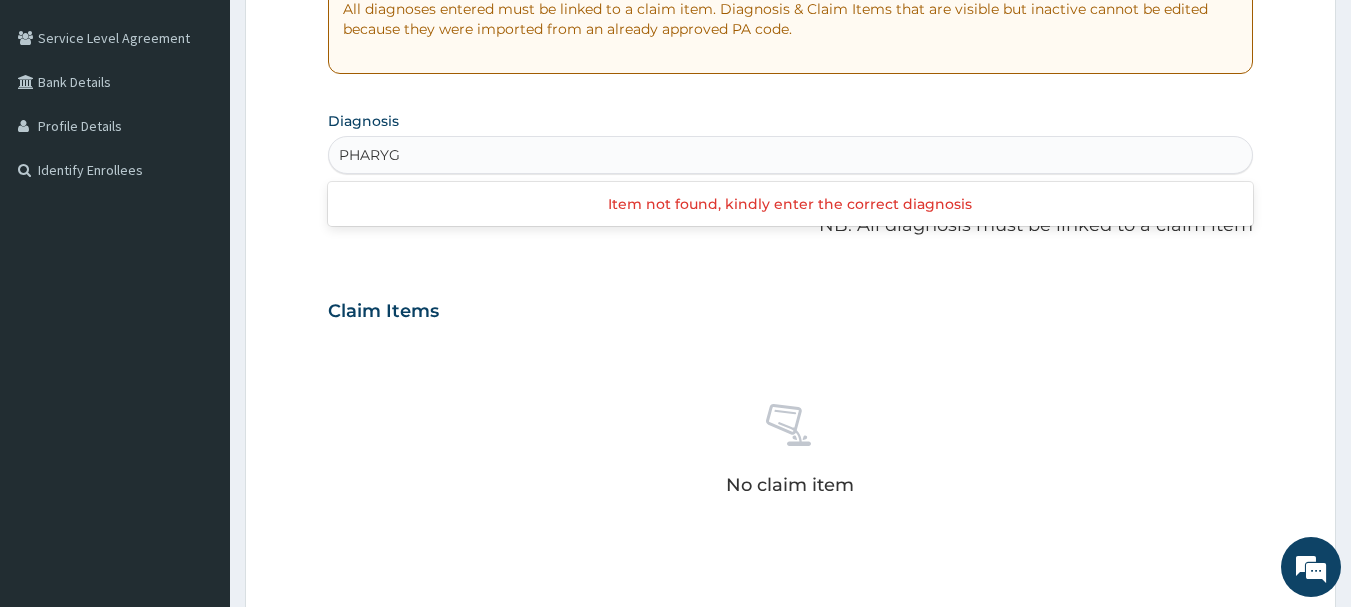 type on "PHARY" 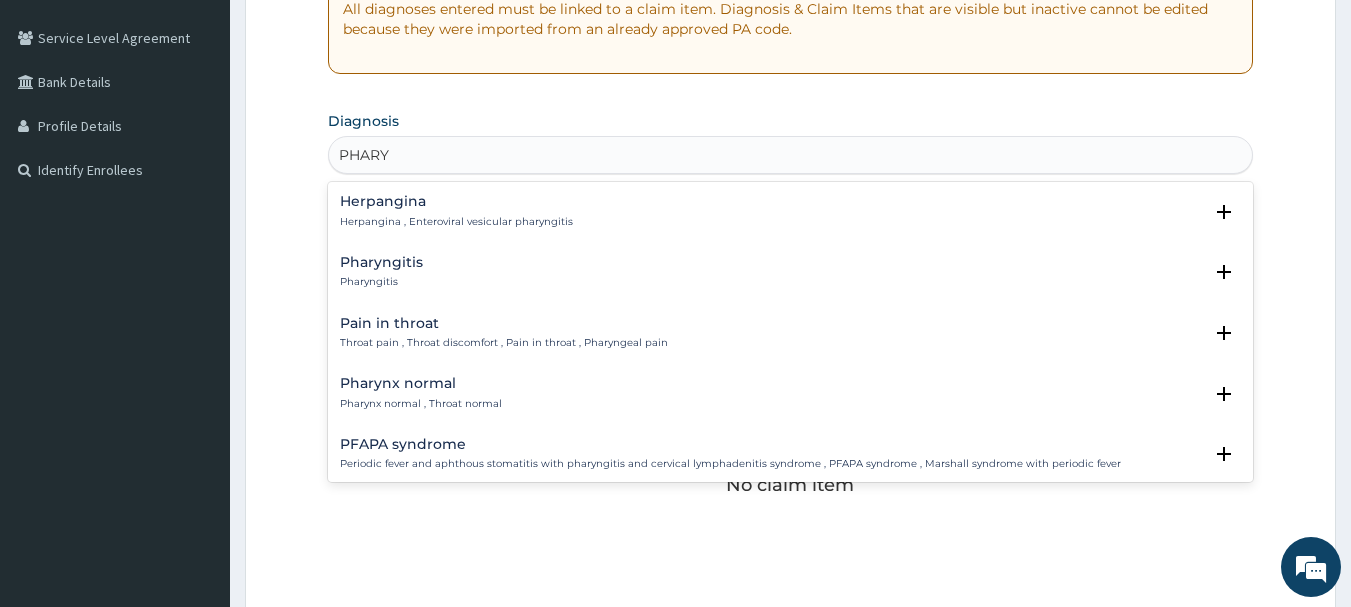 click on "Pharyngitis" at bounding box center (381, 282) 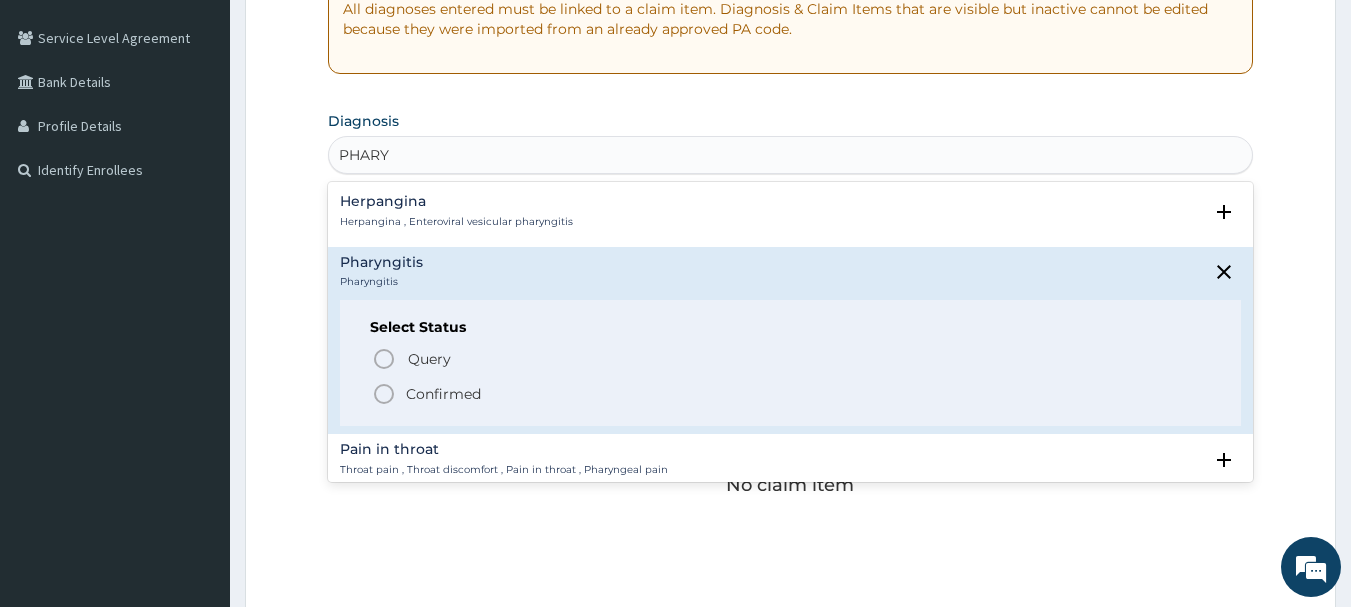 click 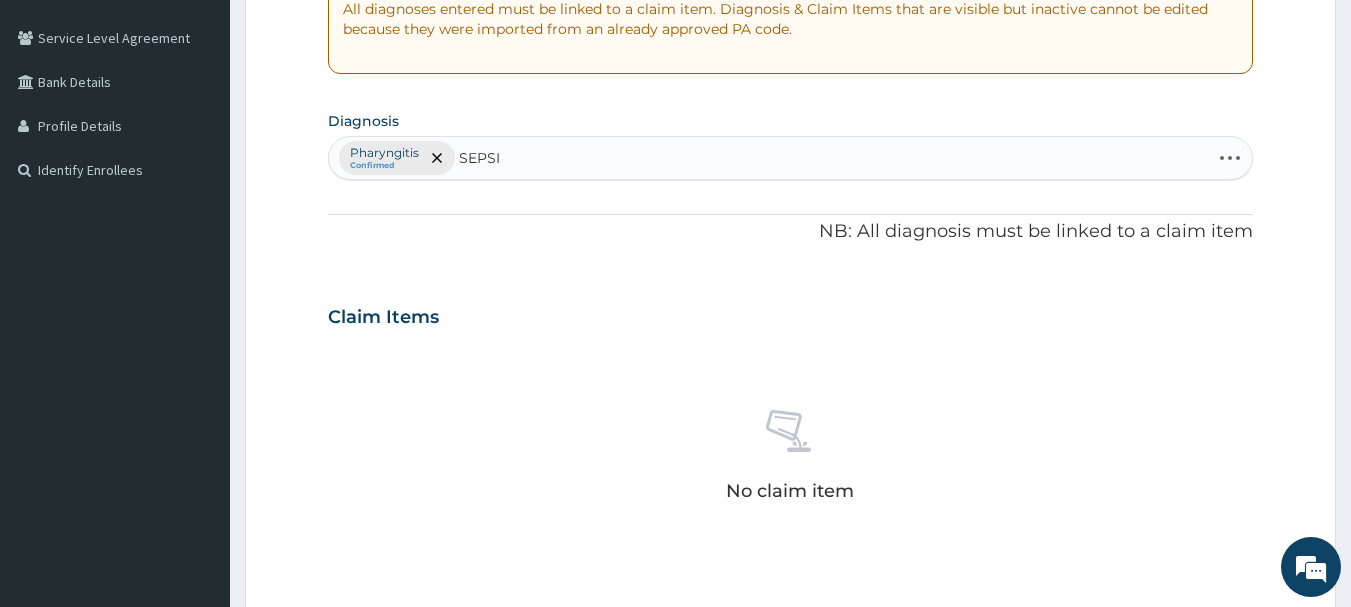 type on "SEPSIS" 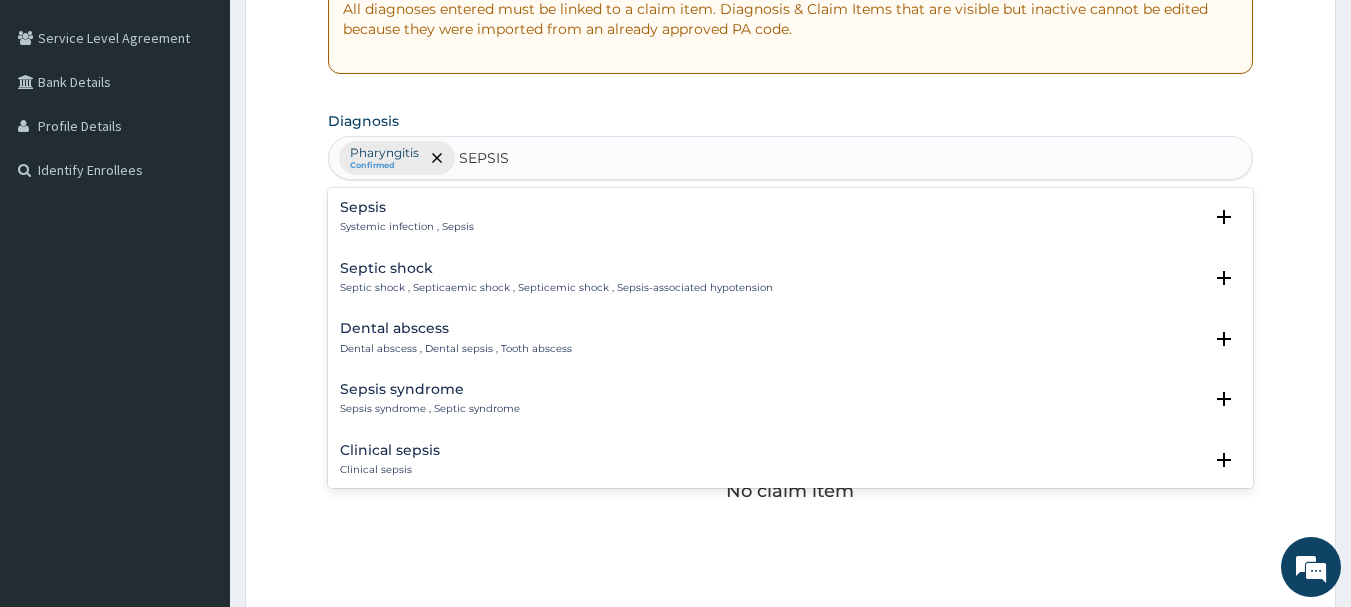 click on "Sepsis Systemic infection , Sepsis" at bounding box center [407, 217] 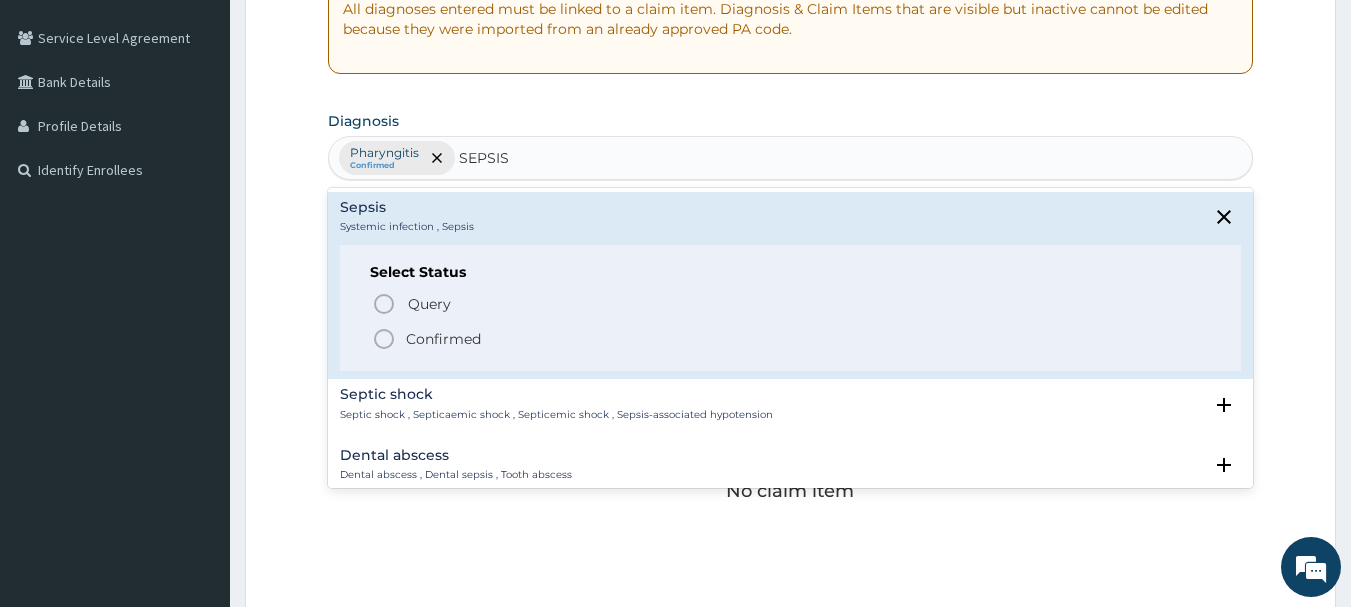 click 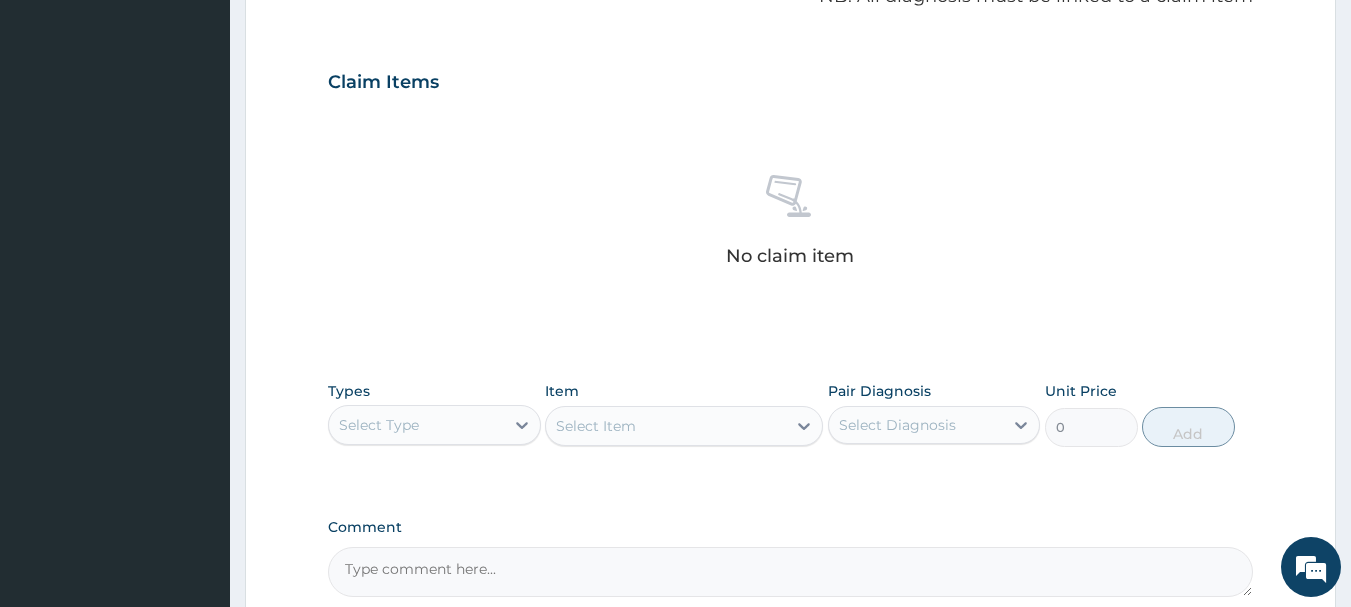scroll, scrollTop: 700, scrollLeft: 0, axis: vertical 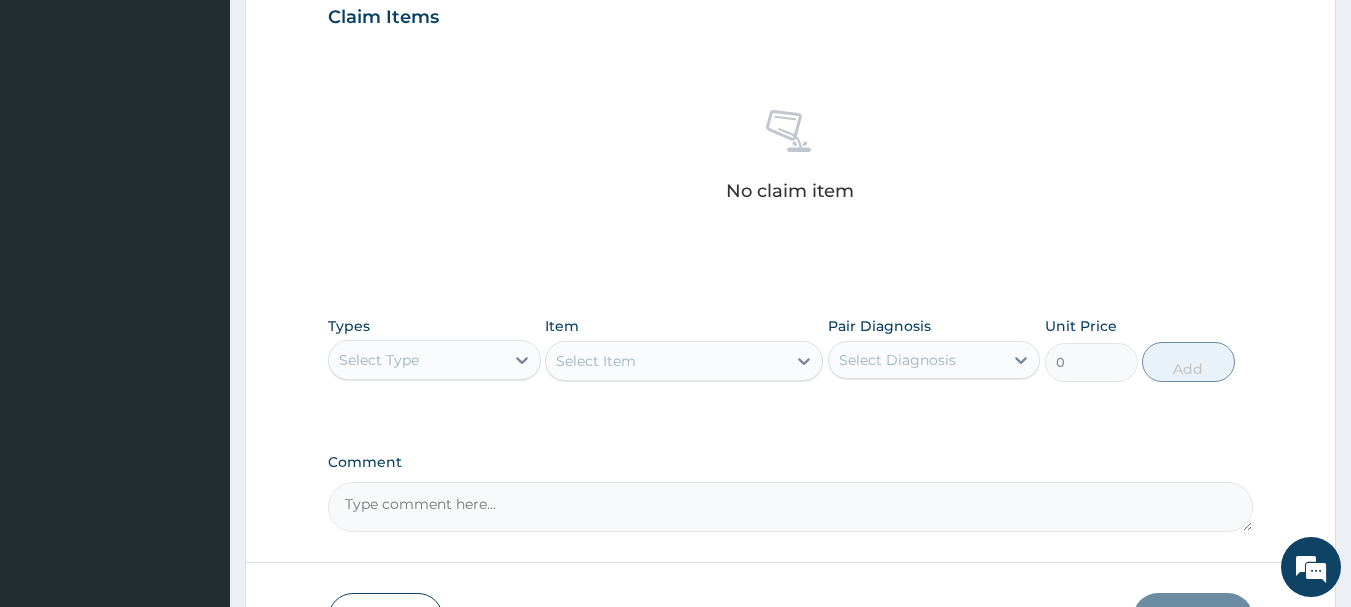 click on "Select Type" at bounding box center (416, 360) 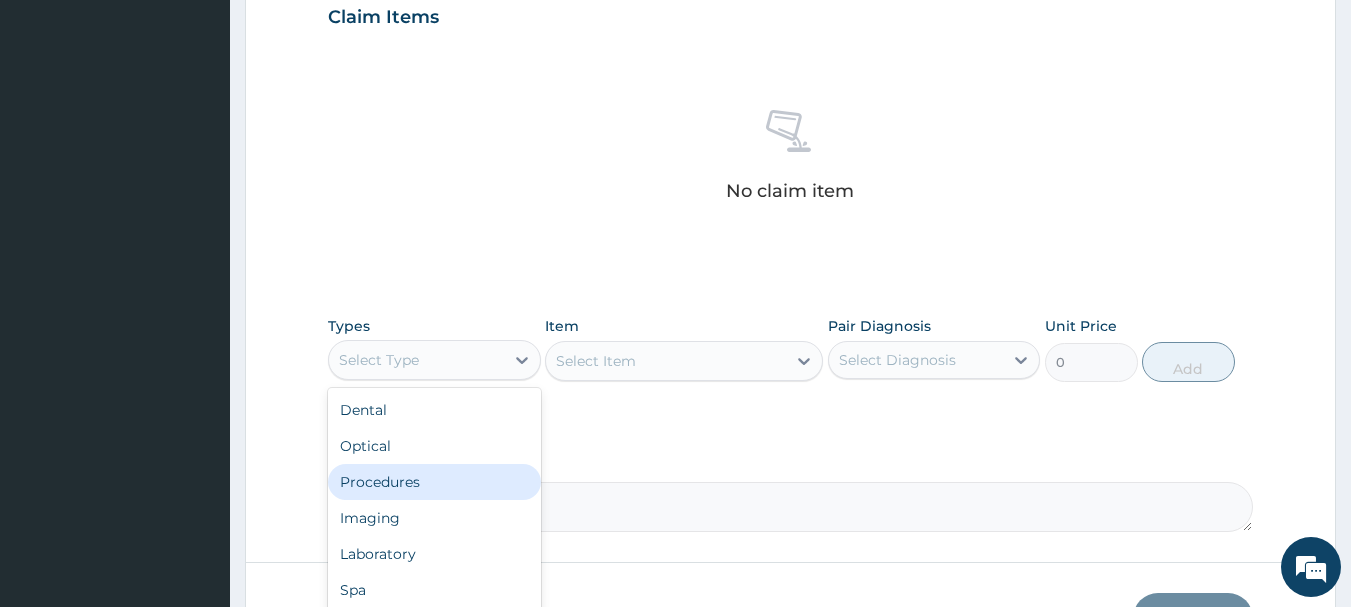 click on "Procedures" at bounding box center [434, 482] 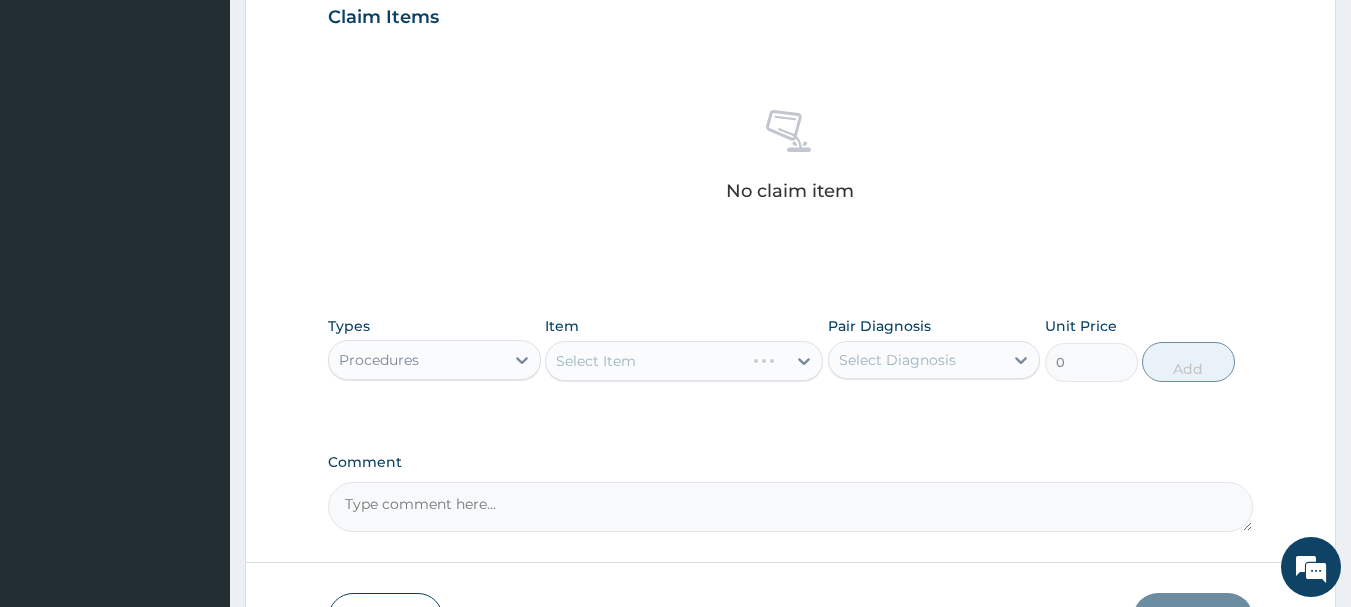 click on "Select Item" at bounding box center (684, 361) 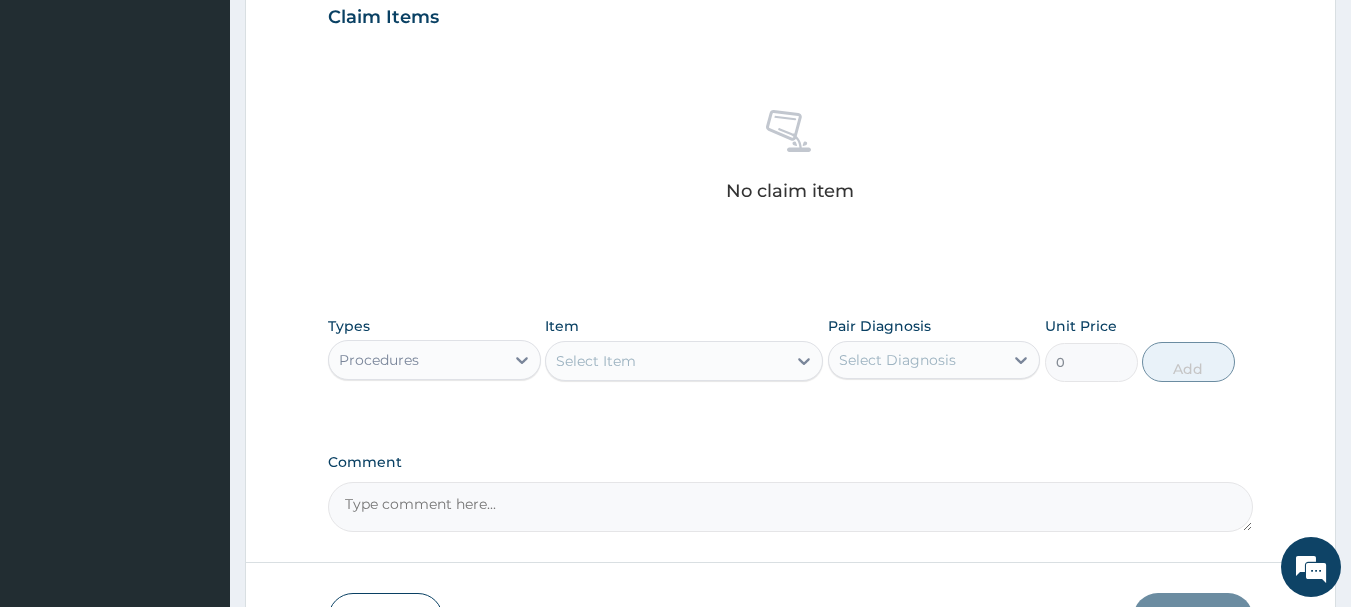 click on "Select Item" at bounding box center (666, 361) 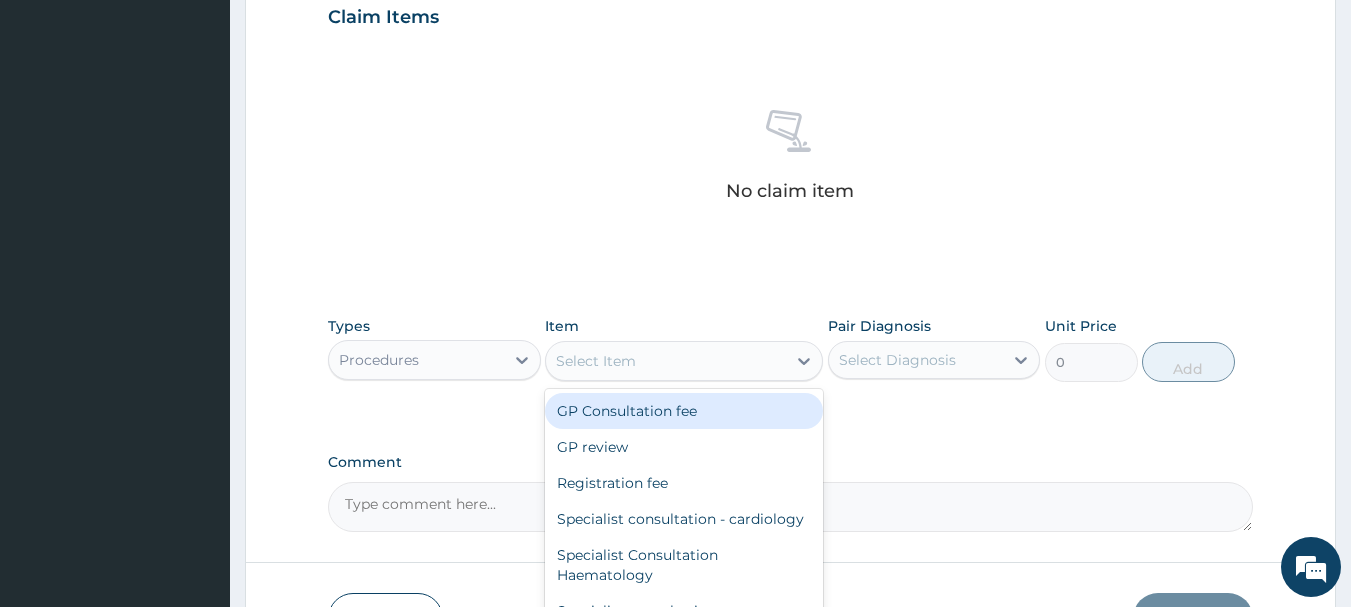 click on "GP Consultation fee" at bounding box center [684, 411] 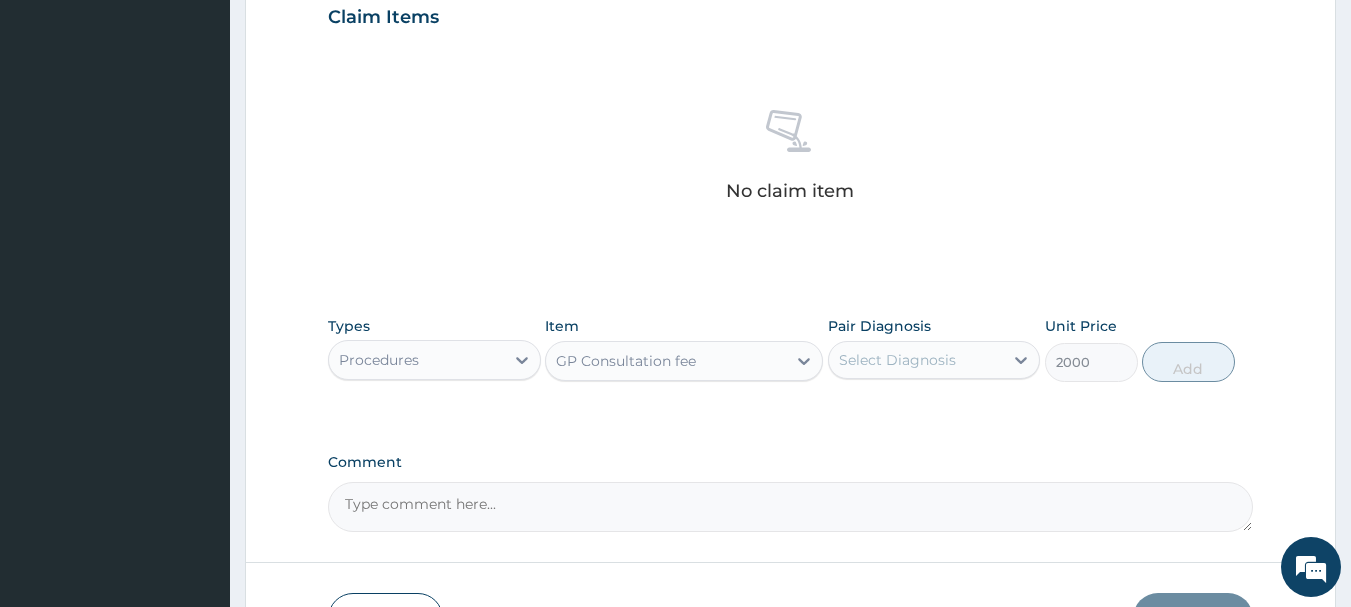 click on "Select Diagnosis" at bounding box center [897, 360] 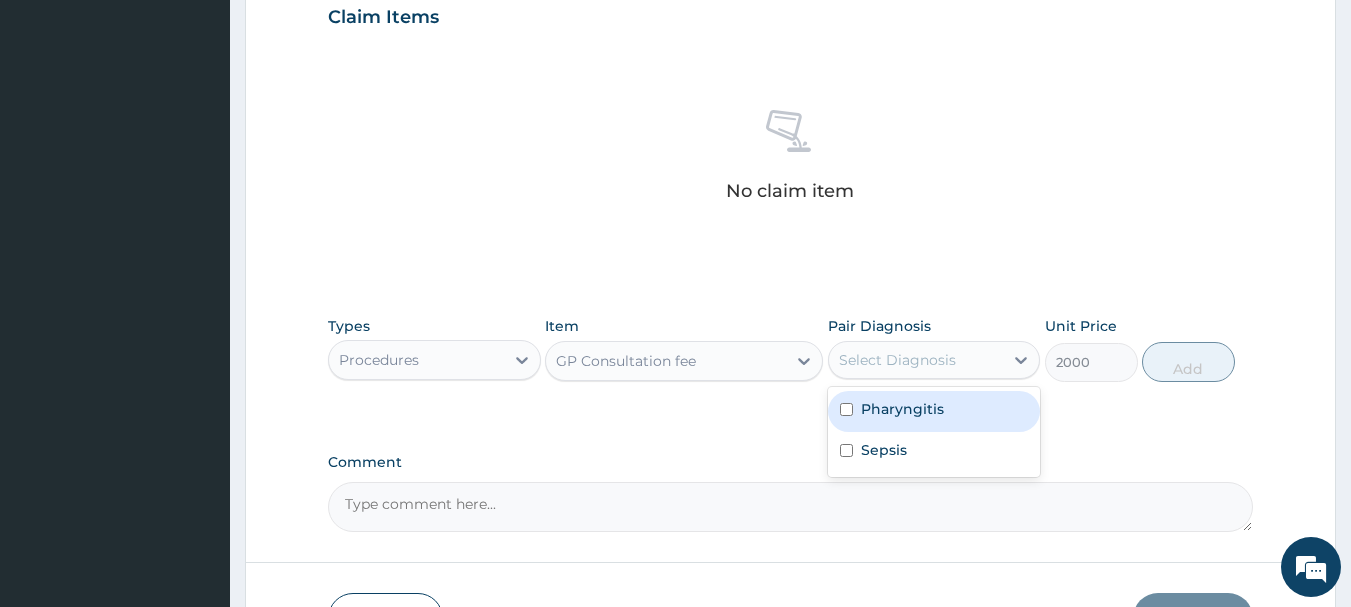 click at bounding box center [846, 409] 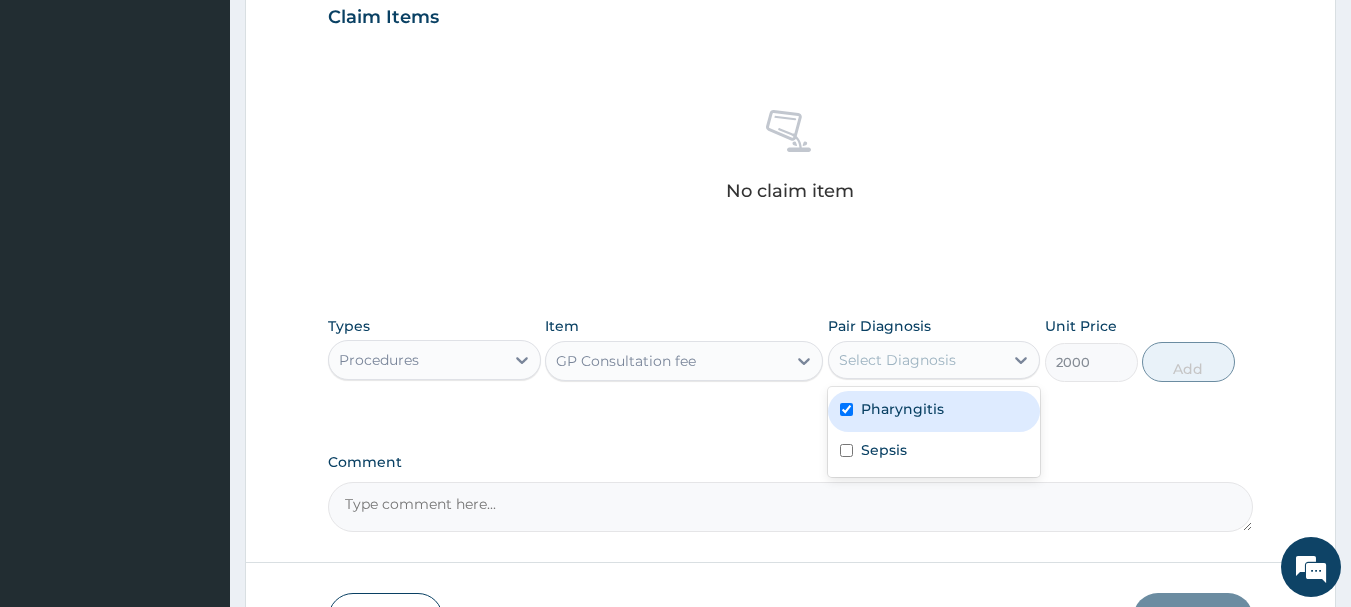 checkbox on "true" 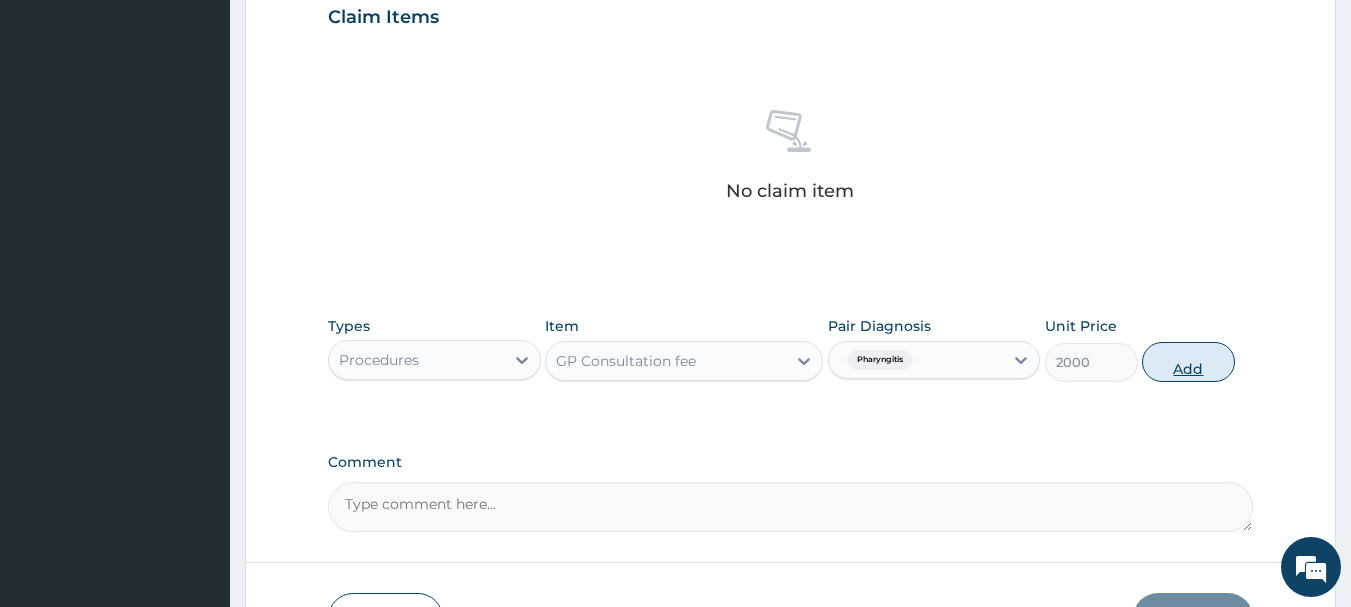 click on "Add" at bounding box center [1188, 362] 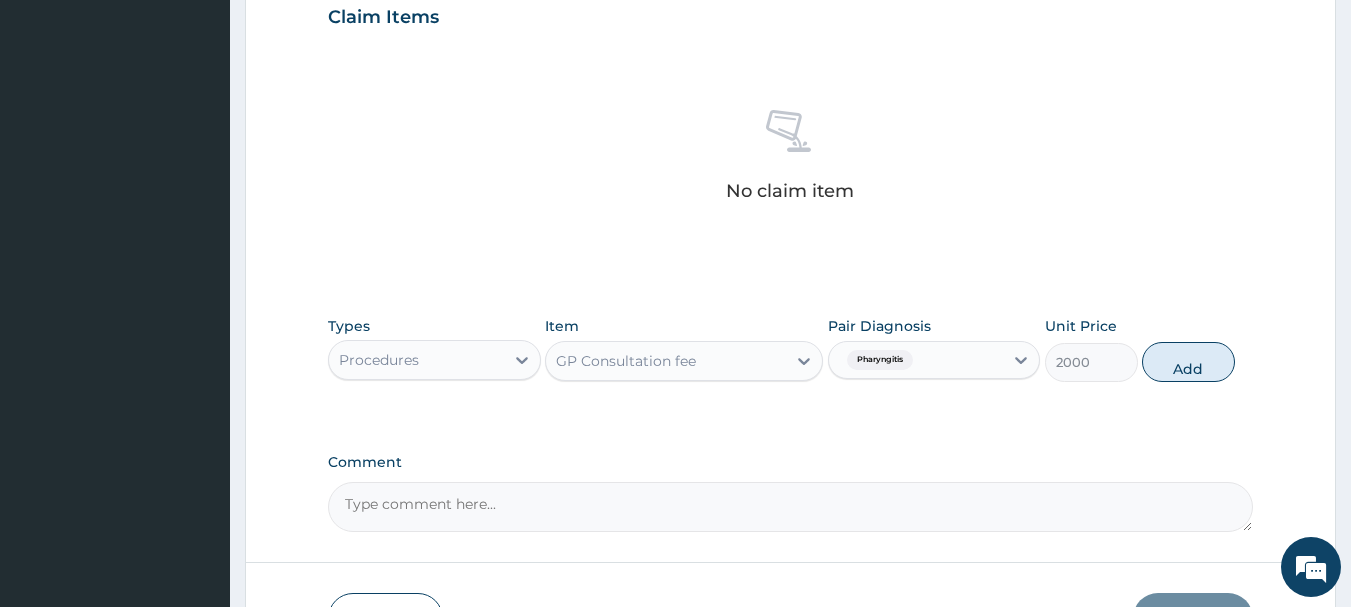 type on "0" 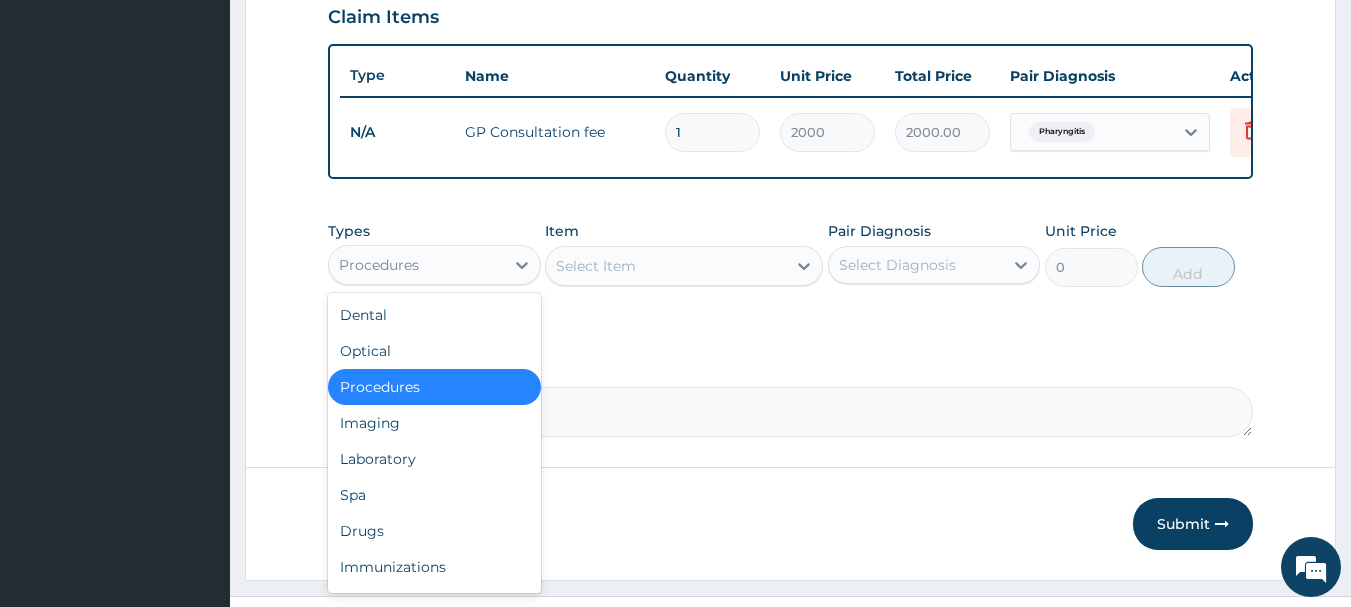 click on "Procedures" at bounding box center [416, 265] 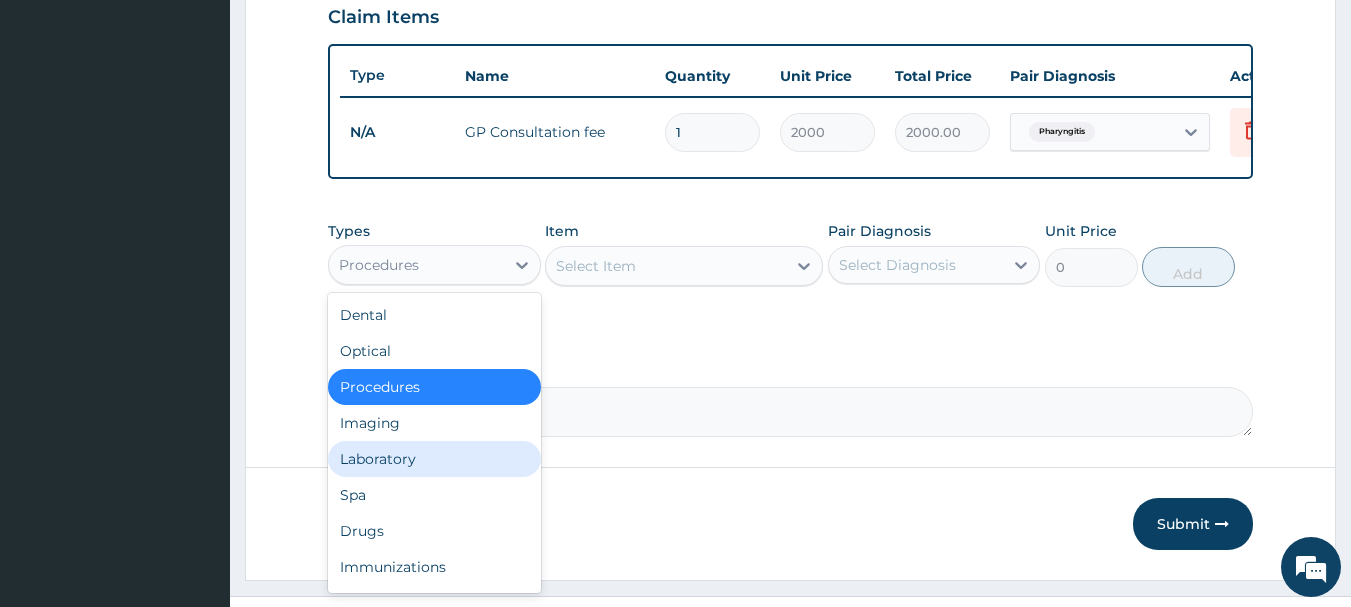 click on "Laboratory" at bounding box center [434, 459] 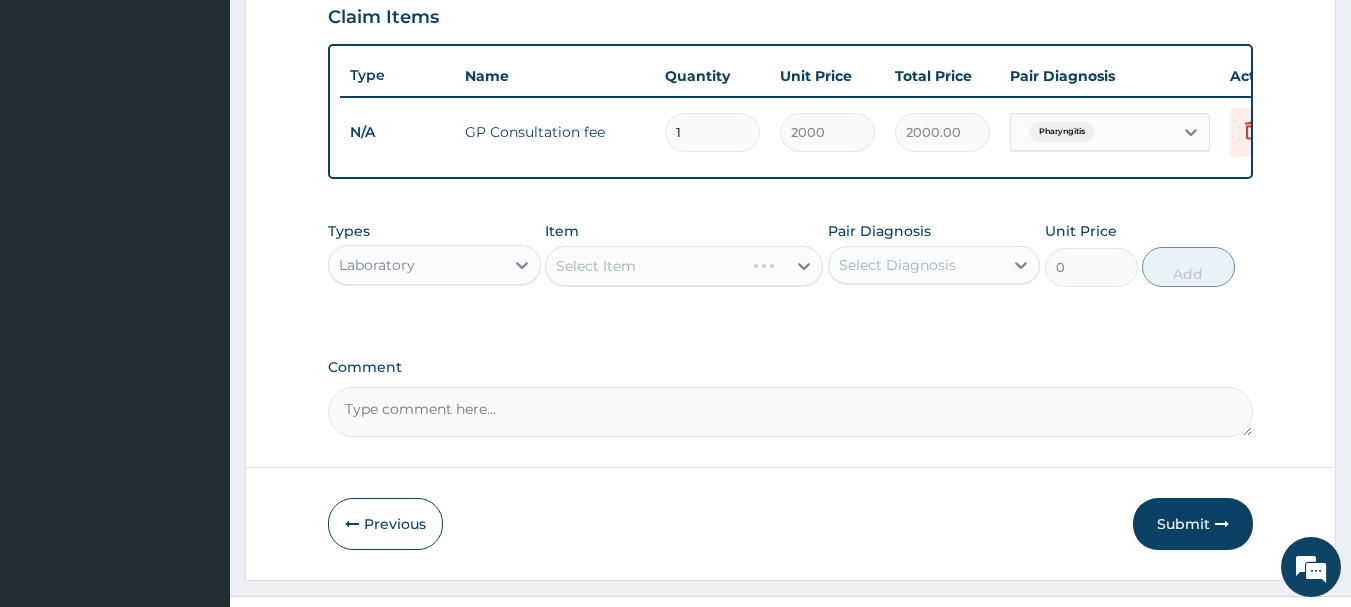 click on "Select Item" at bounding box center (684, 266) 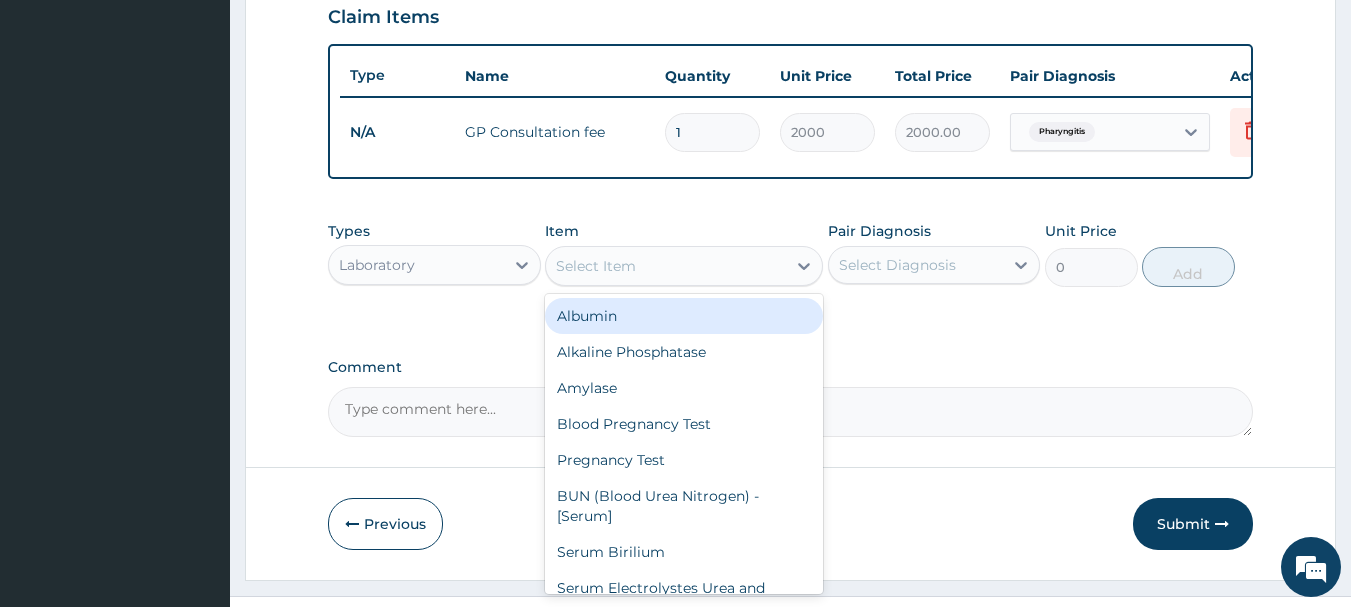 click on "Select Item" at bounding box center [596, 266] 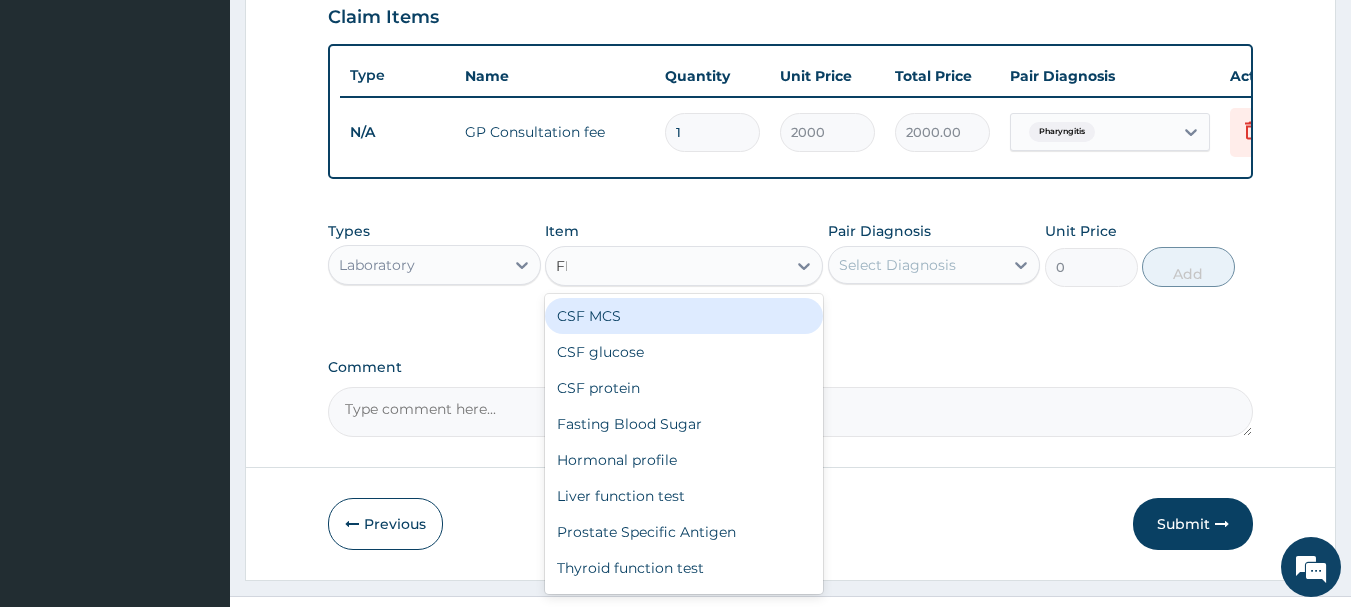 type on "FBC" 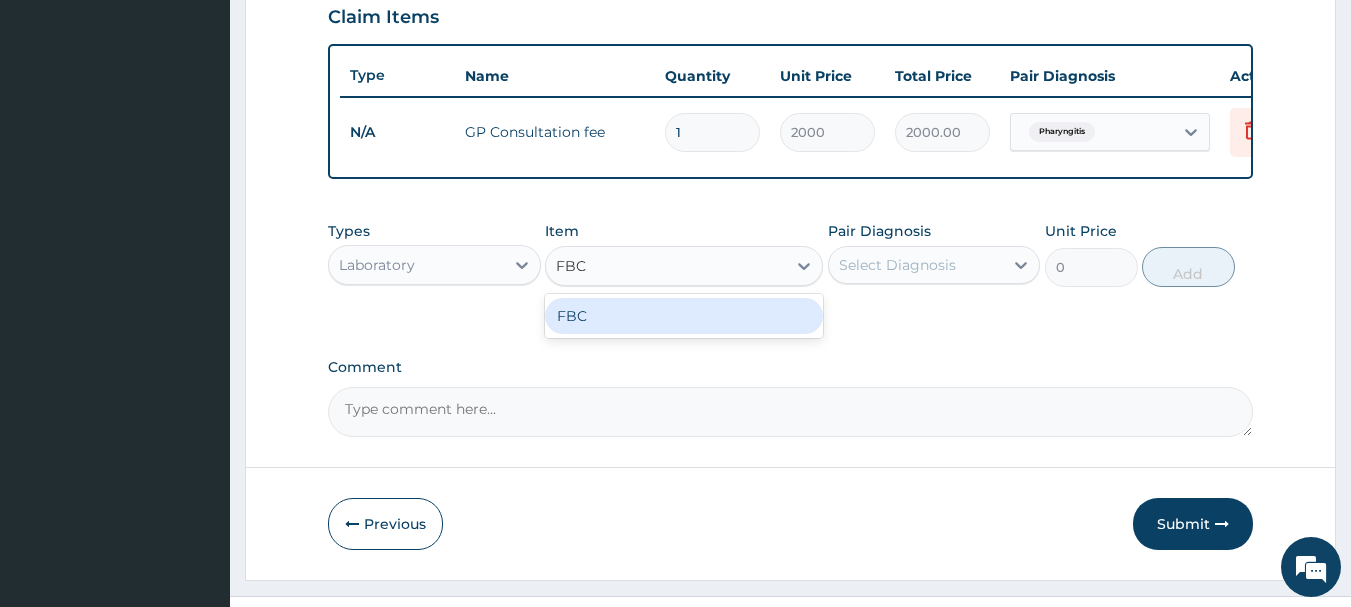 click on "FBC" at bounding box center (684, 316) 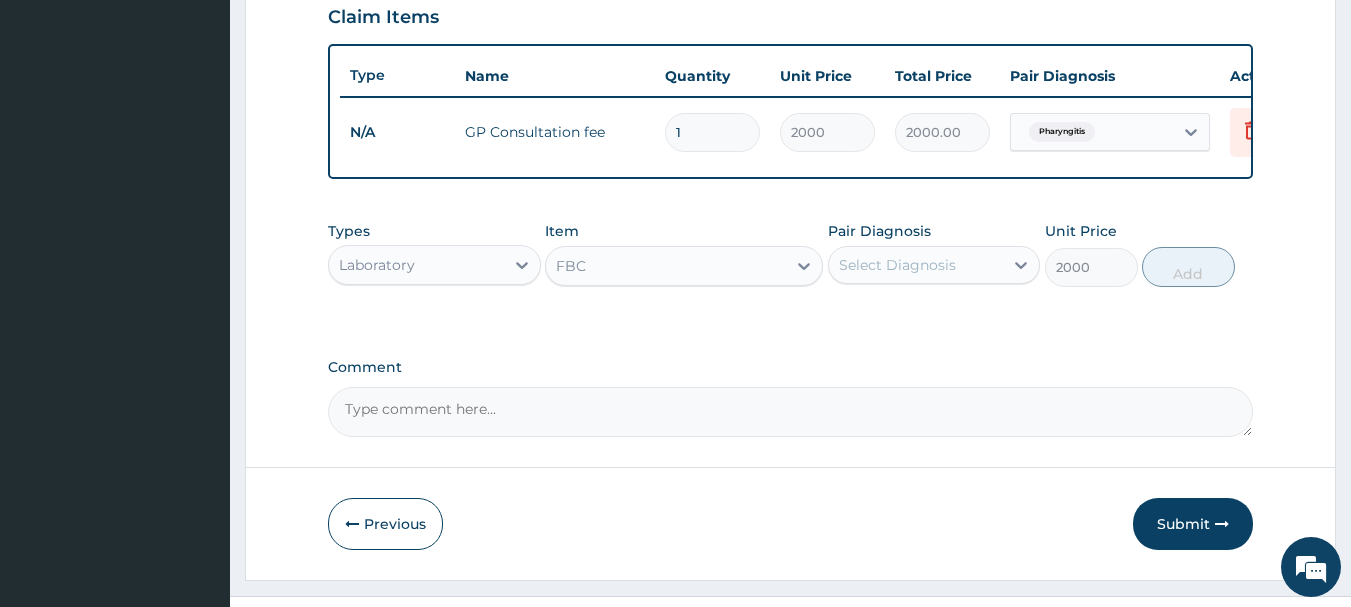 click on "Select Diagnosis" at bounding box center (897, 265) 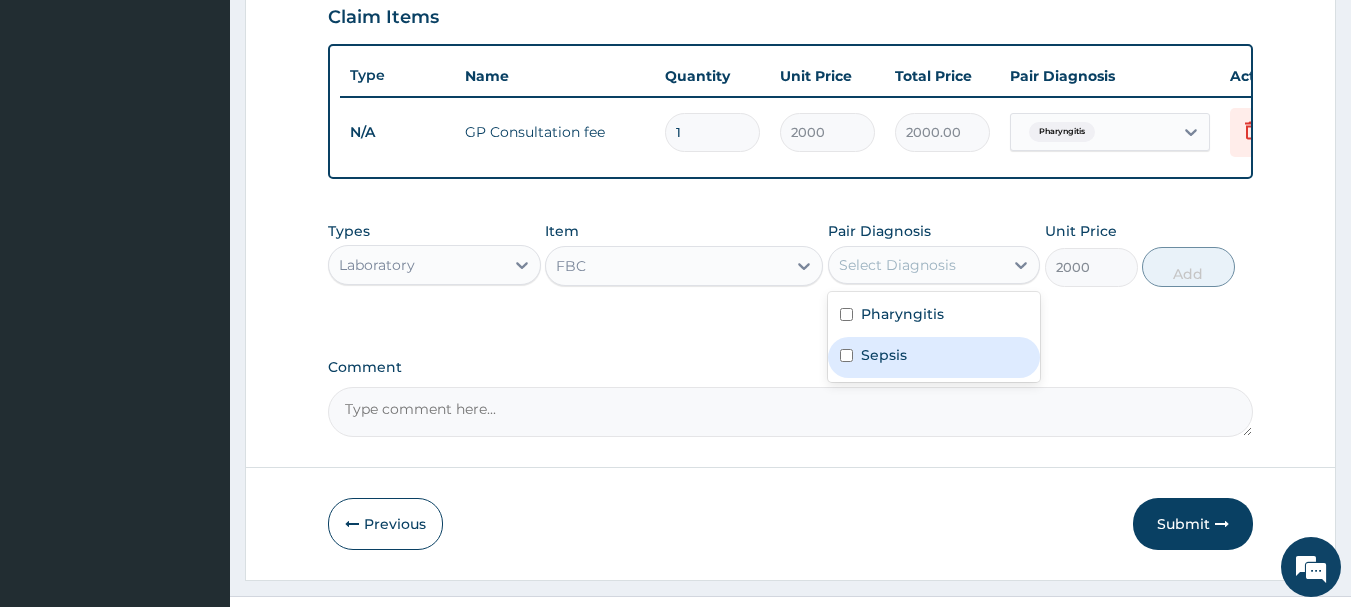 click at bounding box center [846, 355] 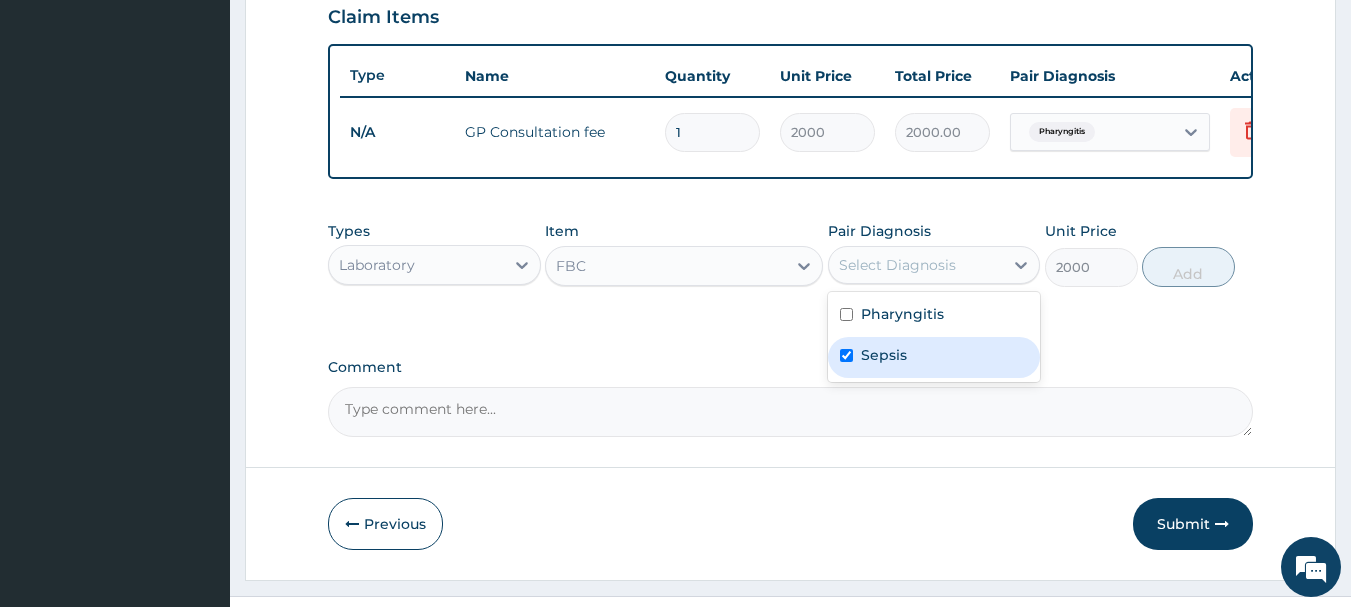 checkbox on "true" 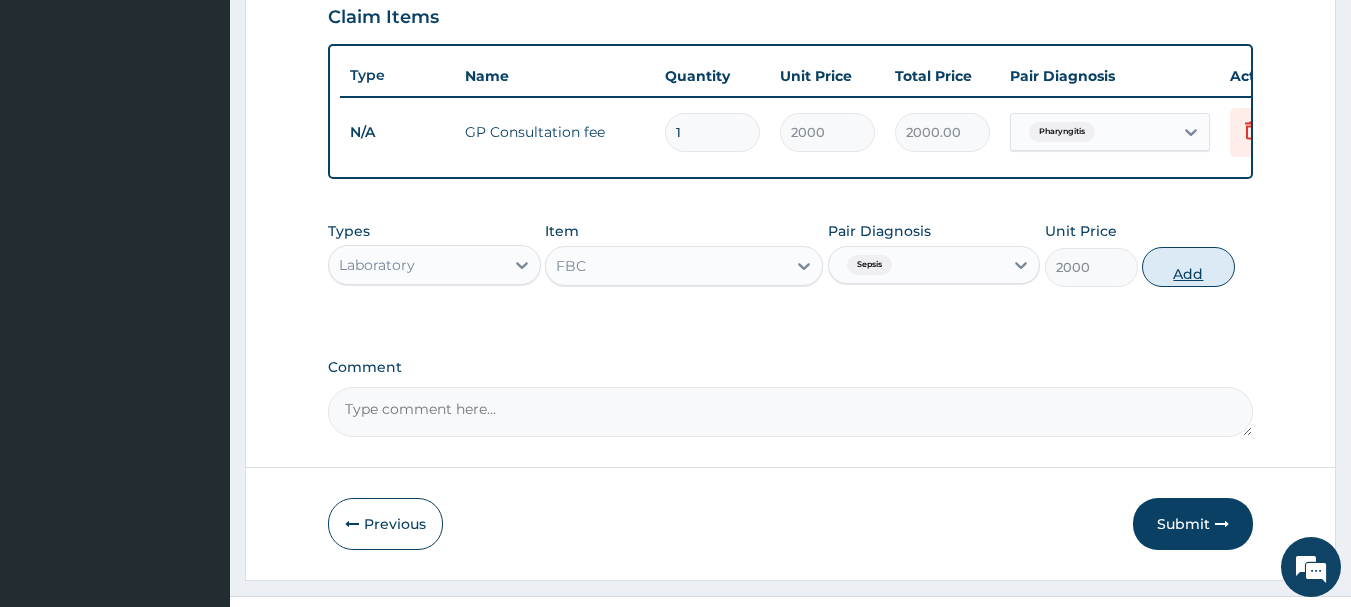 click on "Add" at bounding box center [1188, 267] 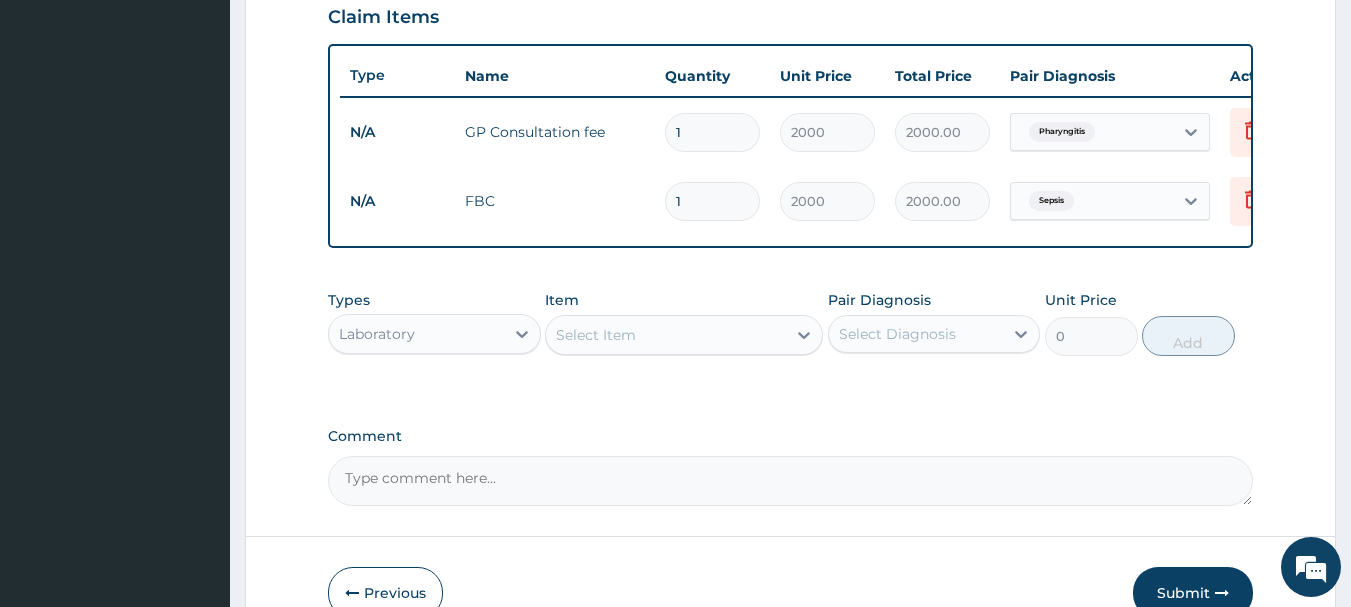 click on "Laboratory" at bounding box center (416, 334) 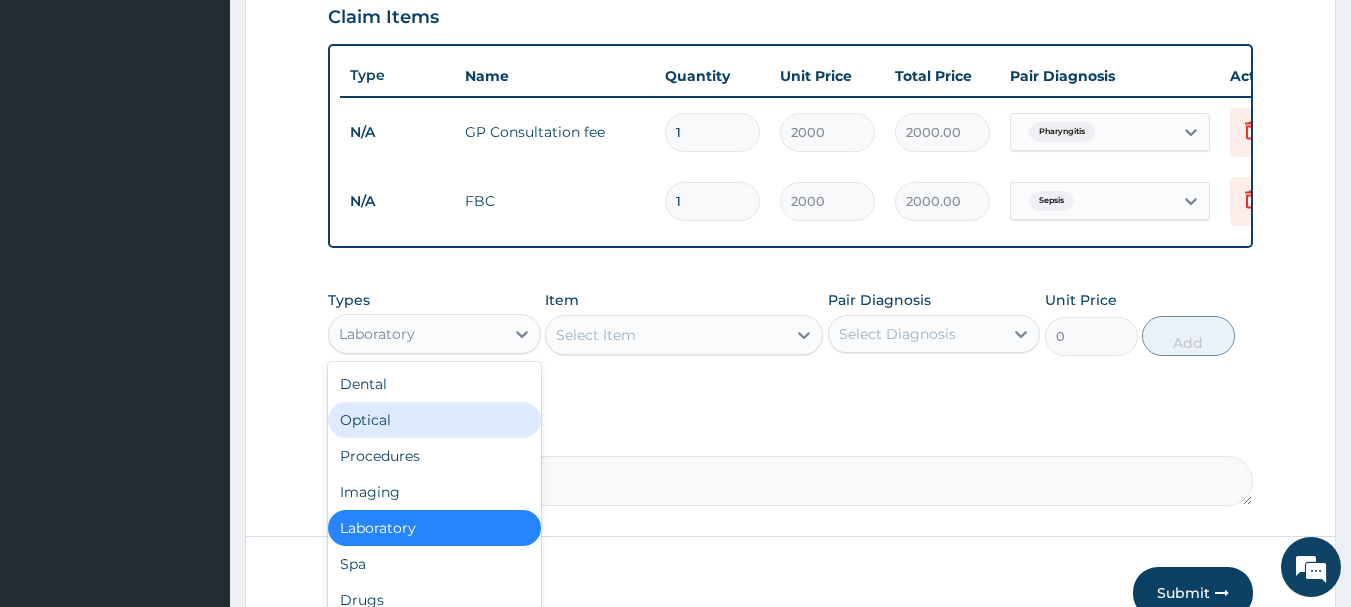 scroll, scrollTop: 68, scrollLeft: 0, axis: vertical 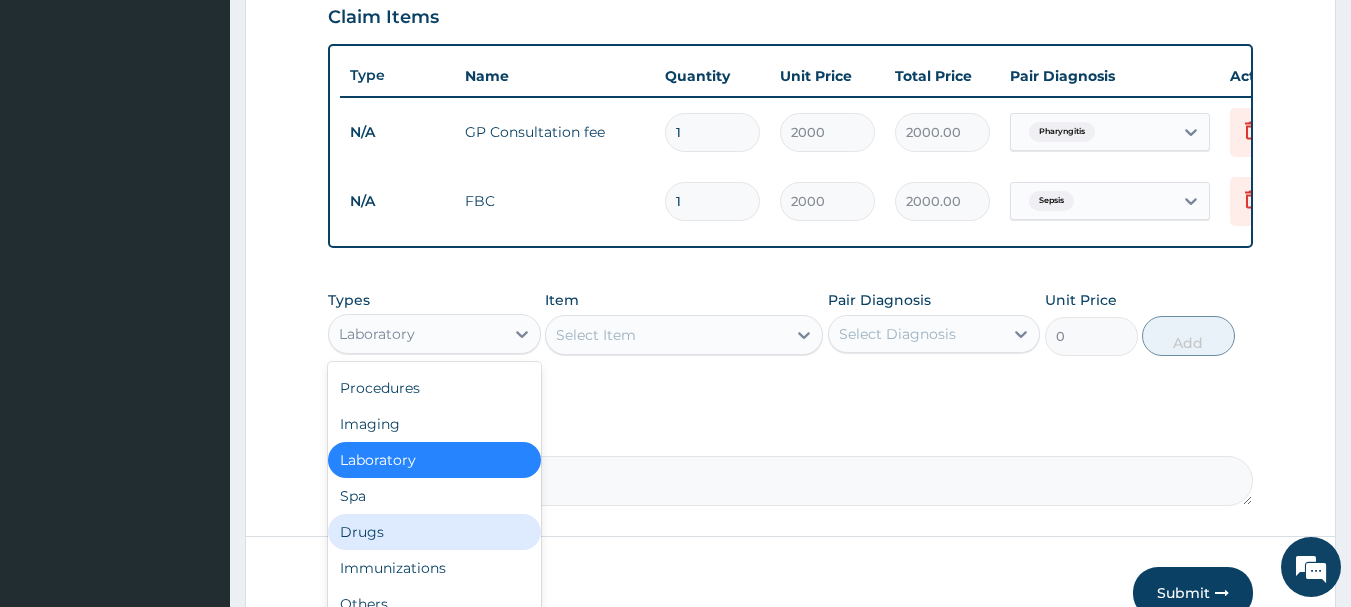 click on "Drugs" at bounding box center [434, 532] 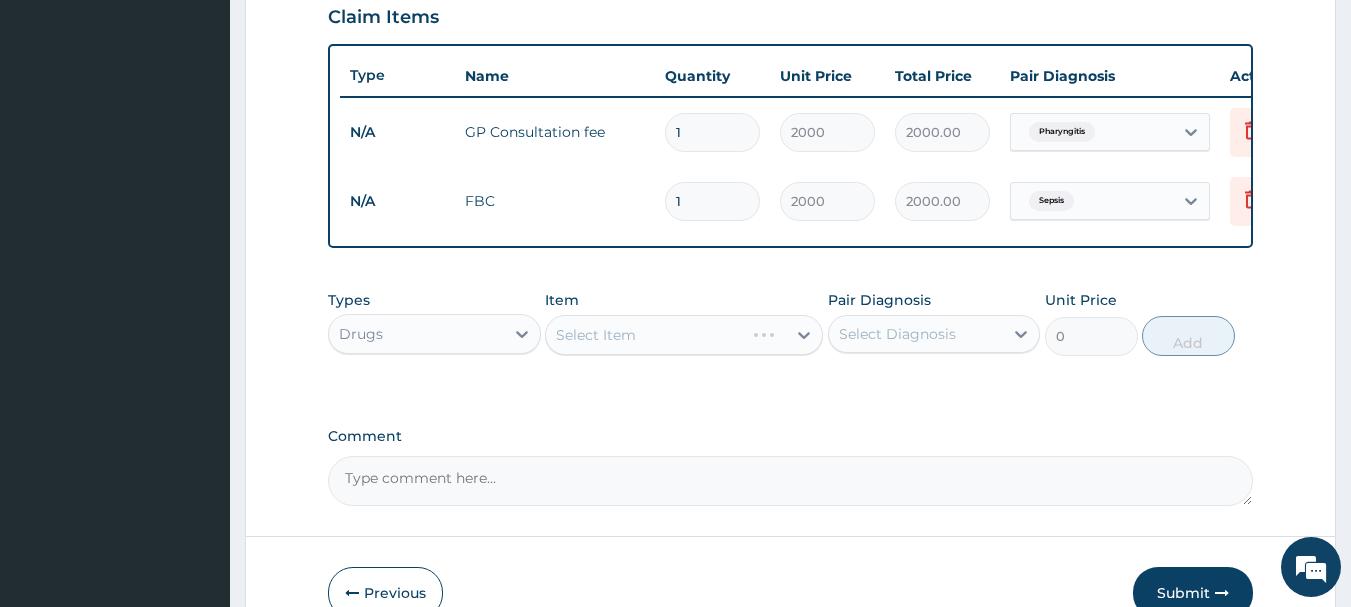 click on "Select Item" at bounding box center (684, 335) 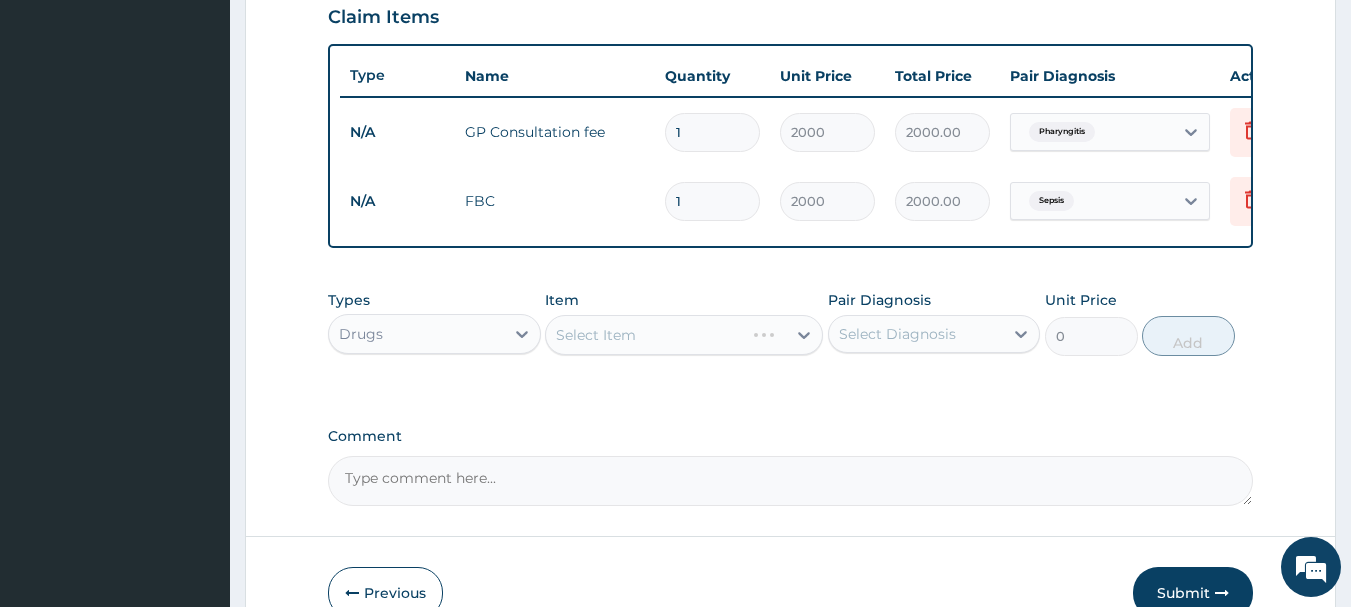 click on "Select Item" at bounding box center [684, 335] 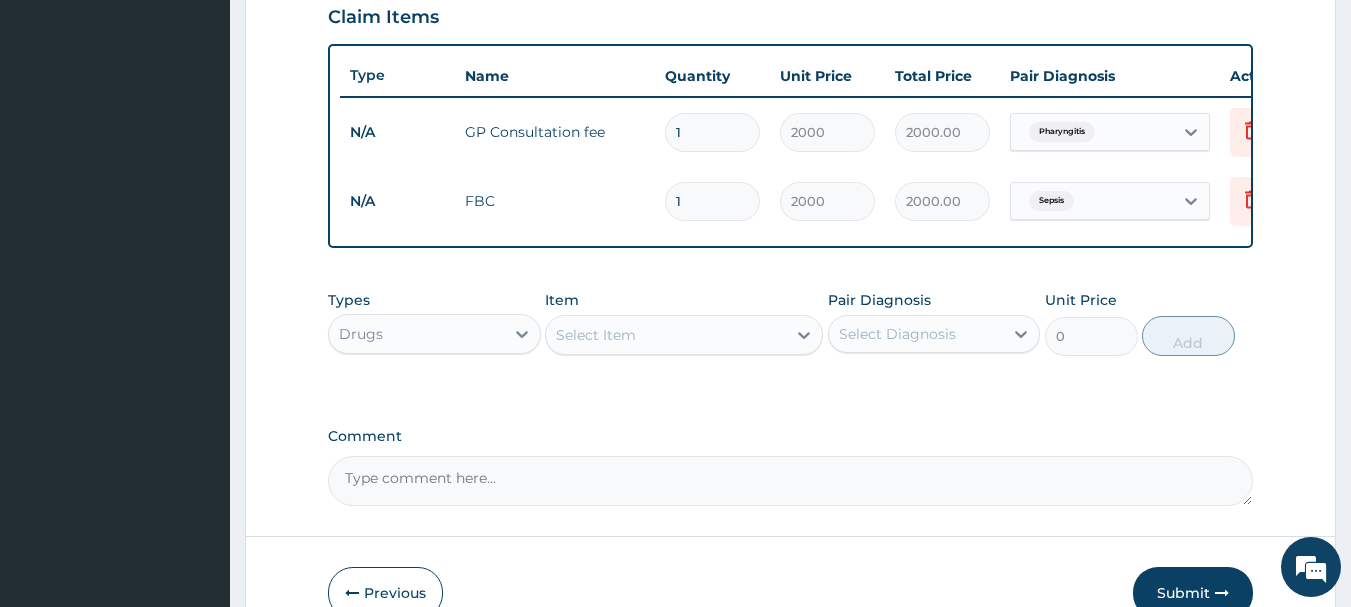 click on "Select Item" at bounding box center (596, 335) 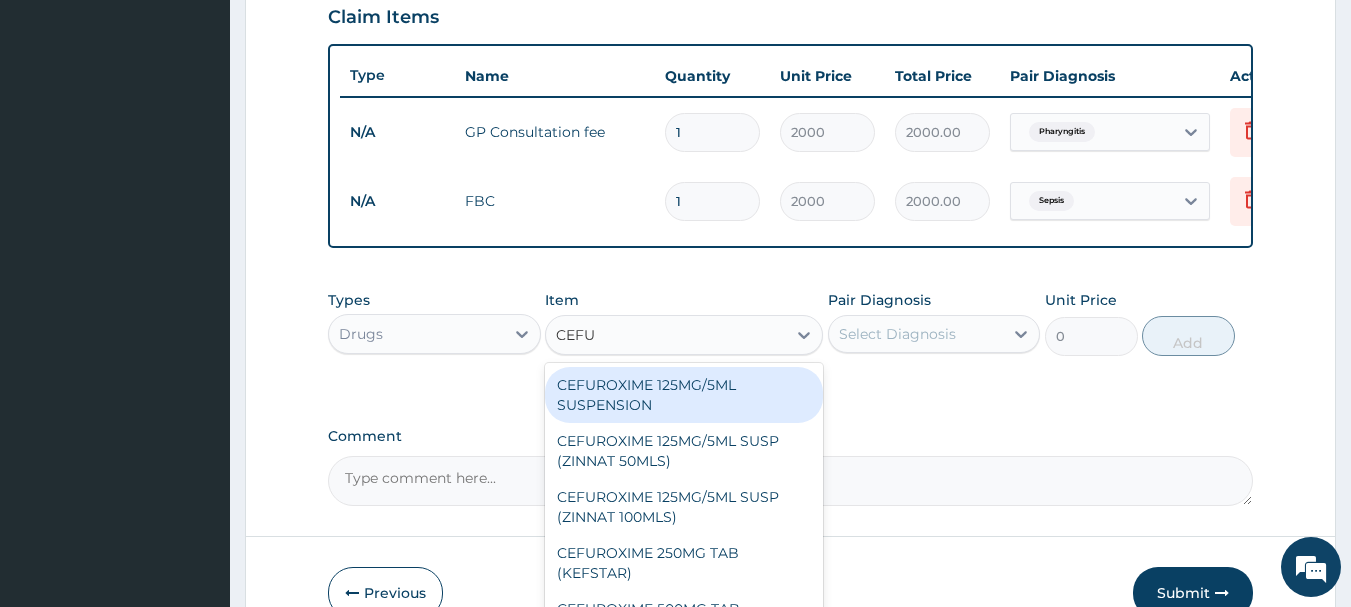 type on "CEFUR" 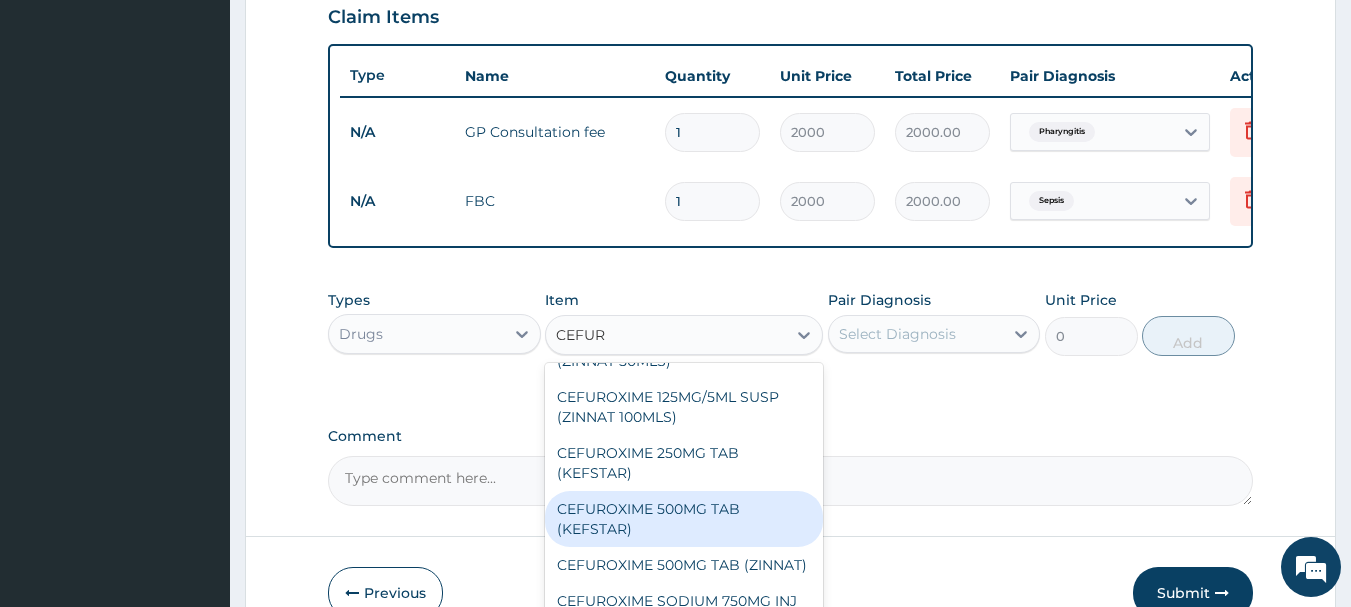 scroll, scrollTop: 156, scrollLeft: 0, axis: vertical 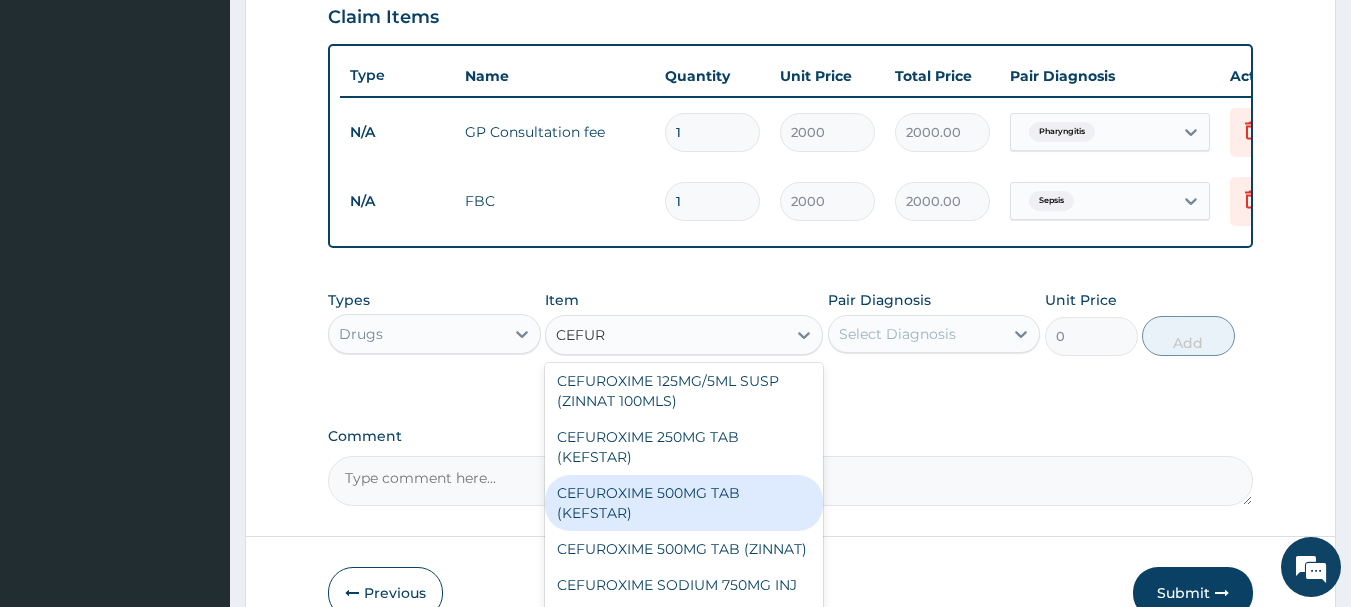 click on "CEFUROXIME 500MG TAB  (KEFSTAR)" at bounding box center (684, 503) 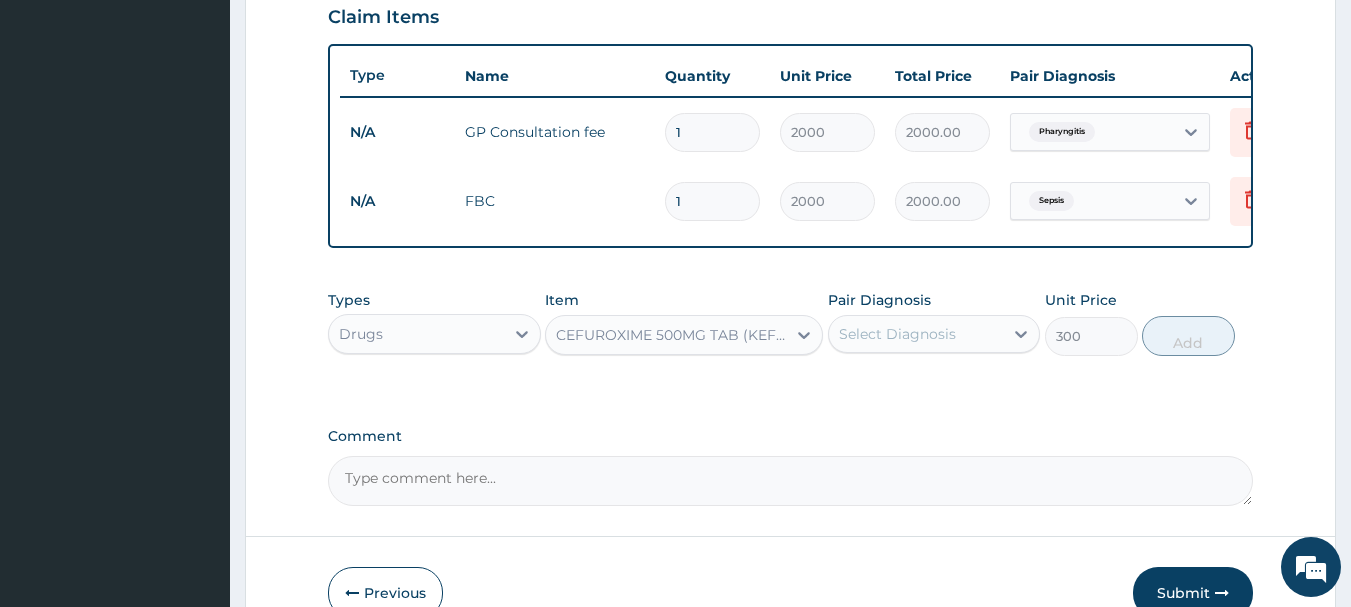 click on "Select Diagnosis" at bounding box center (897, 334) 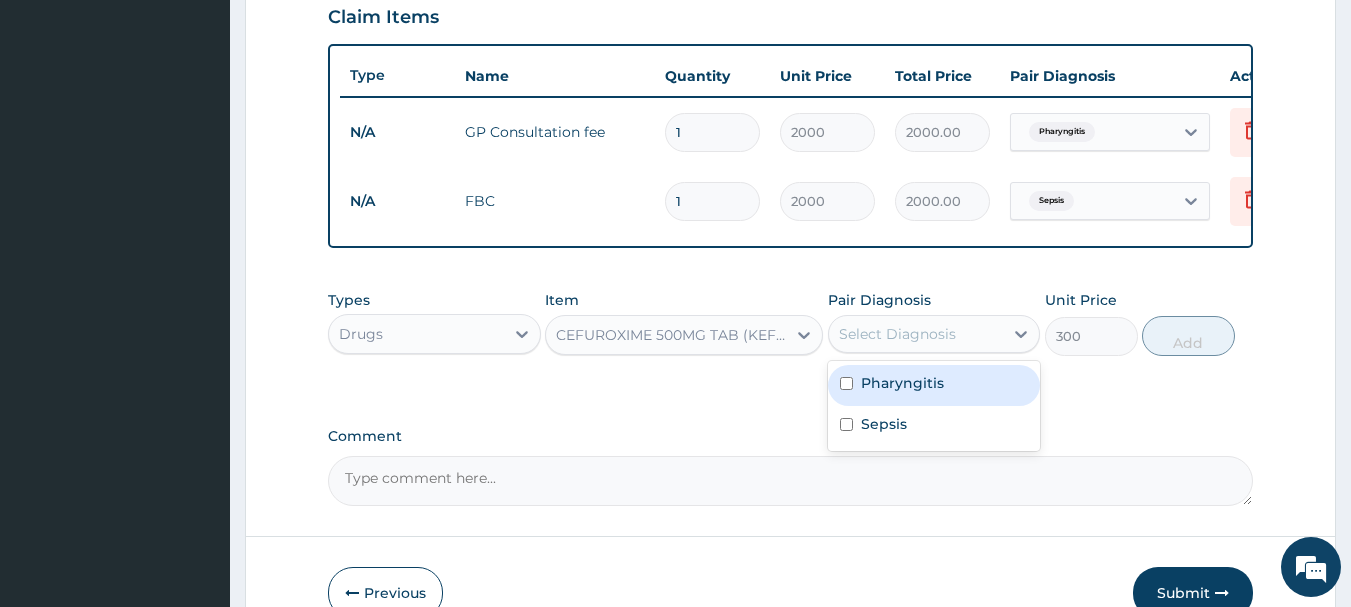 click at bounding box center (846, 383) 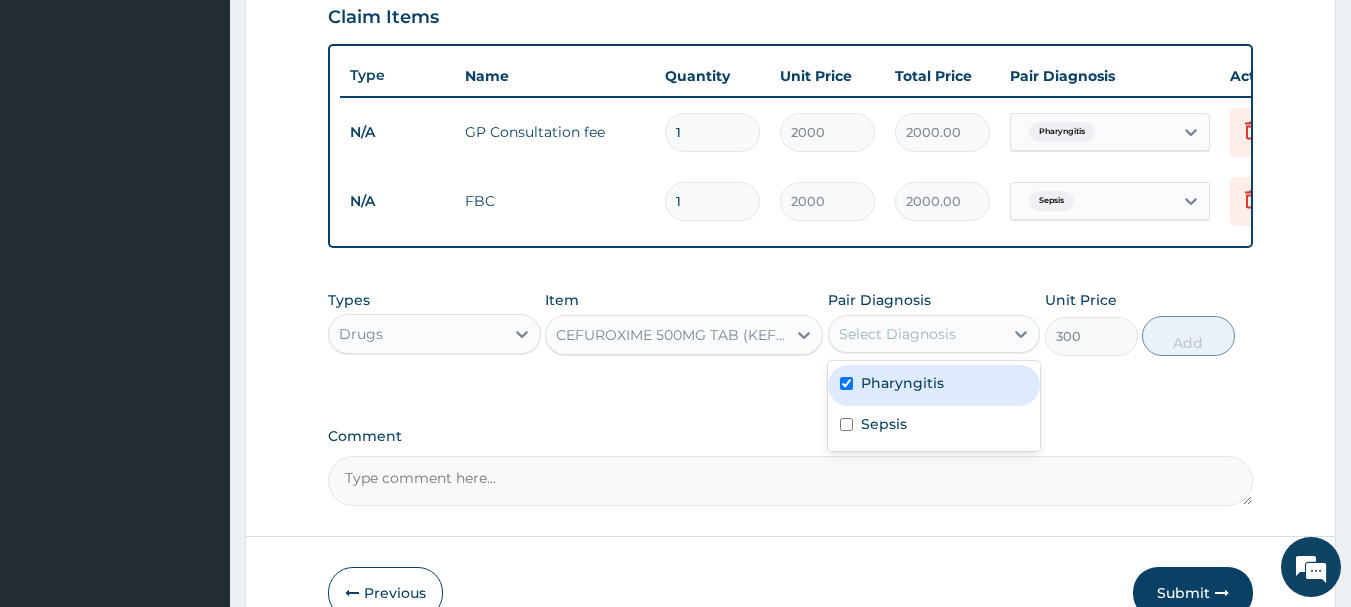checkbox on "true" 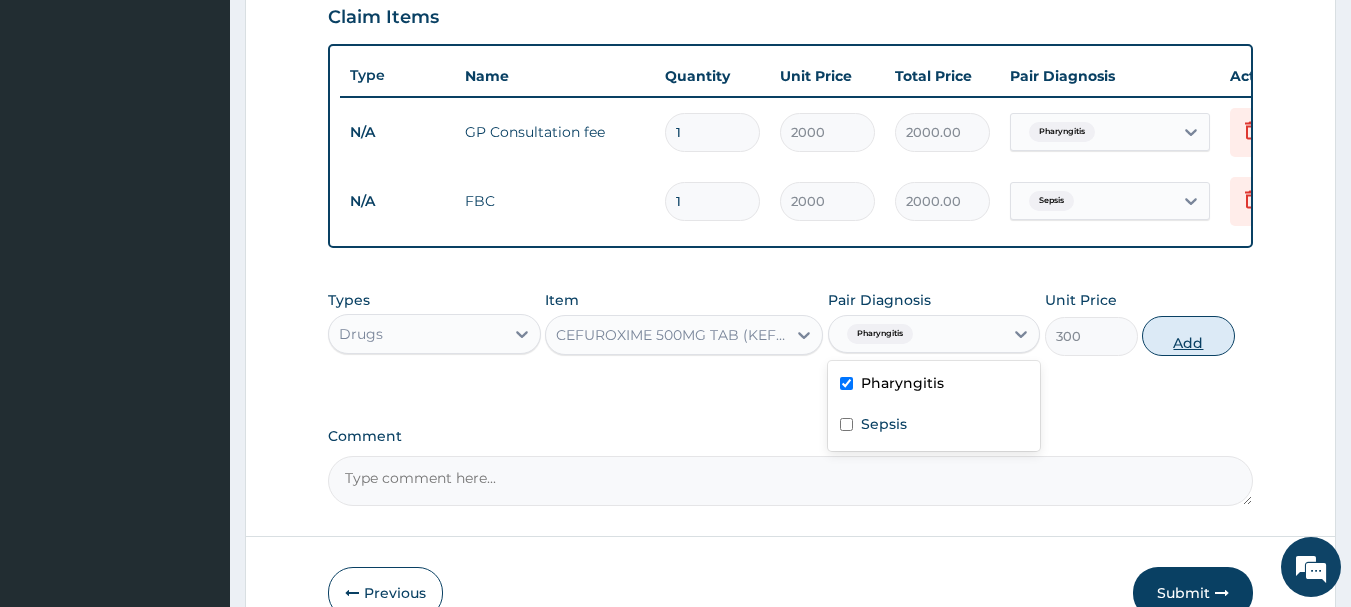 click on "Add" at bounding box center (1188, 336) 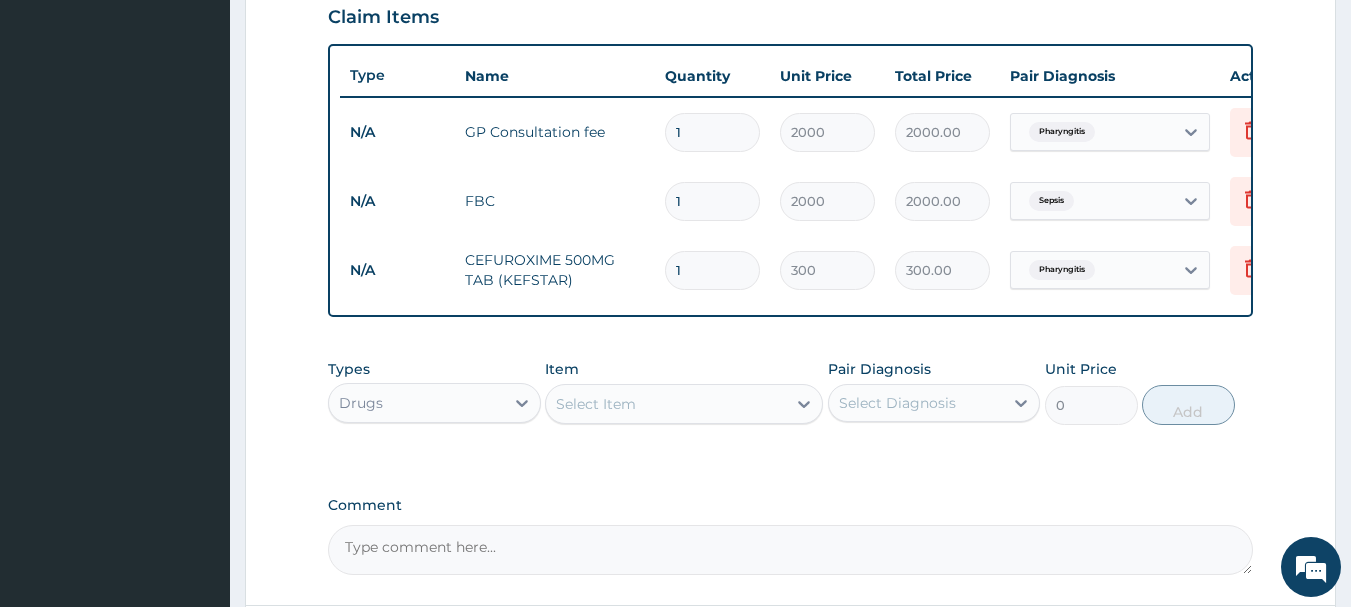 type on "14" 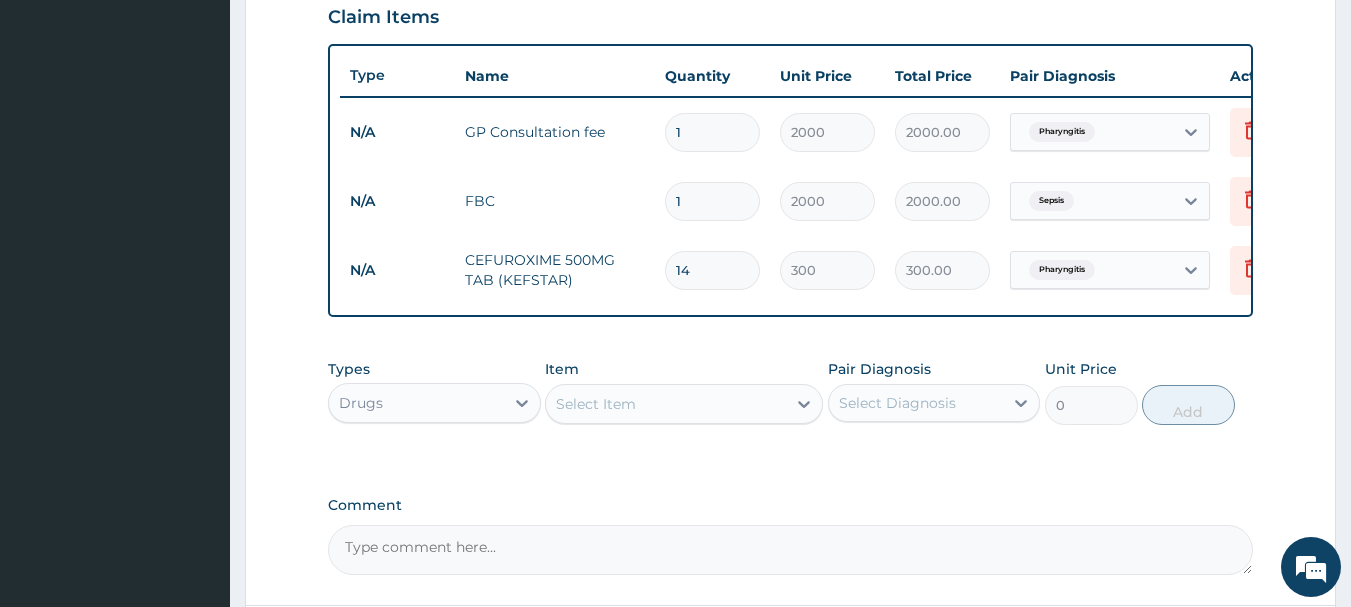 type on "4200.00" 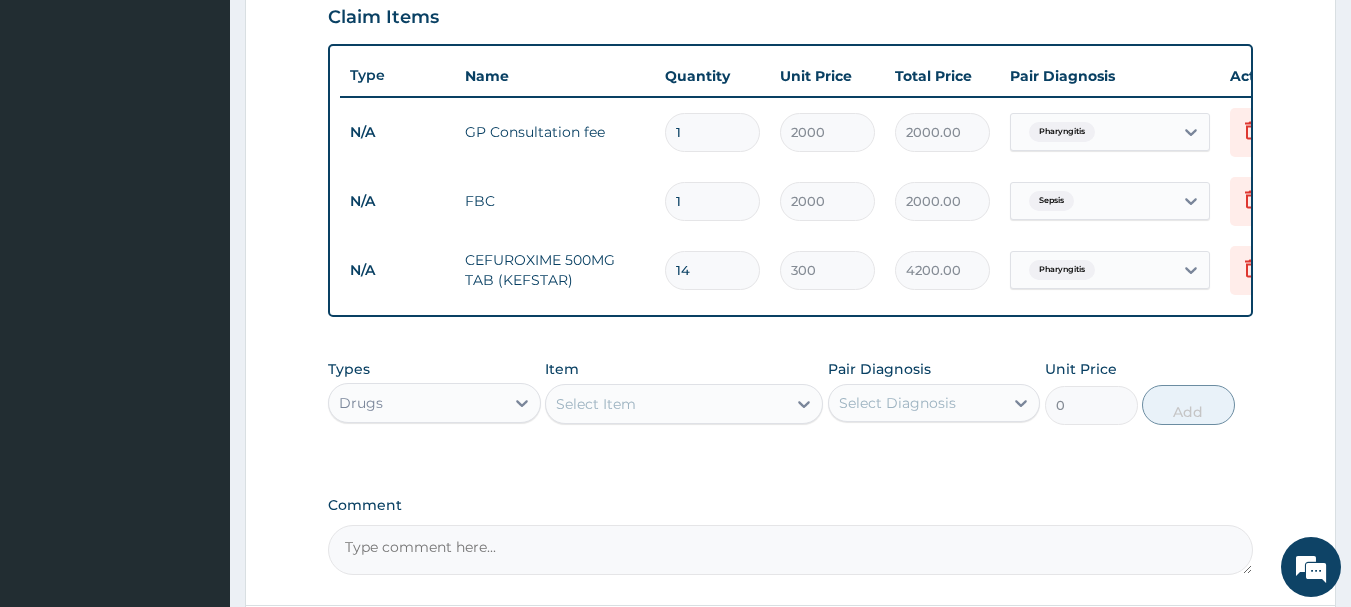 type on "14" 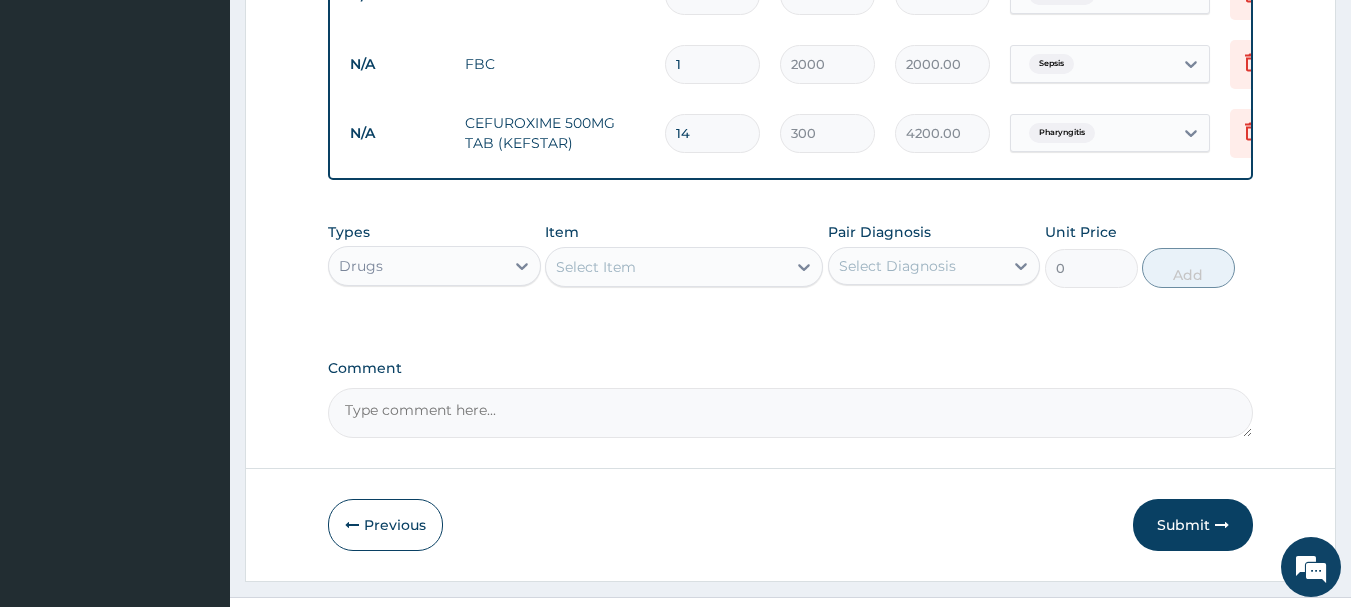 scroll, scrollTop: 893, scrollLeft: 0, axis: vertical 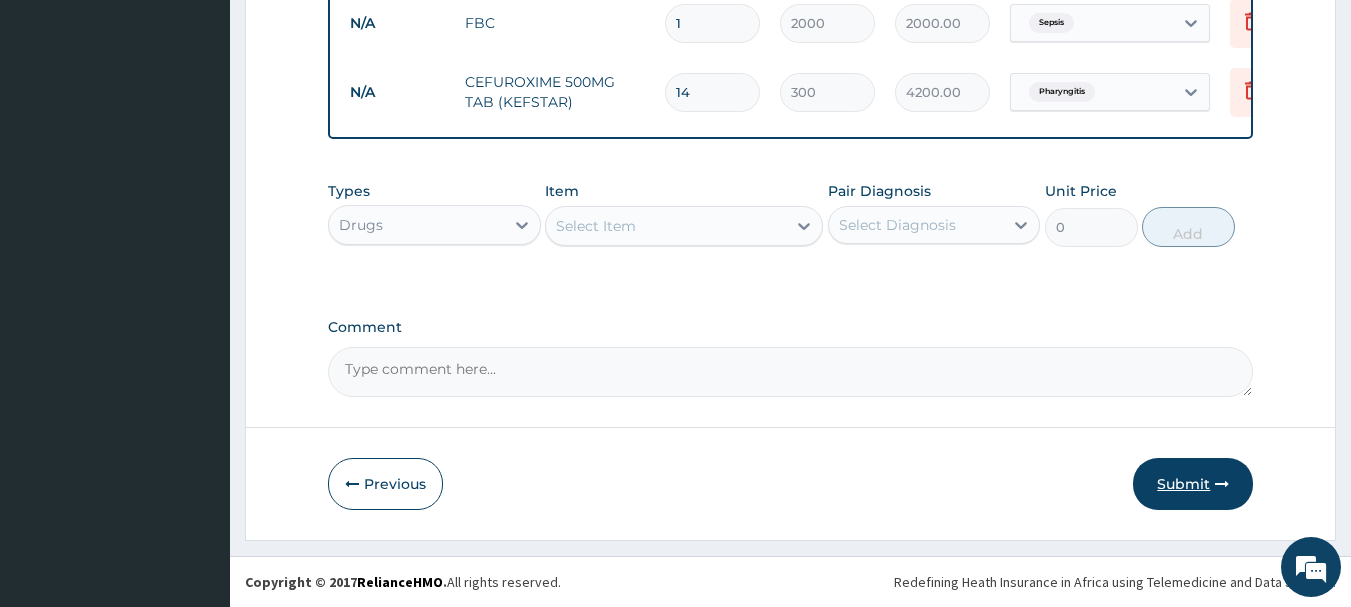 click on "Submit" at bounding box center (1193, 484) 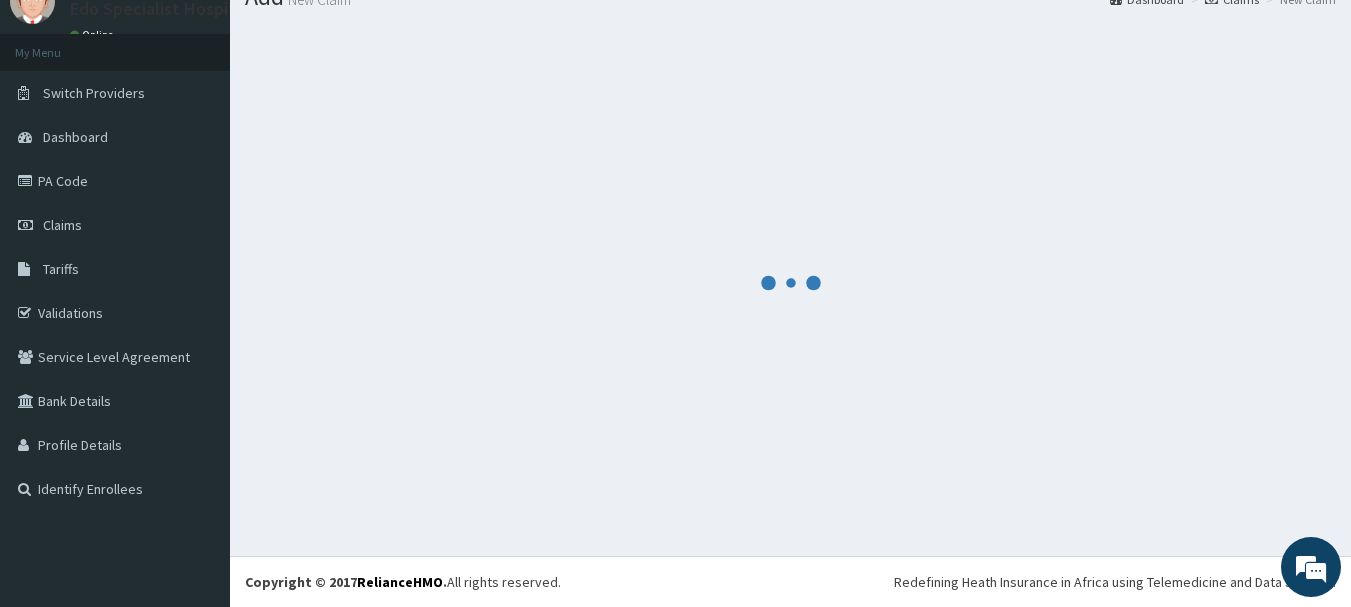 scroll, scrollTop: 893, scrollLeft: 0, axis: vertical 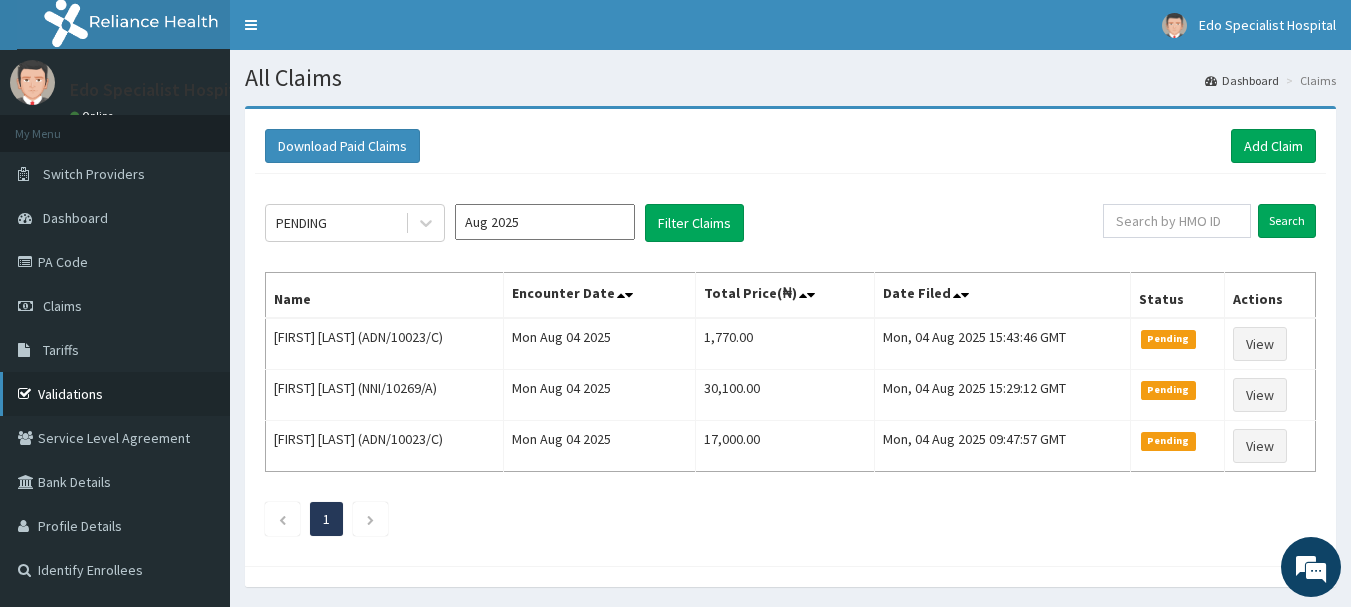 click on "Validations" at bounding box center [115, 394] 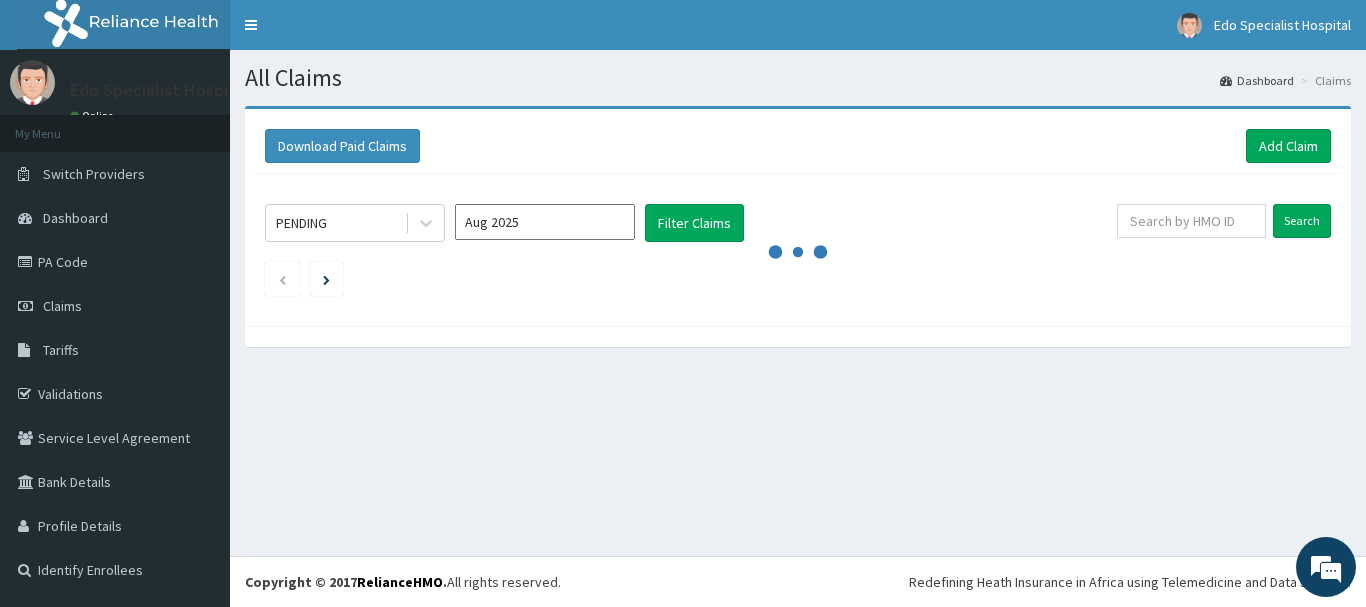 scroll, scrollTop: 0, scrollLeft: 0, axis: both 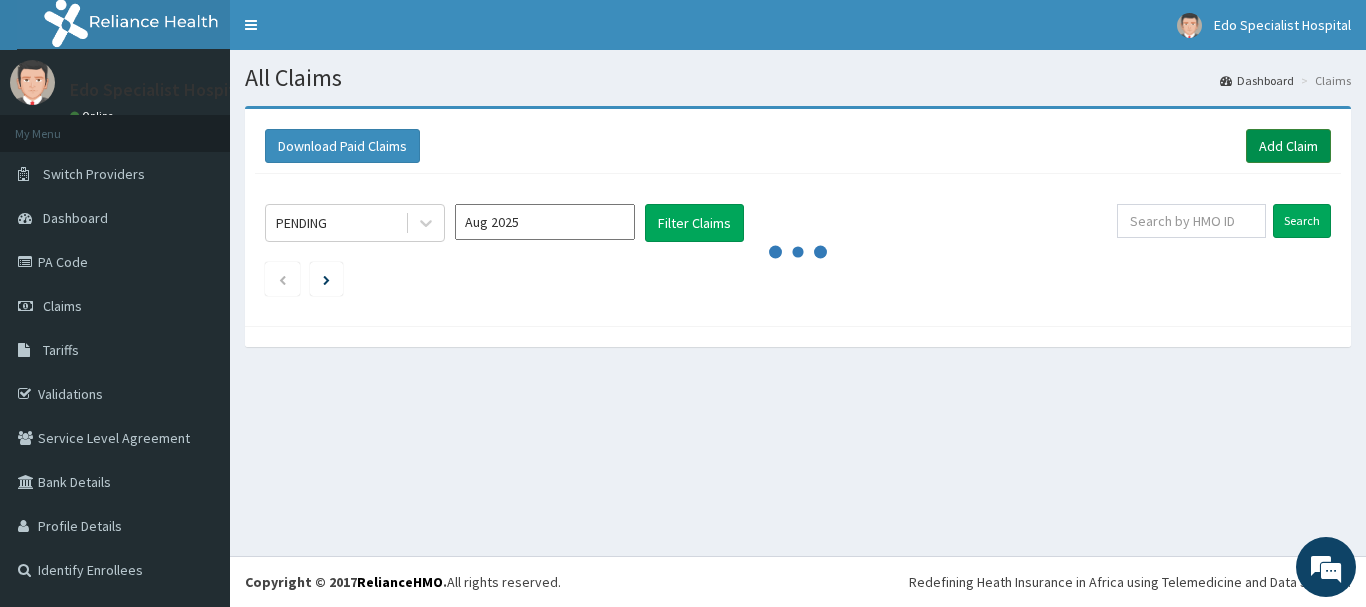 click on "Add Claim" at bounding box center (1288, 146) 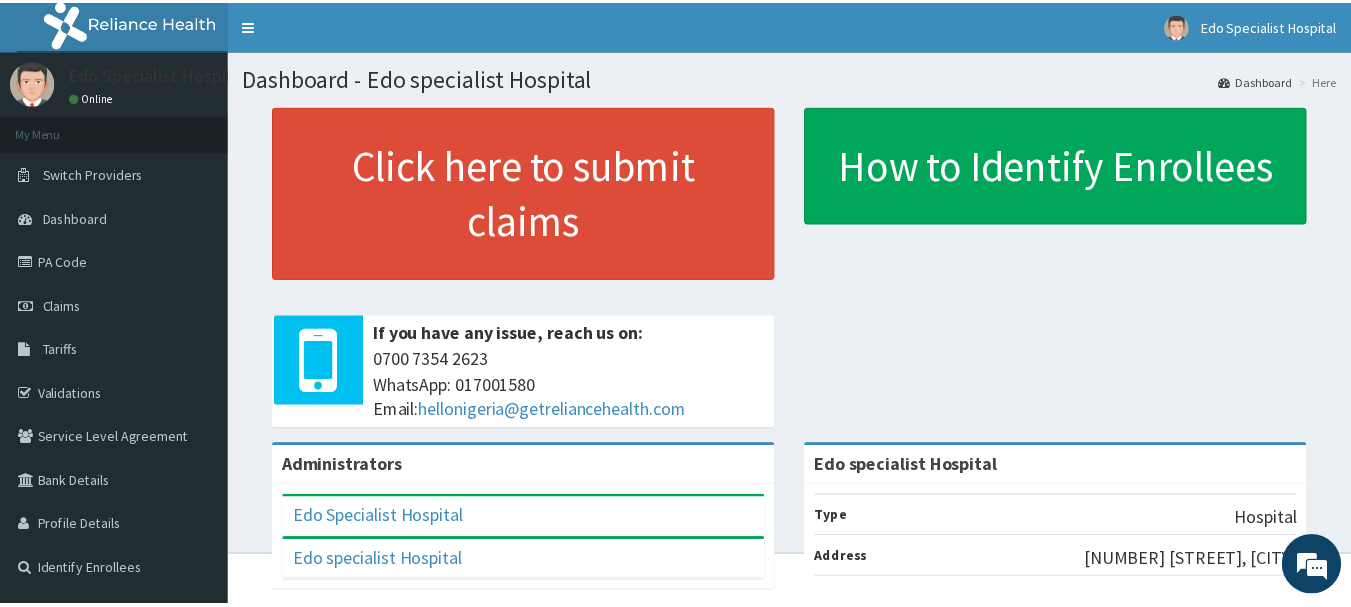 scroll, scrollTop: 0, scrollLeft: 0, axis: both 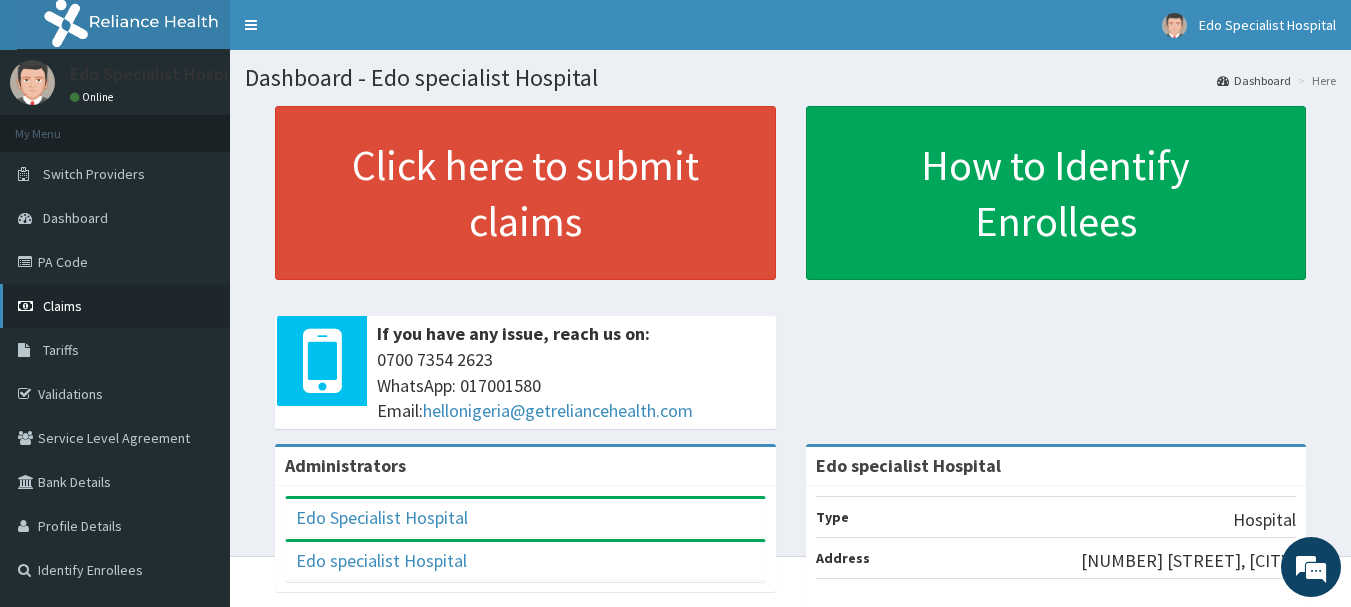 click on "Claims" at bounding box center (62, 306) 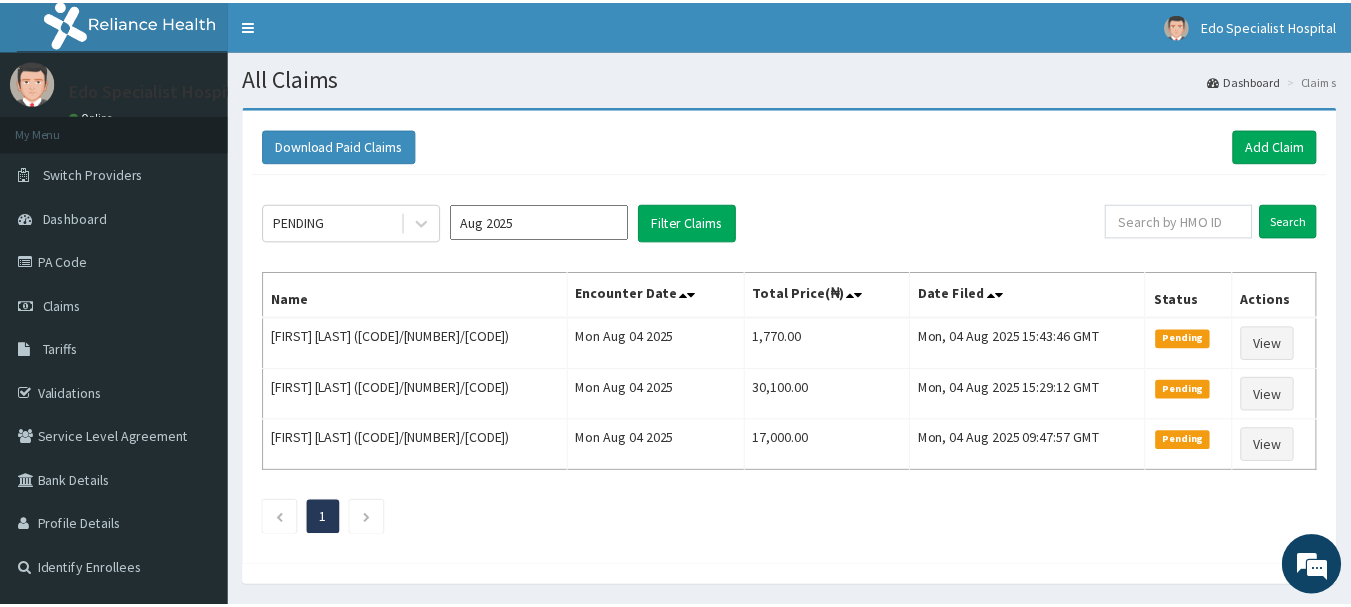 scroll, scrollTop: 0, scrollLeft: 0, axis: both 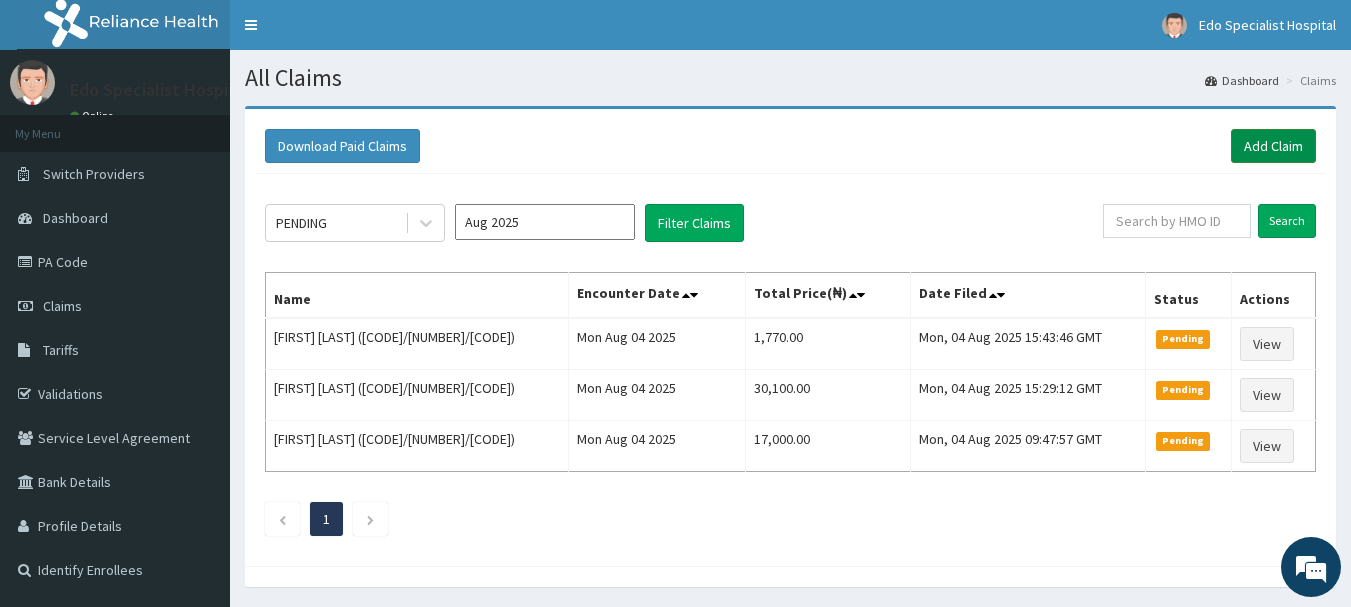 click on "Add Claim" at bounding box center [1273, 146] 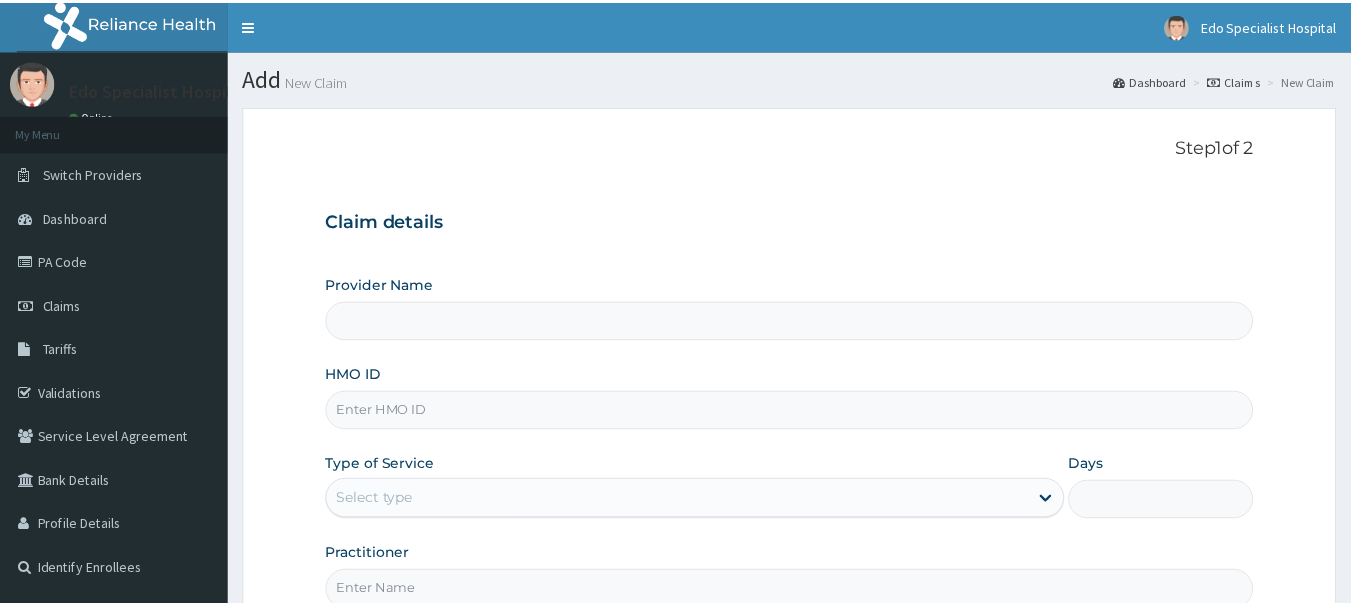 scroll, scrollTop: 0, scrollLeft: 0, axis: both 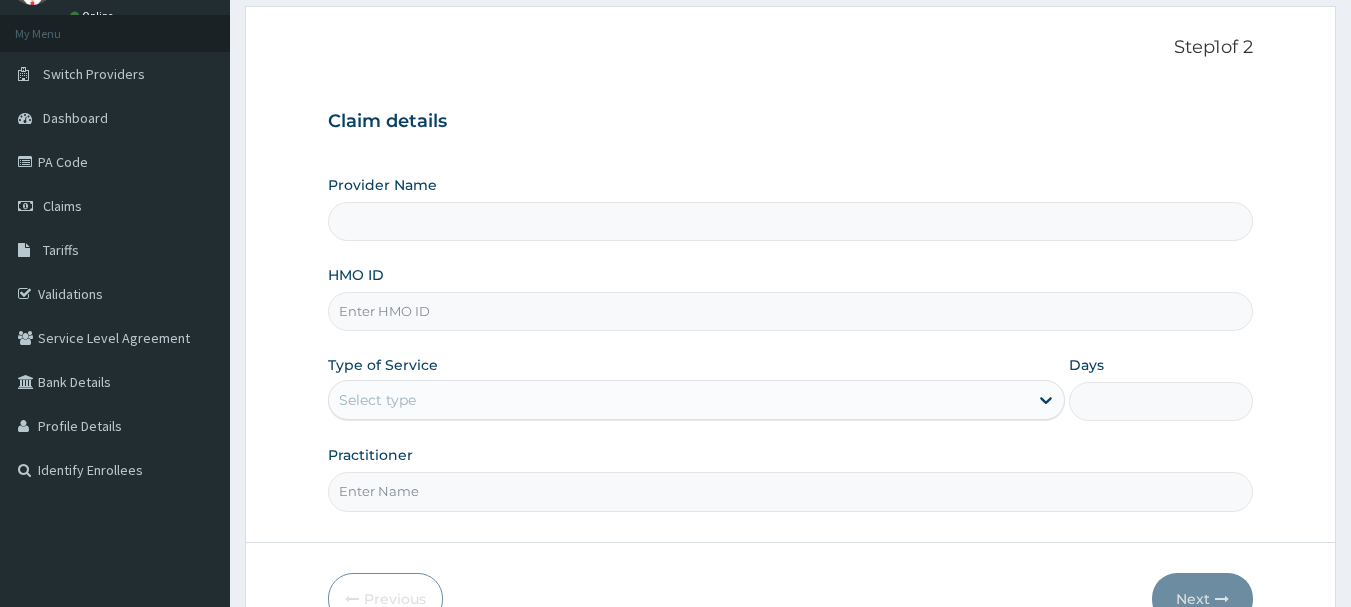 click on "HMO ID" at bounding box center (791, 311) 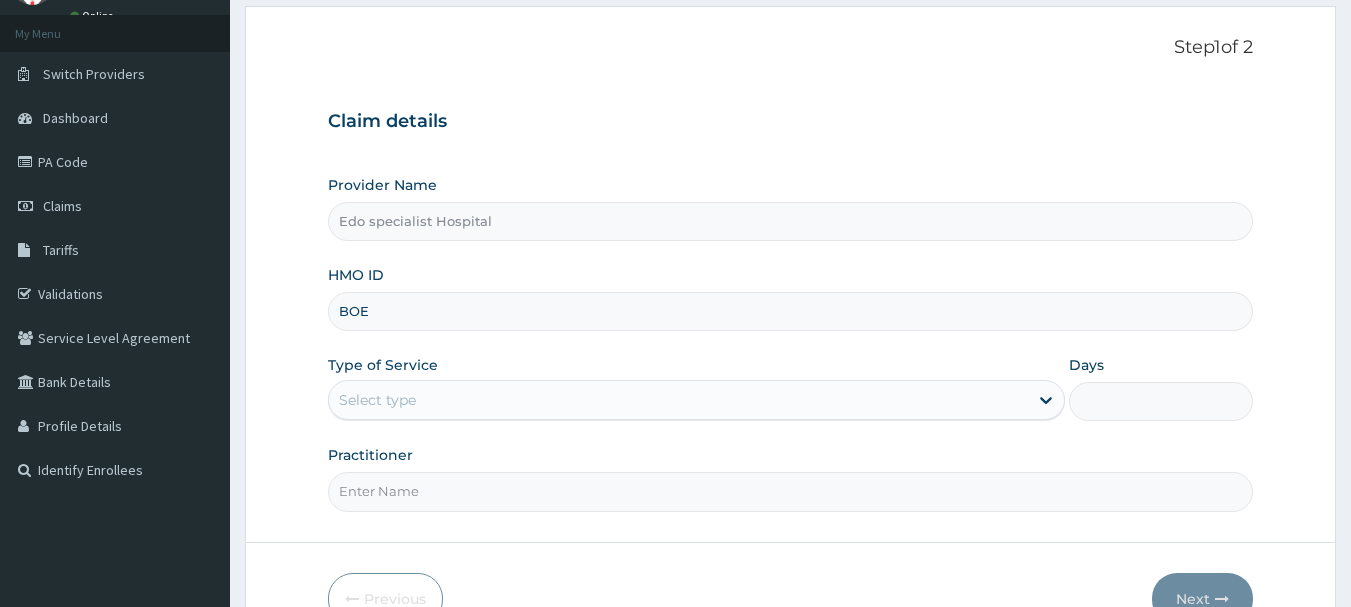 type on "BOE/10001/B" 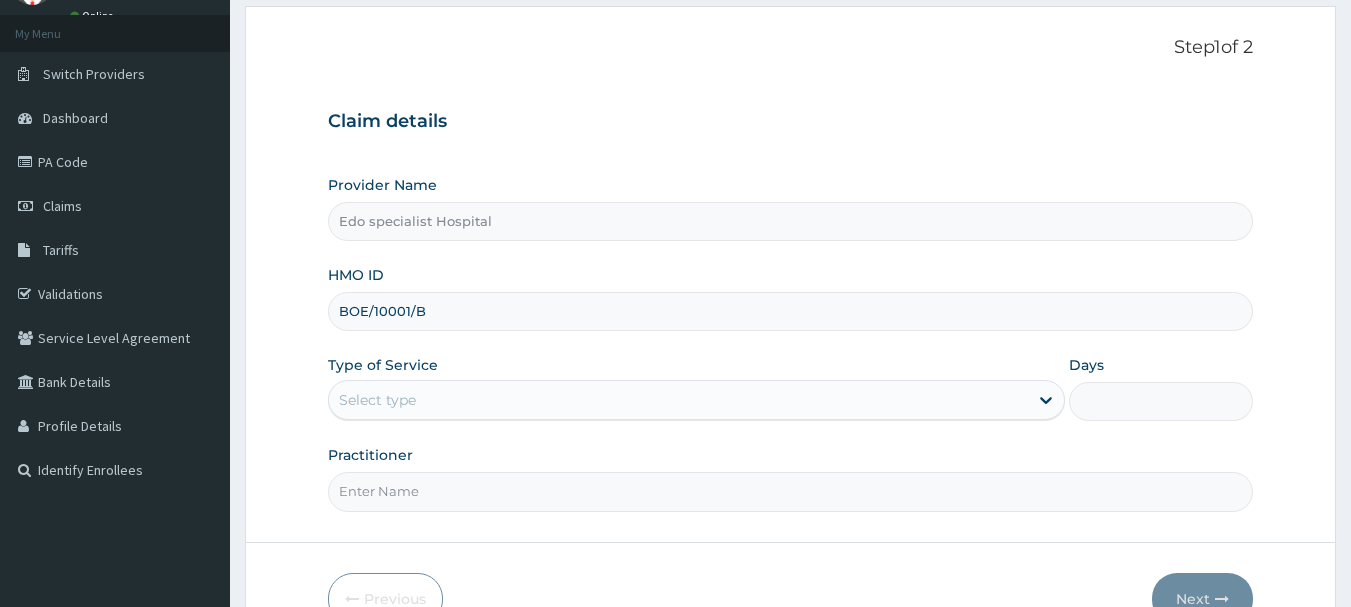 click on "Select type" at bounding box center (678, 400) 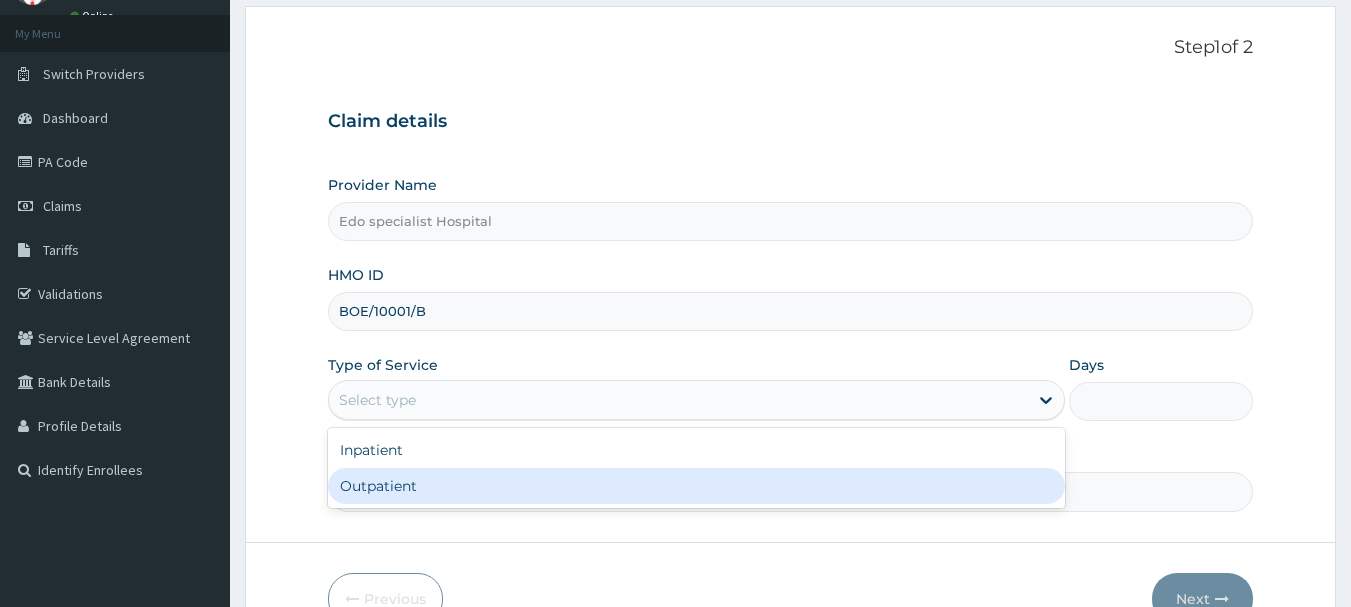 click on "Outpatient" at bounding box center (696, 486) 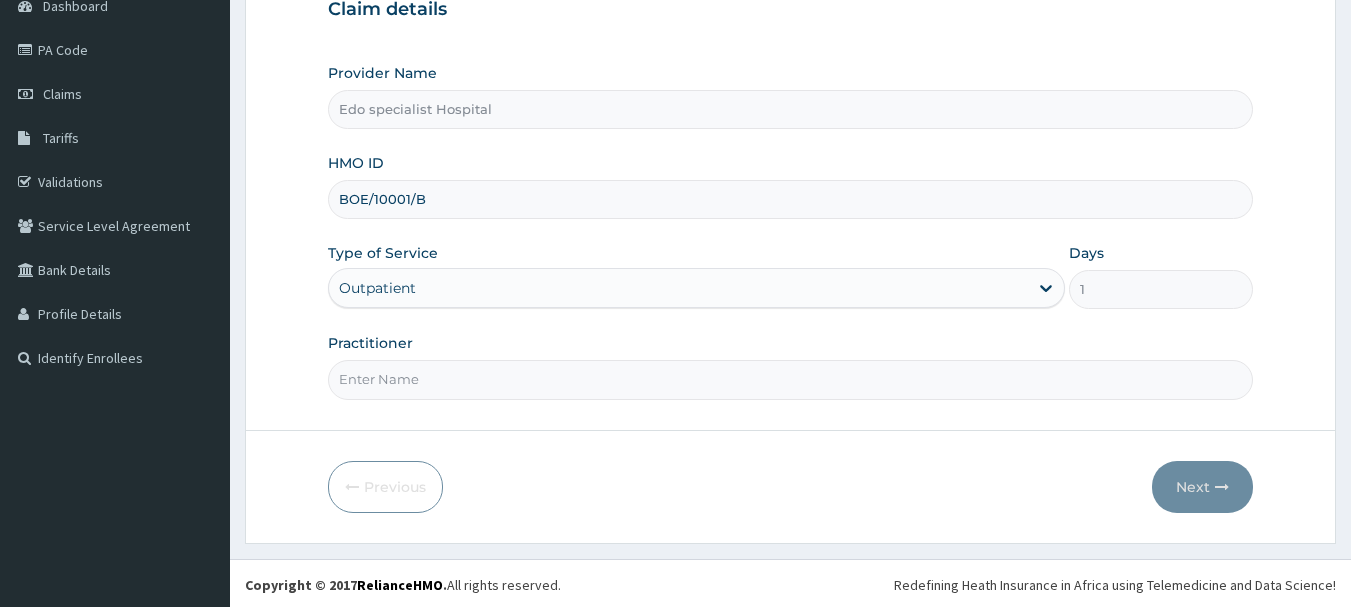 scroll, scrollTop: 215, scrollLeft: 0, axis: vertical 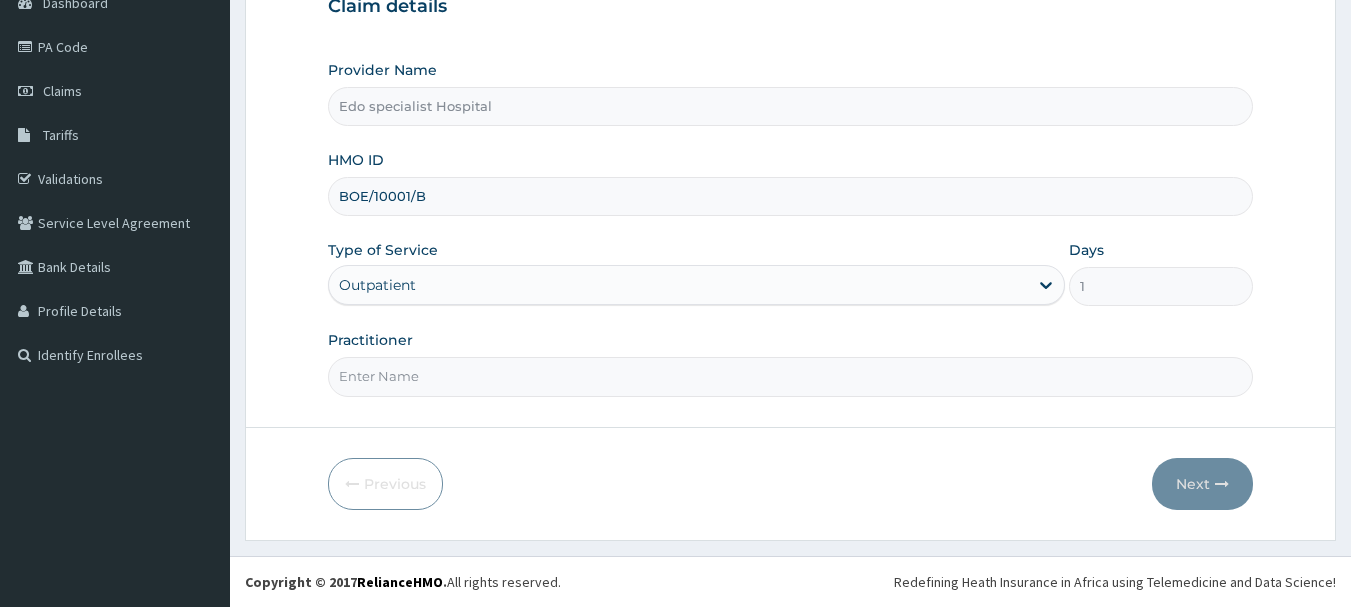 click on "Practitioner" at bounding box center (791, 363) 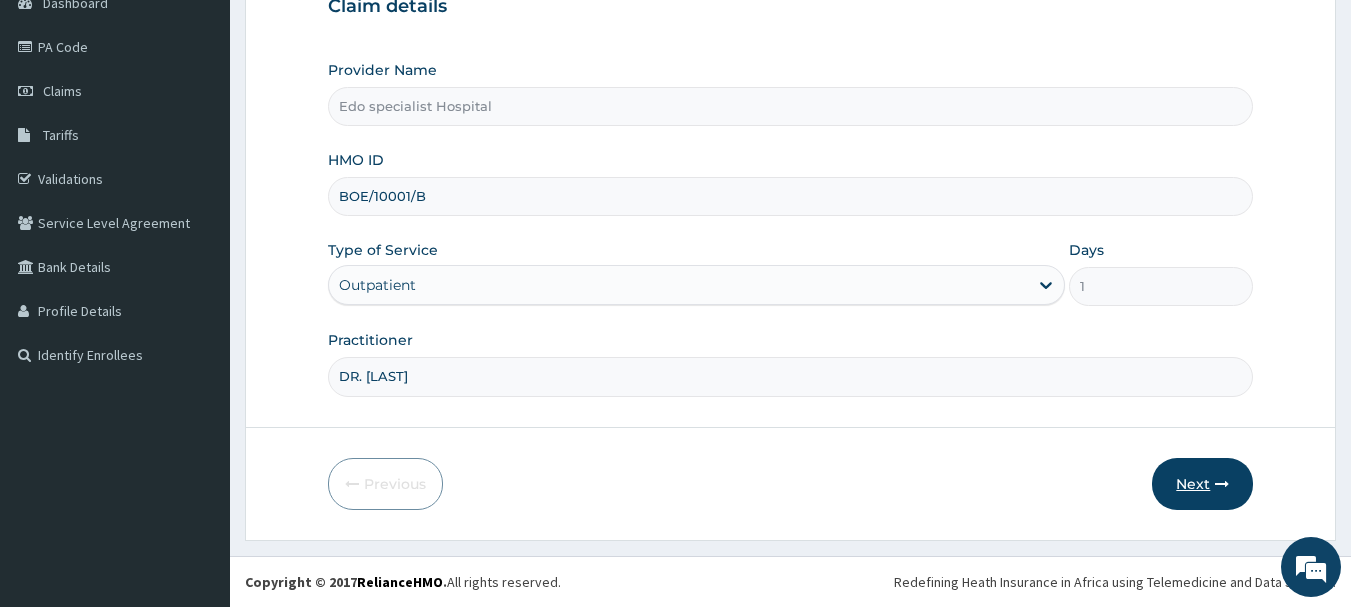 type on "DR. LILIAN" 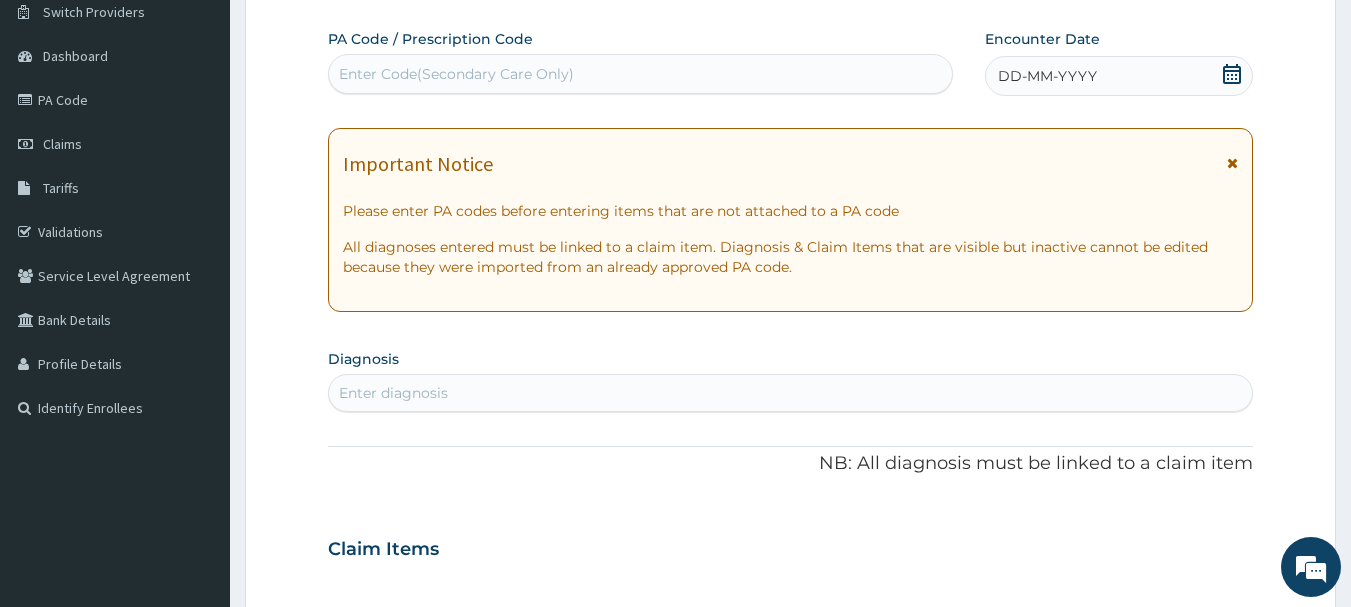 scroll, scrollTop: 15, scrollLeft: 0, axis: vertical 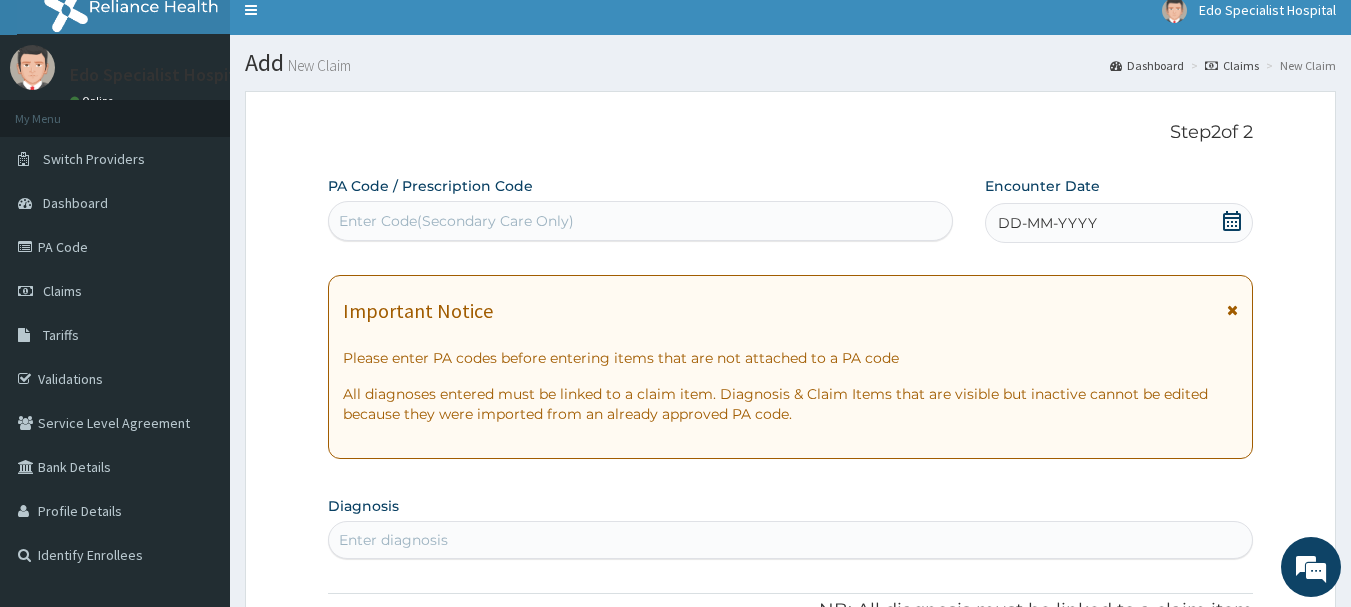 click 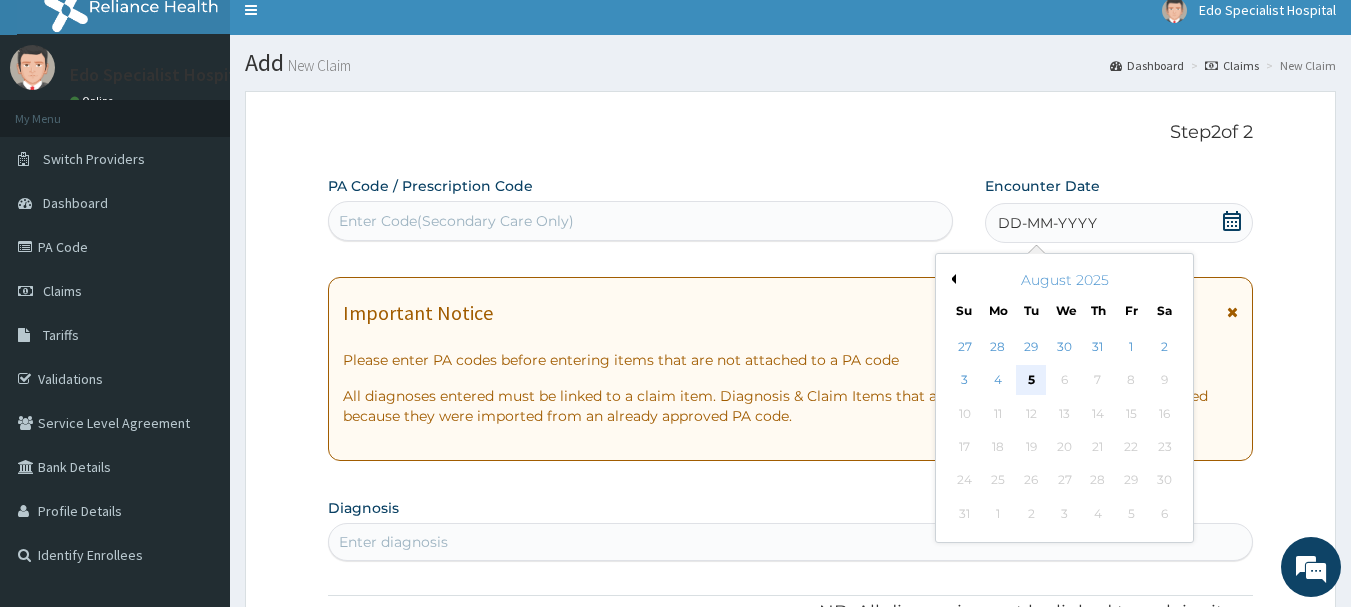 click on "5" at bounding box center [1032, 381] 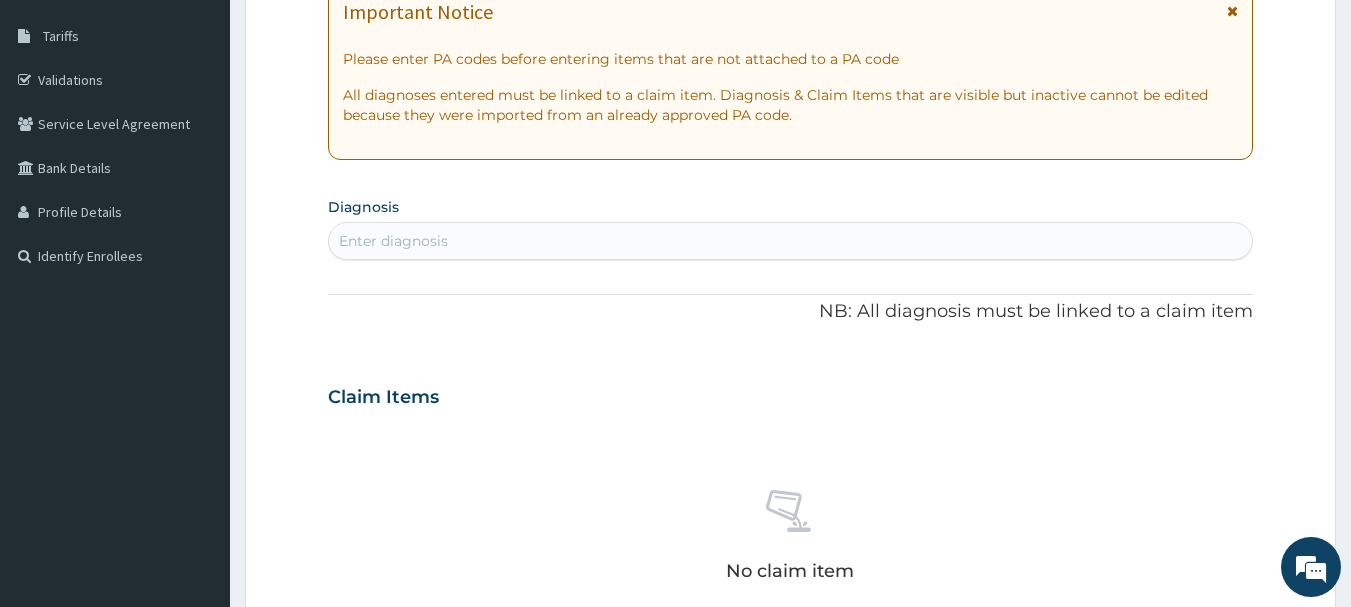 scroll, scrollTop: 315, scrollLeft: 0, axis: vertical 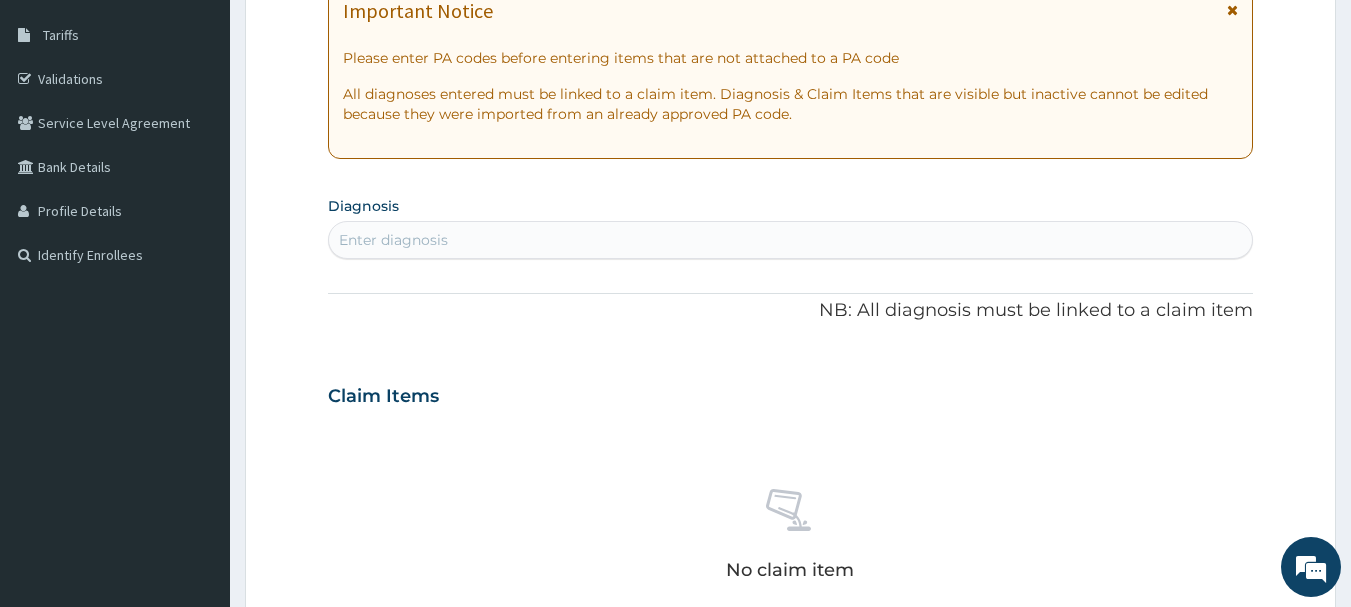 click on "Enter diagnosis" at bounding box center (393, 240) 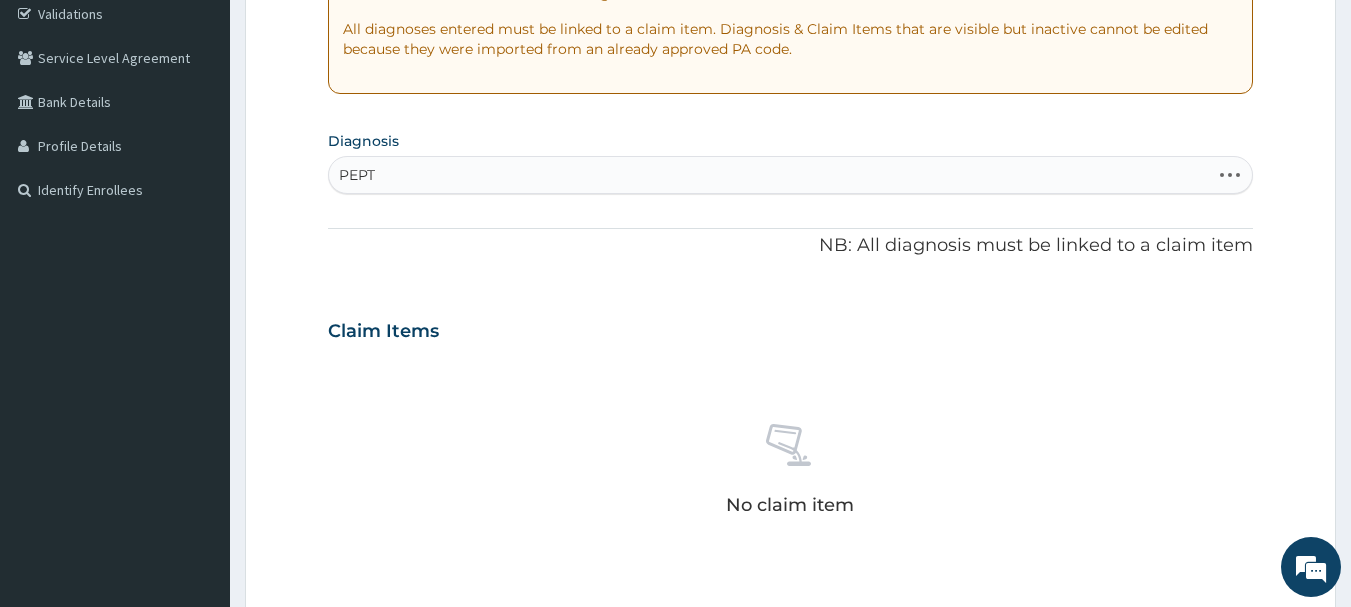 scroll, scrollTop: 415, scrollLeft: 0, axis: vertical 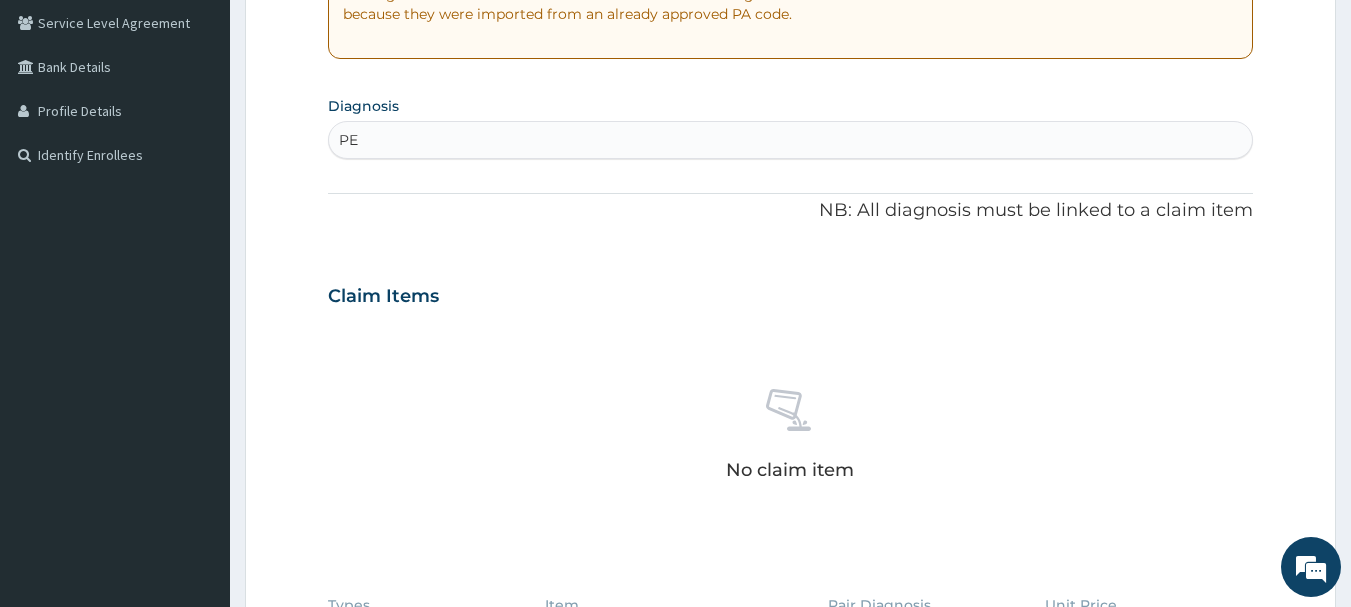 type on "P" 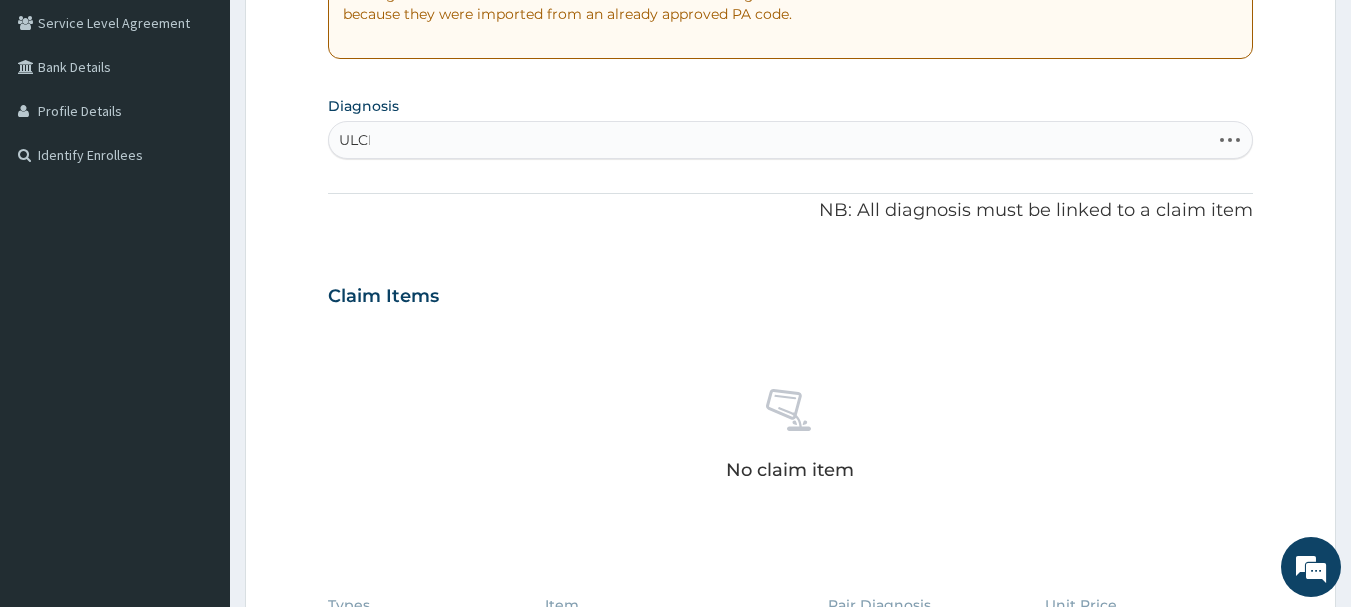 type on "ULCER" 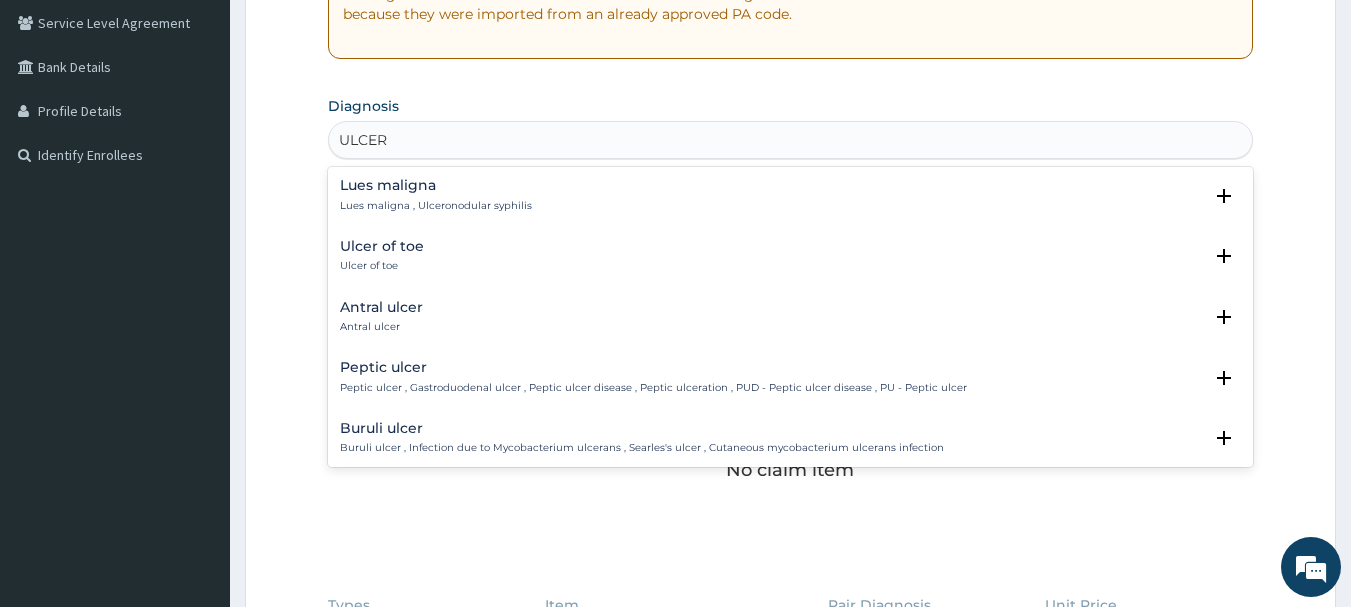 scroll, scrollTop: 400, scrollLeft: 0, axis: vertical 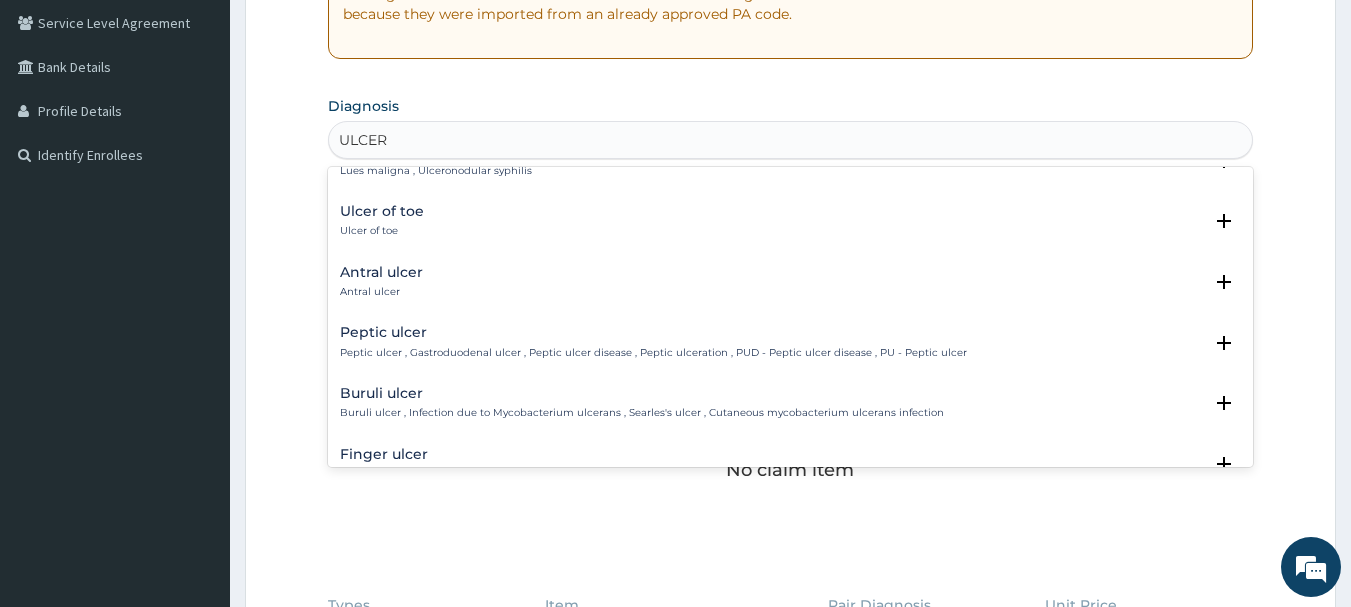 click on "Peptic ulcer" at bounding box center [653, 332] 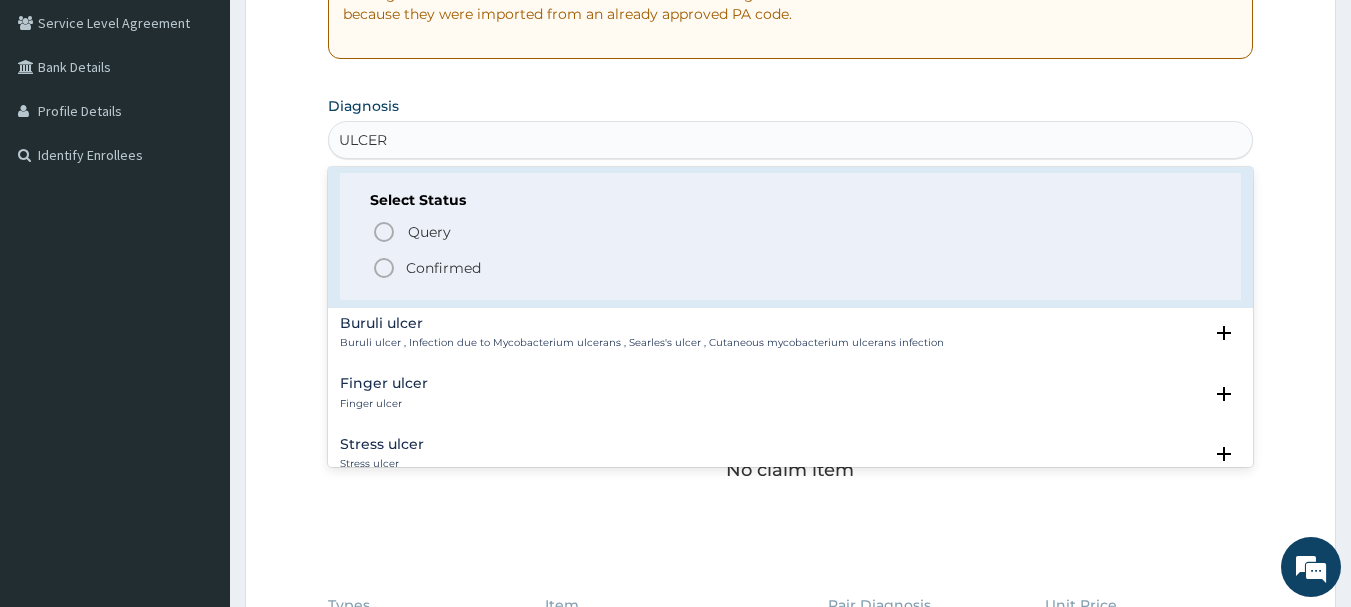 scroll, scrollTop: 600, scrollLeft: 0, axis: vertical 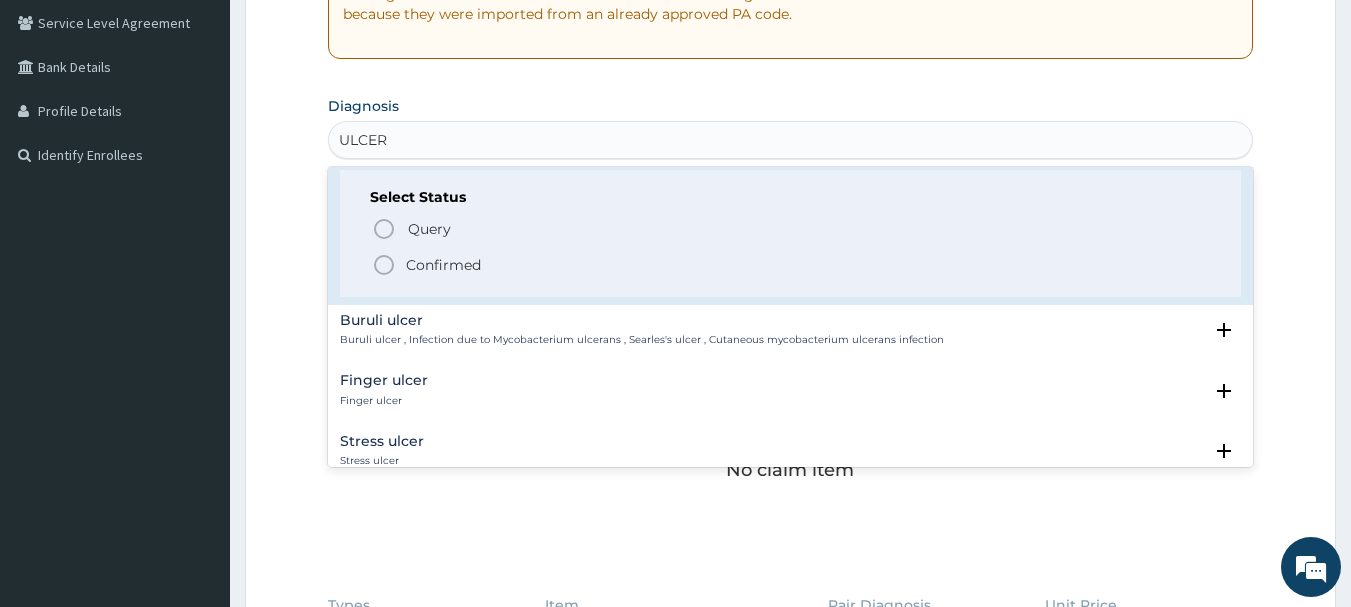 click 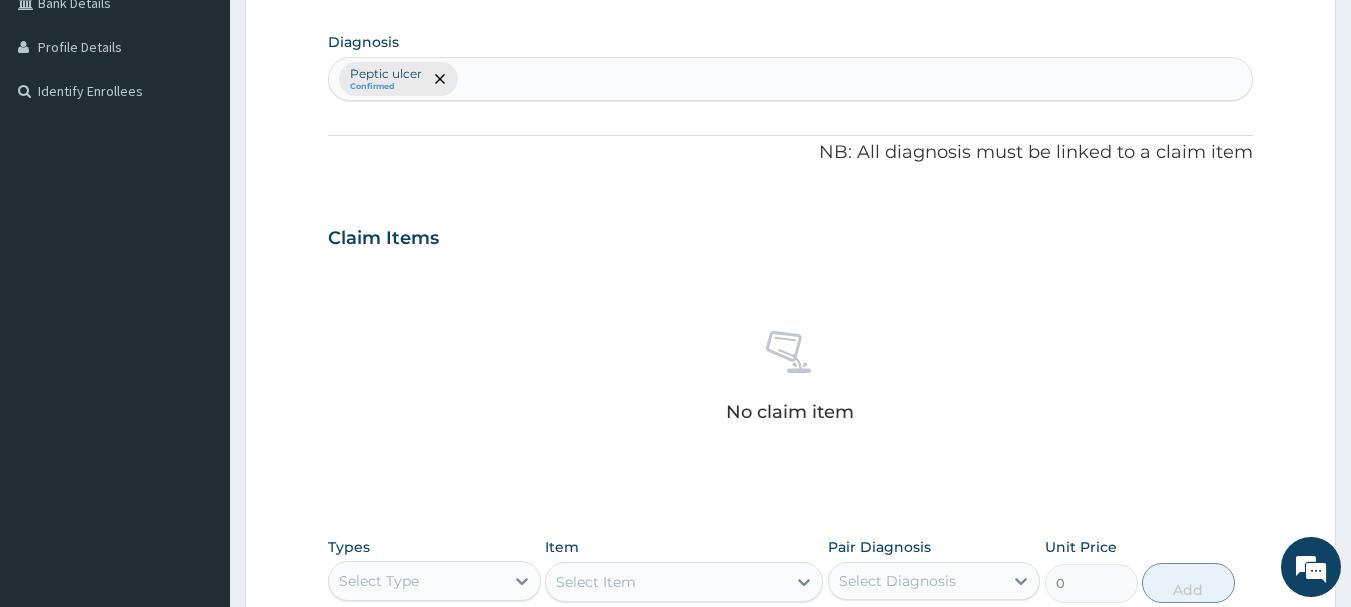 scroll, scrollTop: 715, scrollLeft: 0, axis: vertical 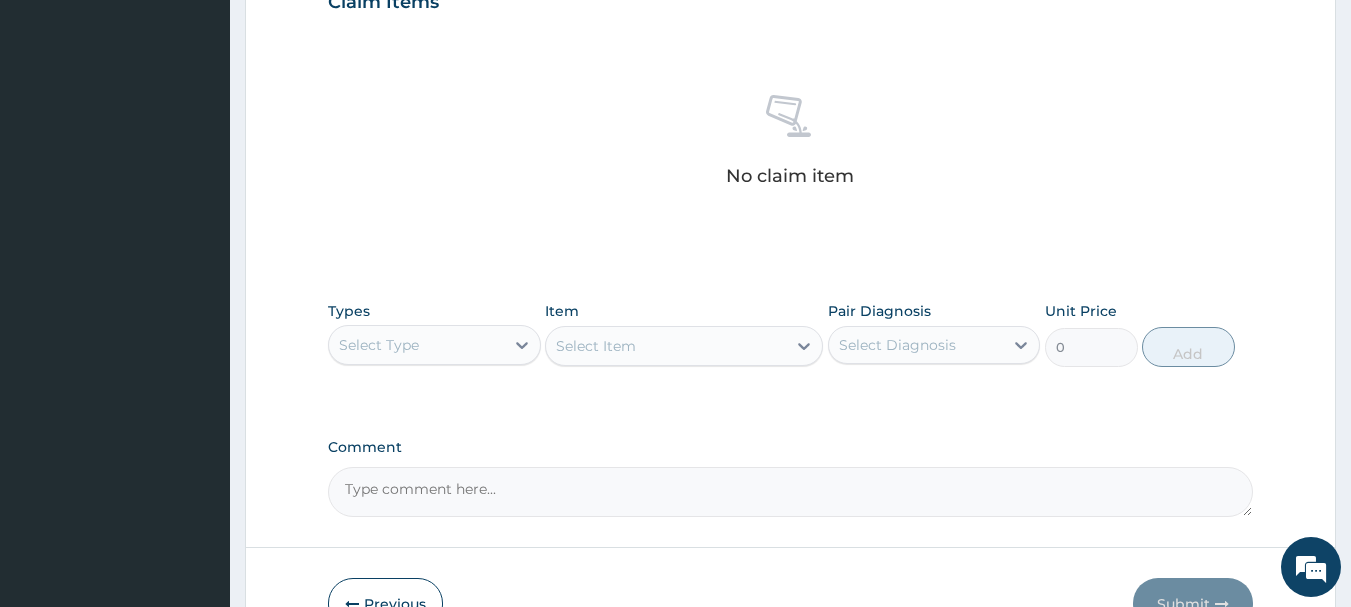 click on "Select Type" at bounding box center (416, 345) 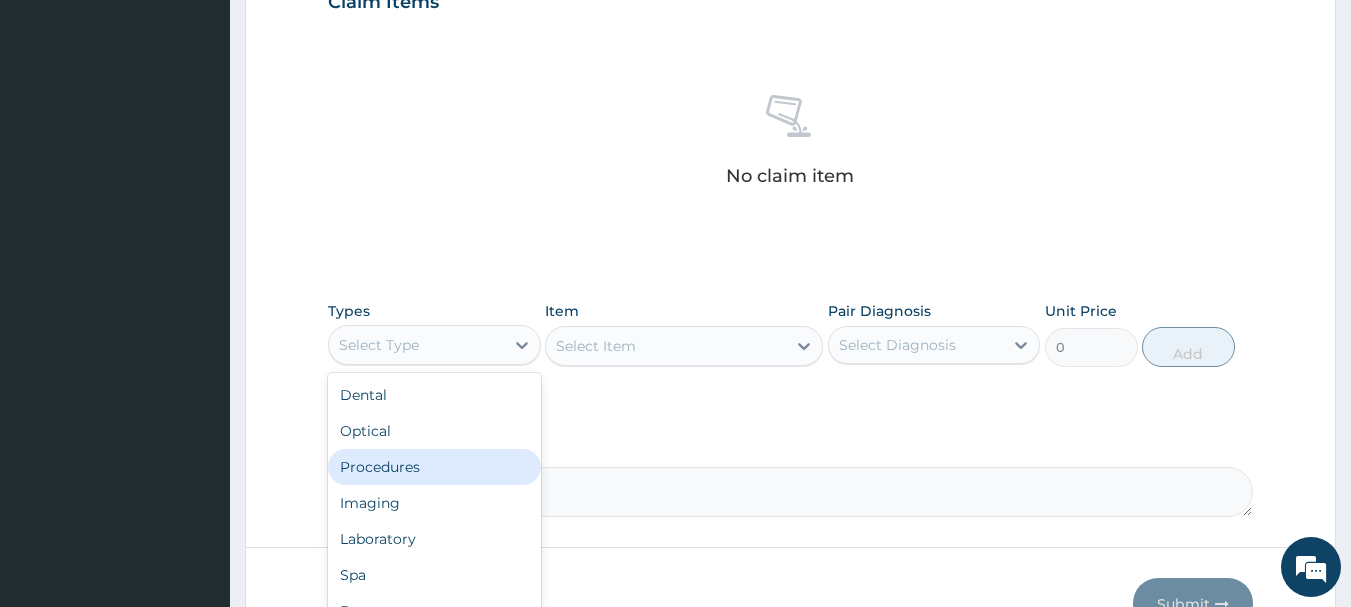 click on "Procedures" at bounding box center (434, 467) 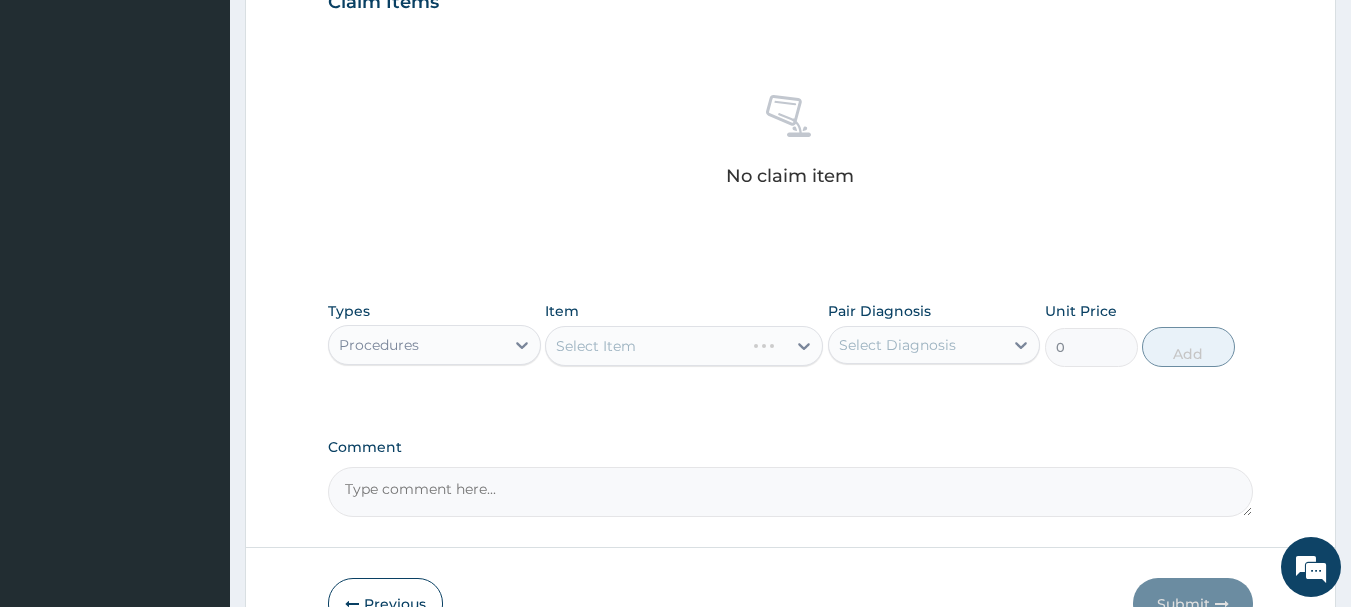 click on "Select Item" at bounding box center [684, 346] 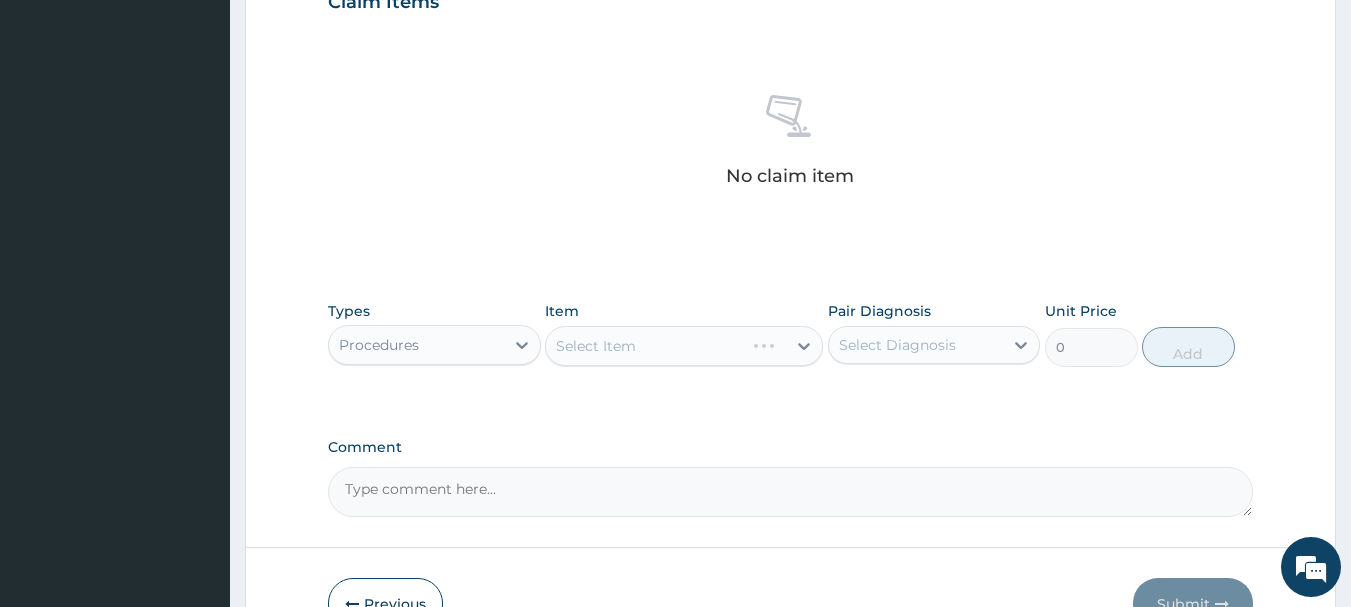 click on "Select Item" at bounding box center (684, 346) 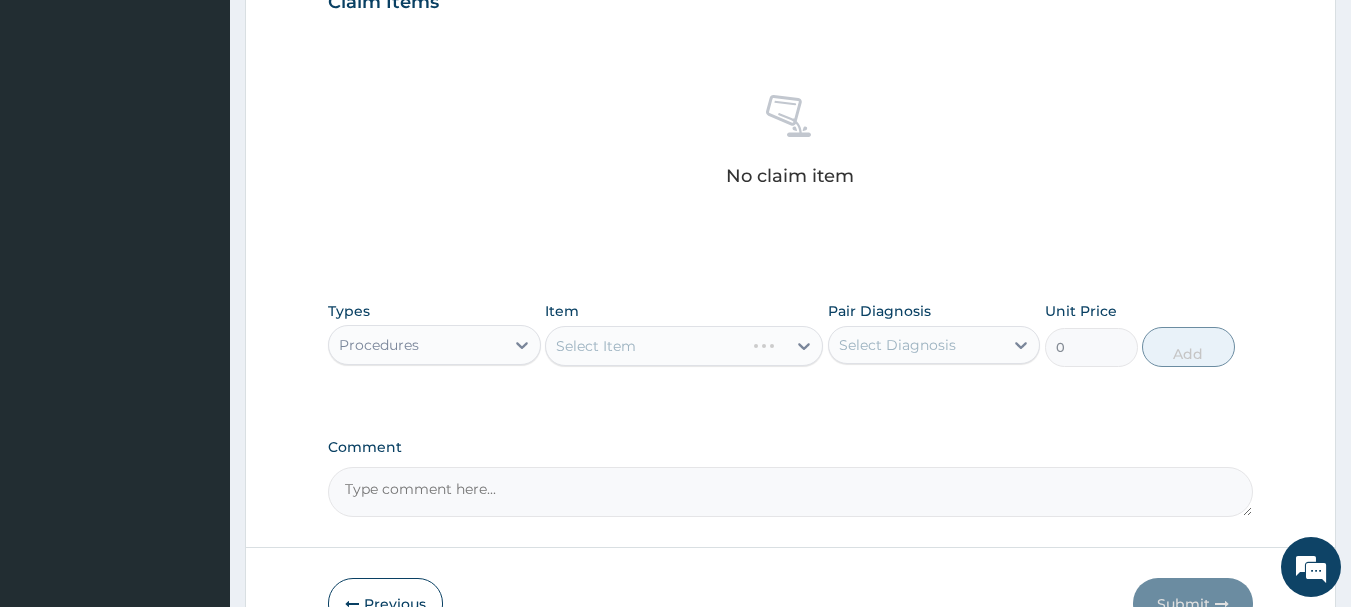 click on "Select Item" at bounding box center [684, 346] 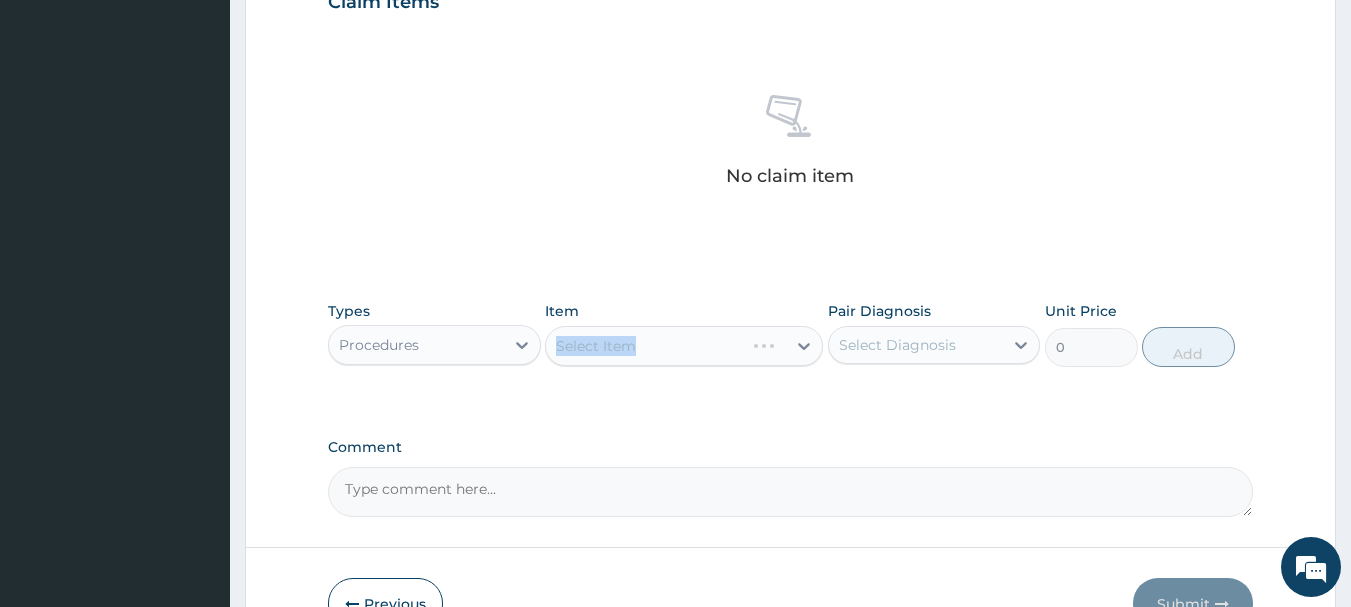click on "Select Item" at bounding box center (684, 346) 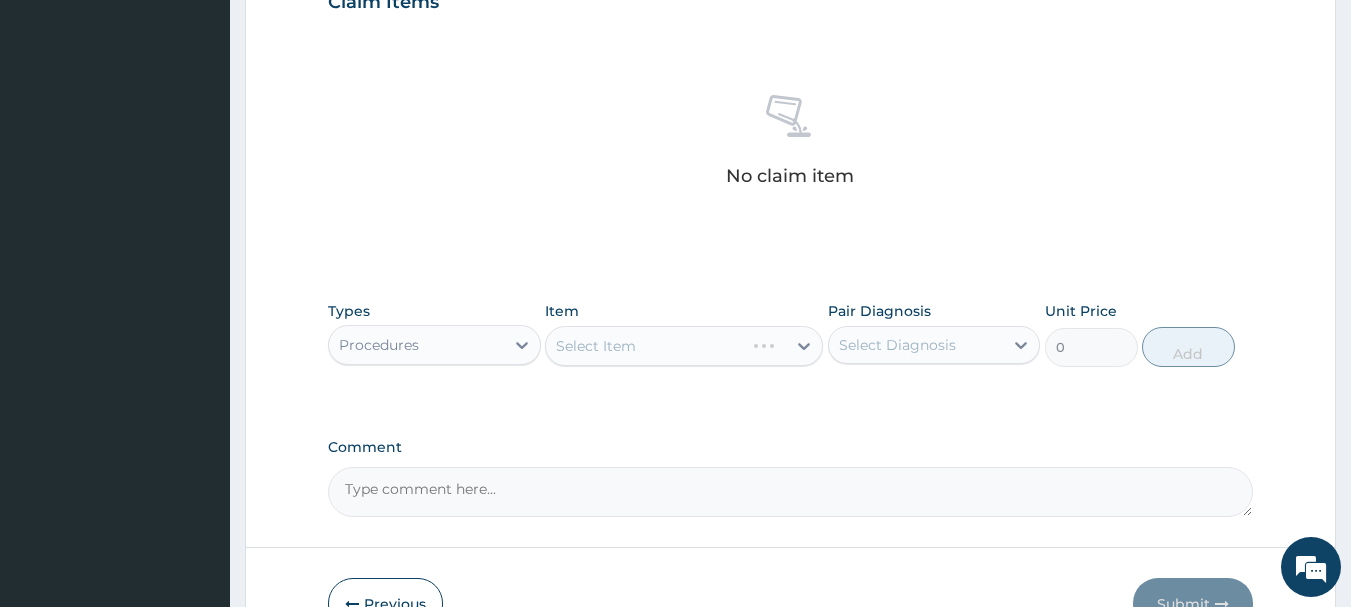 click on "Select Item" at bounding box center [684, 346] 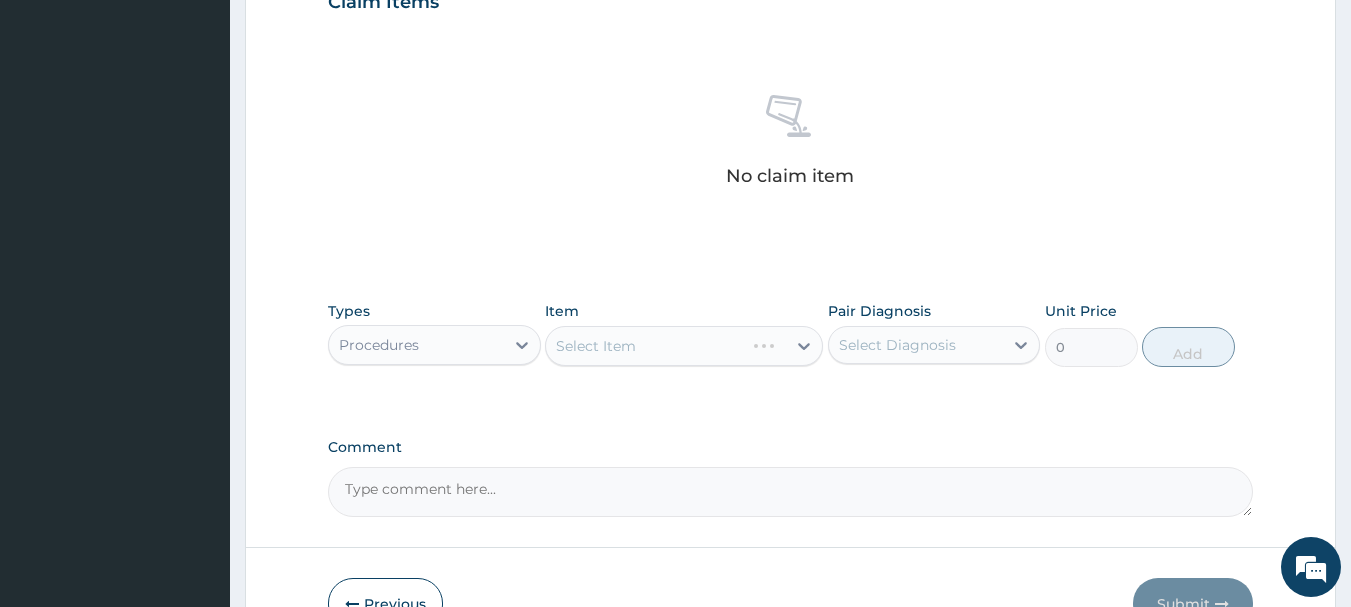 click on "Select Item" at bounding box center [684, 346] 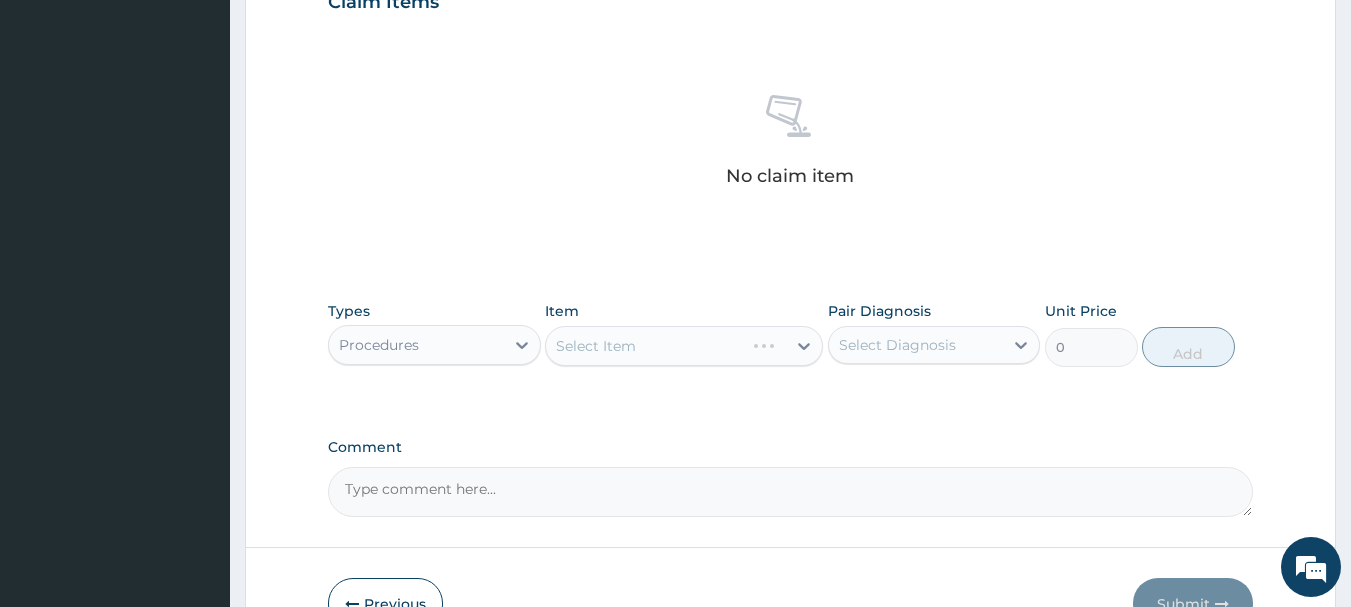 click on "Select Item" at bounding box center [684, 346] 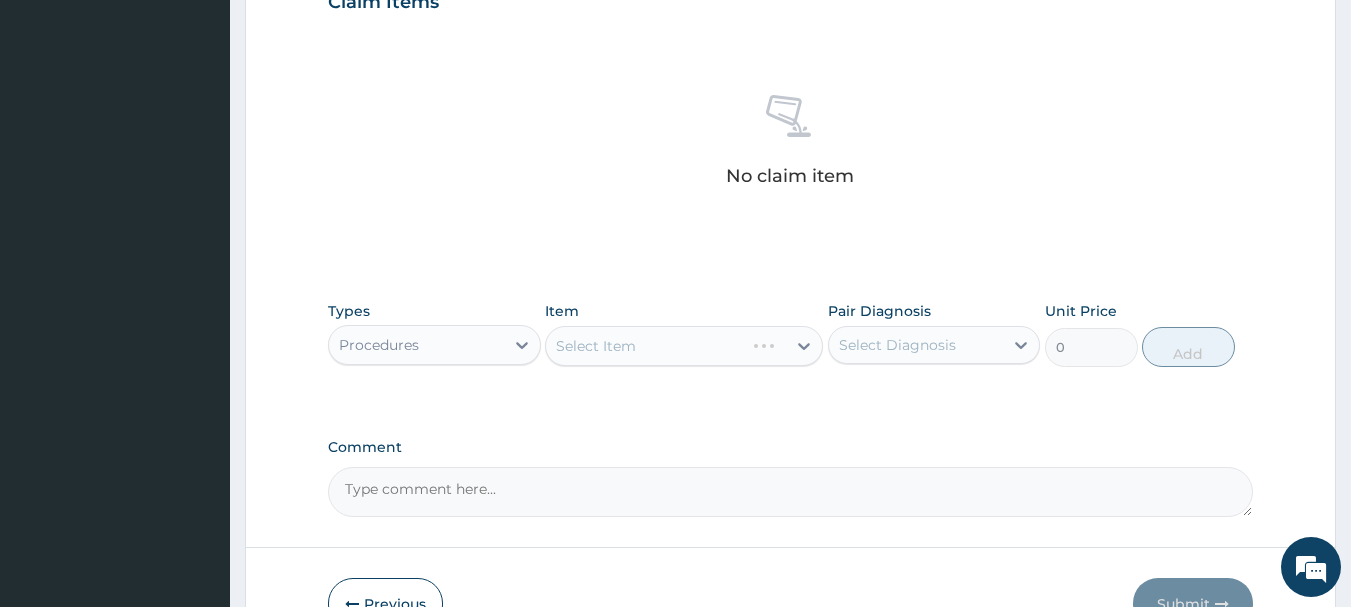 click on "Select Item" at bounding box center (684, 346) 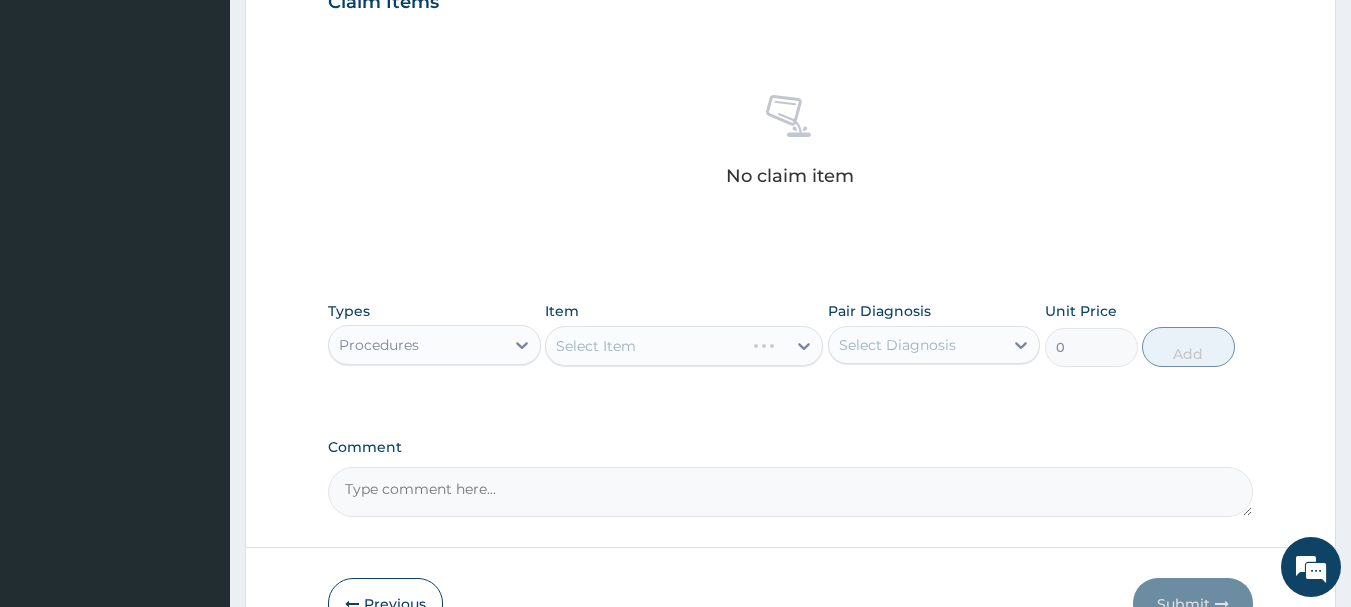 click on "Select Item" at bounding box center (684, 346) 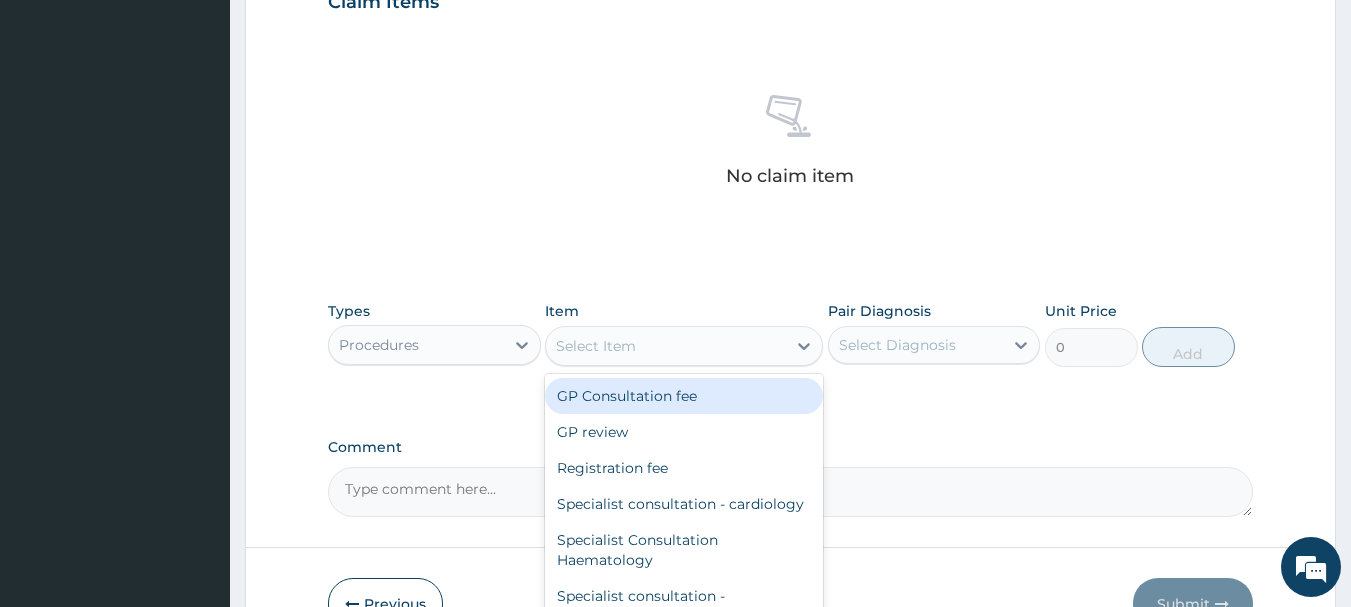 click on "Select Item" at bounding box center [666, 346] 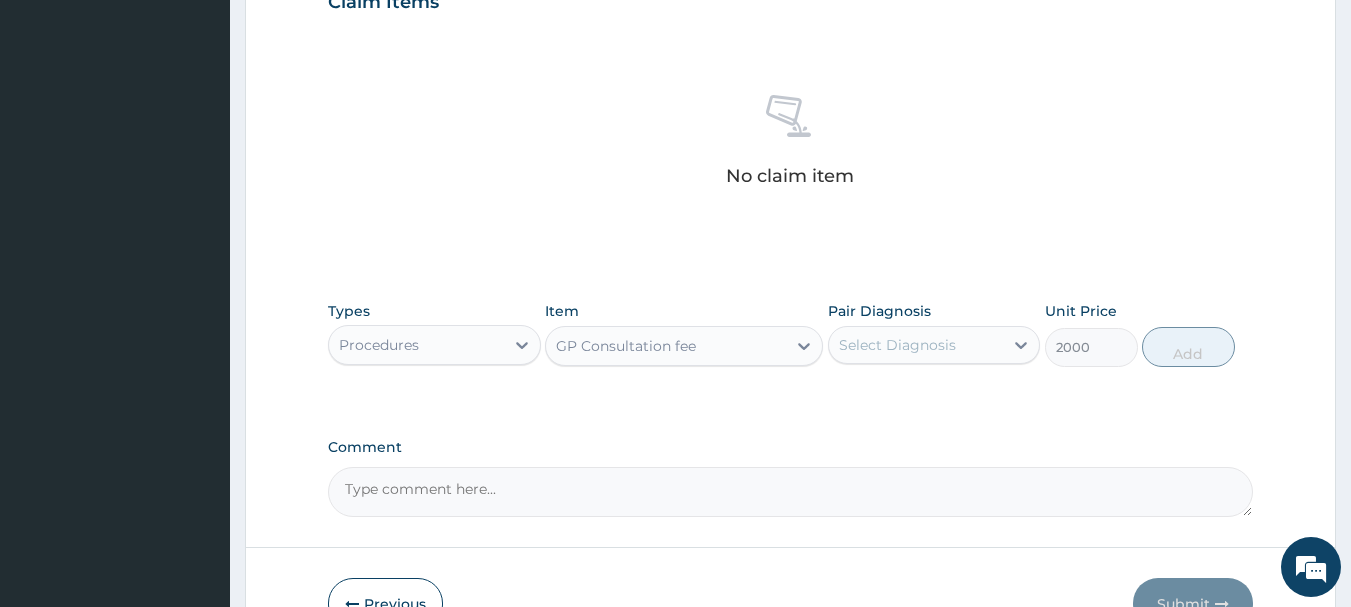 click on "Select Diagnosis" at bounding box center (897, 345) 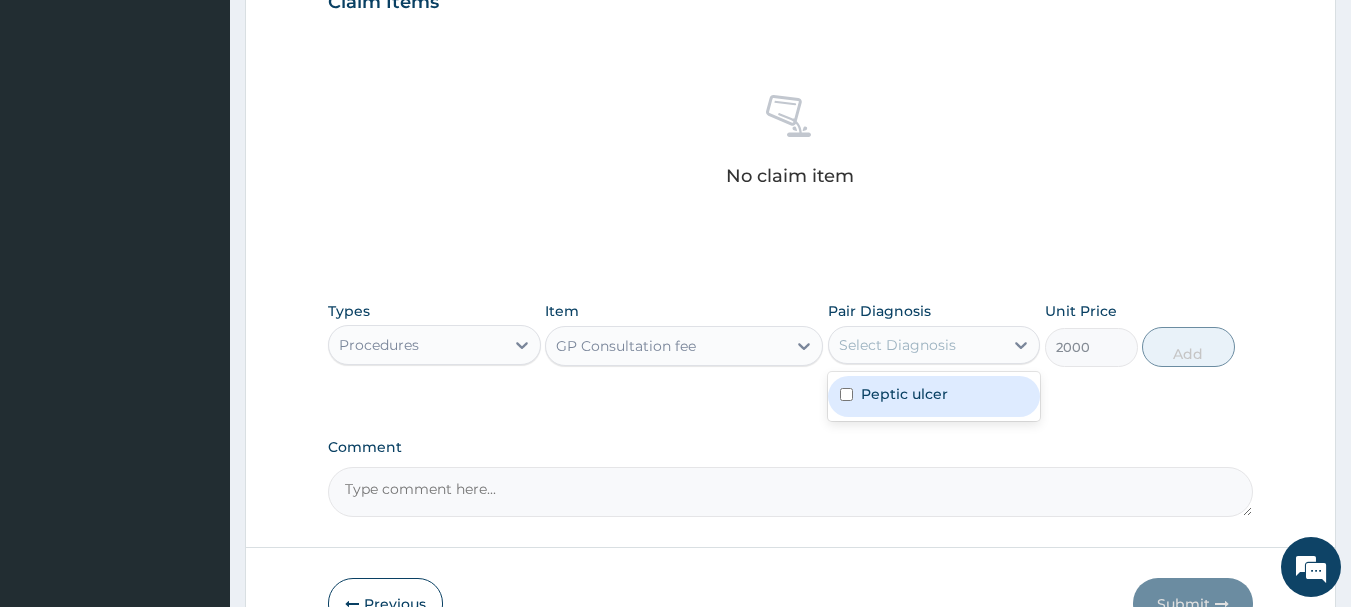 click at bounding box center [846, 394] 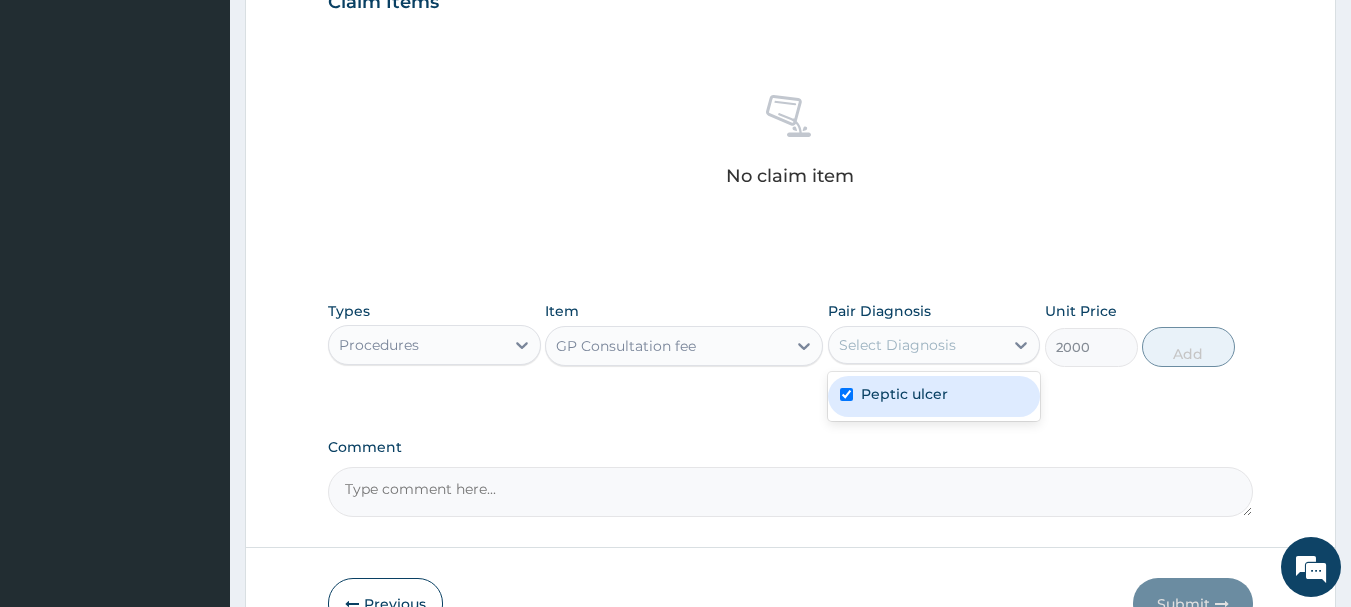 checkbox on "true" 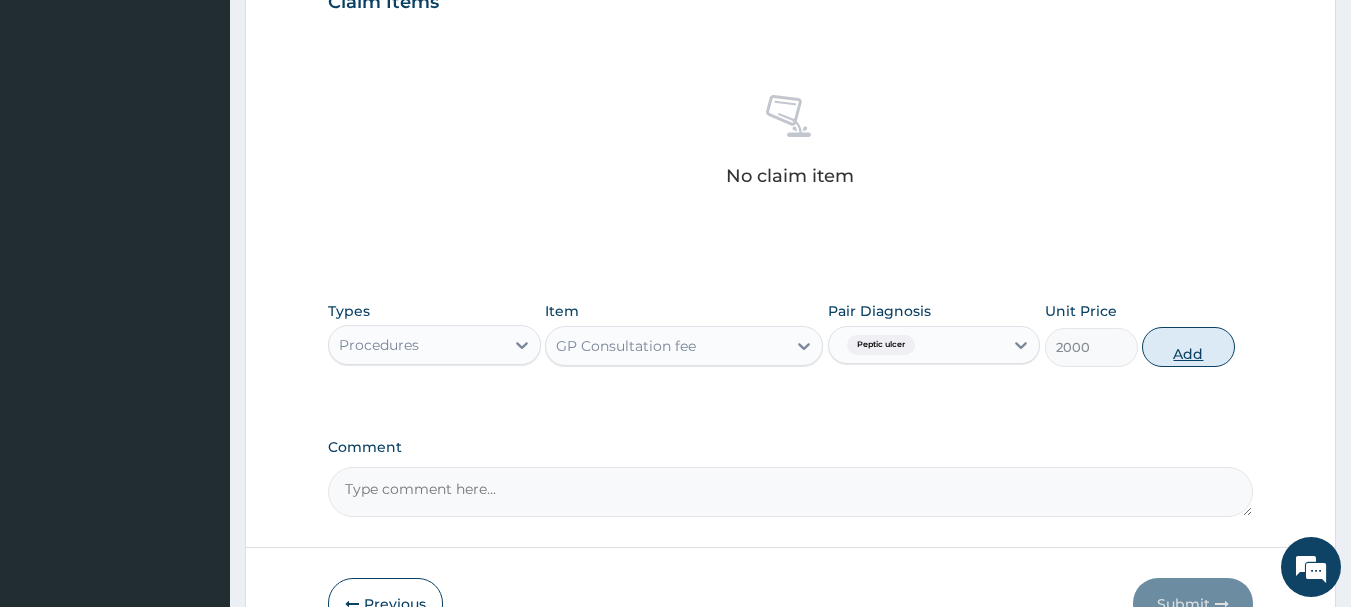 click on "Add" at bounding box center (1188, 347) 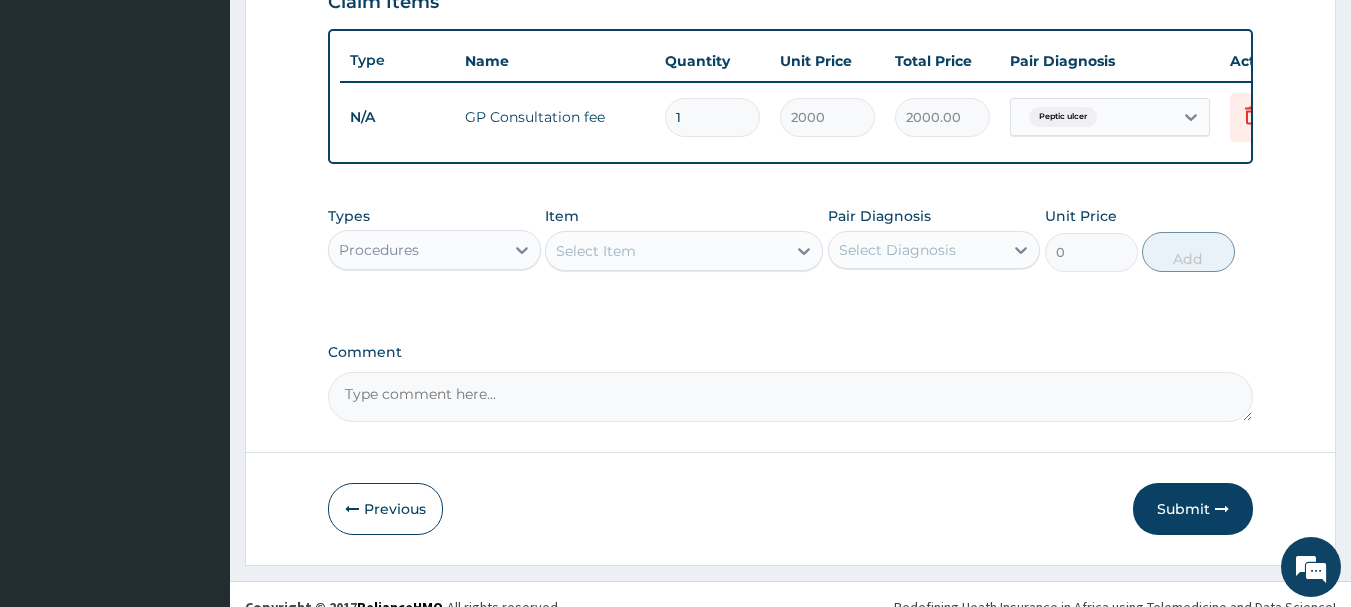 click on "Procedures" at bounding box center (416, 250) 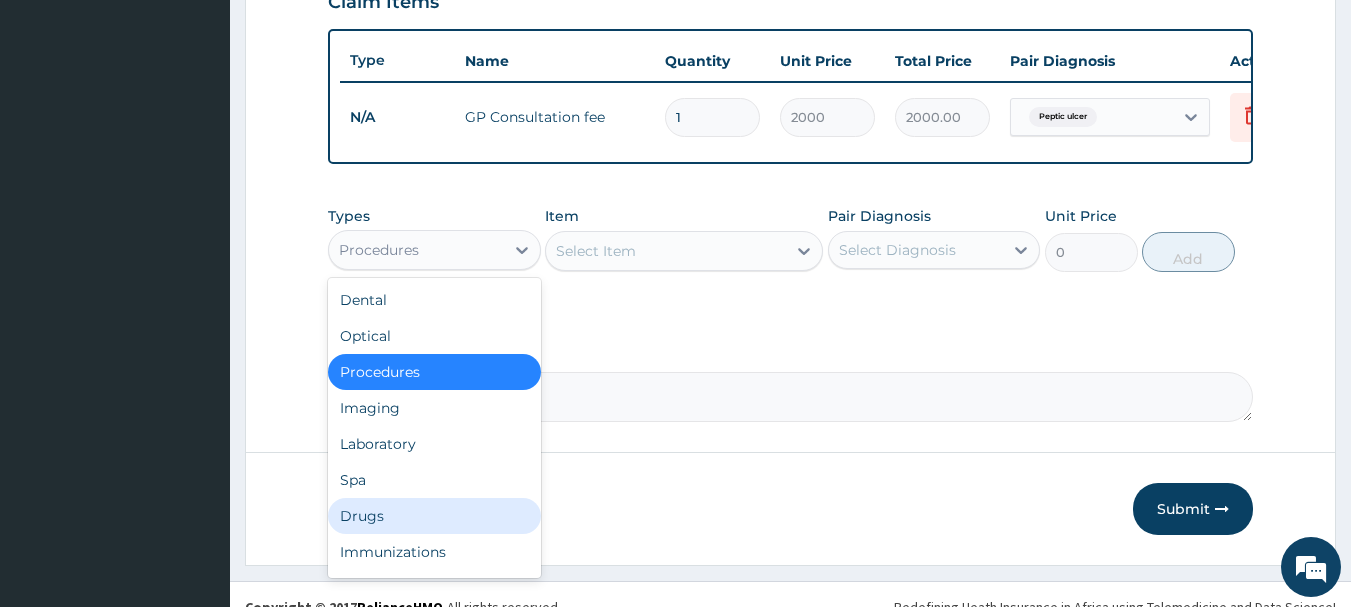 click on "Drugs" at bounding box center [434, 516] 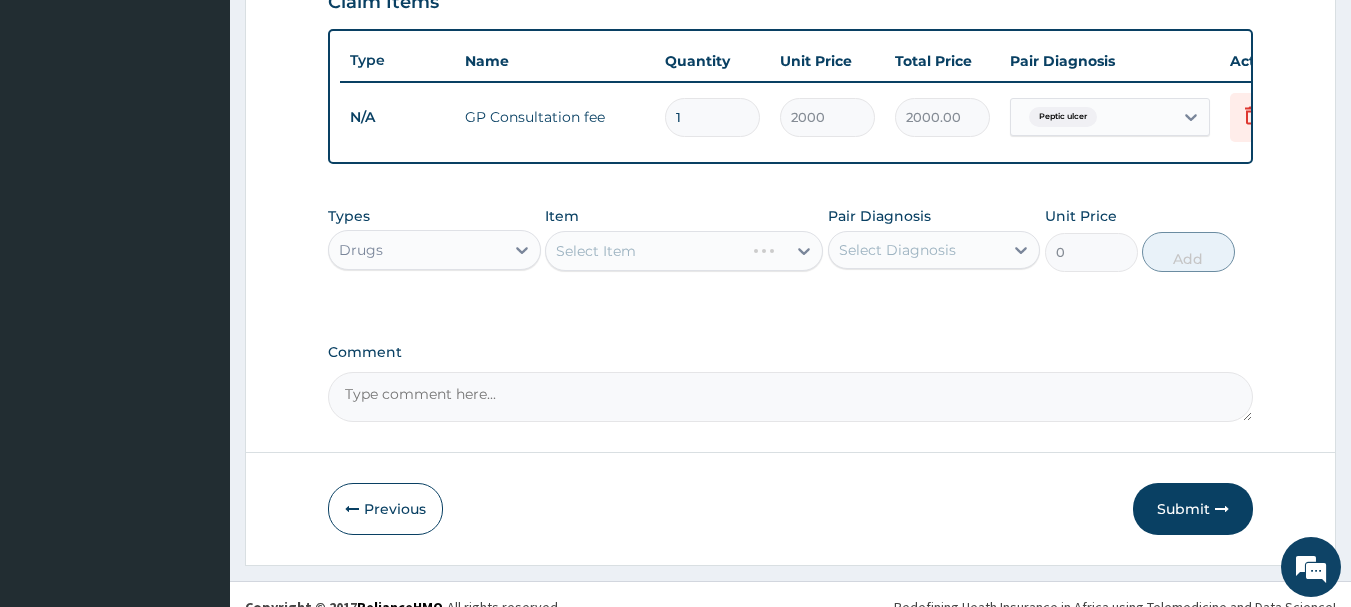 click on "Select Item" at bounding box center (684, 251) 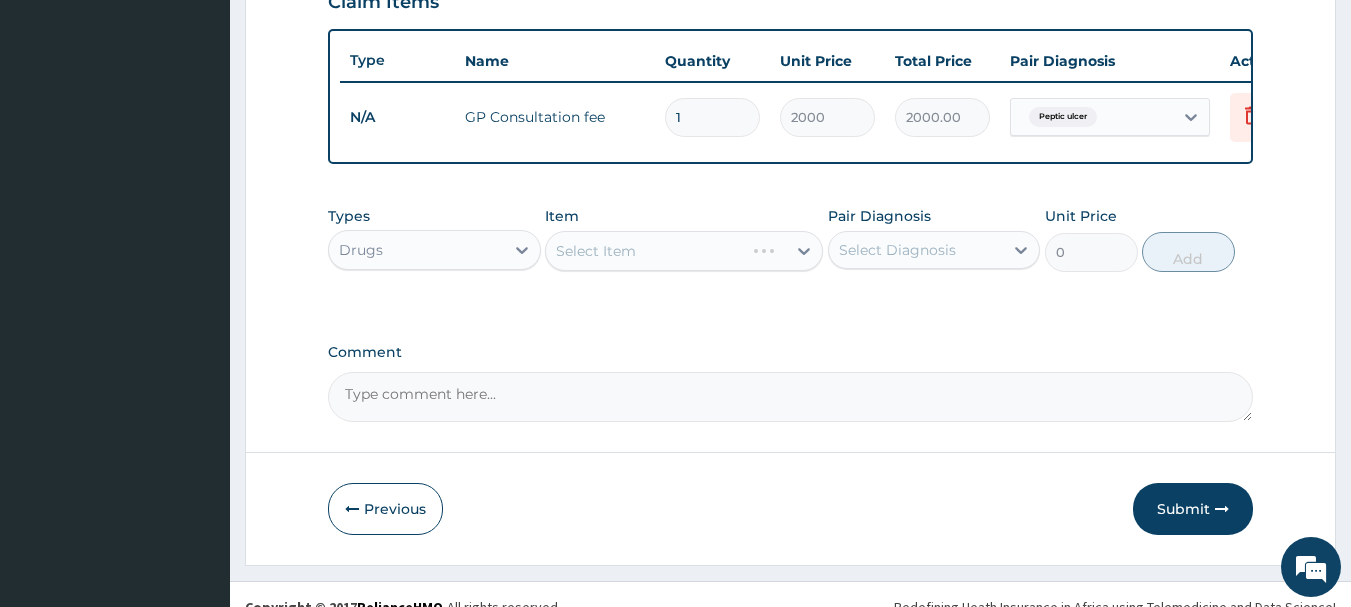 click on "Select Item" at bounding box center [684, 251] 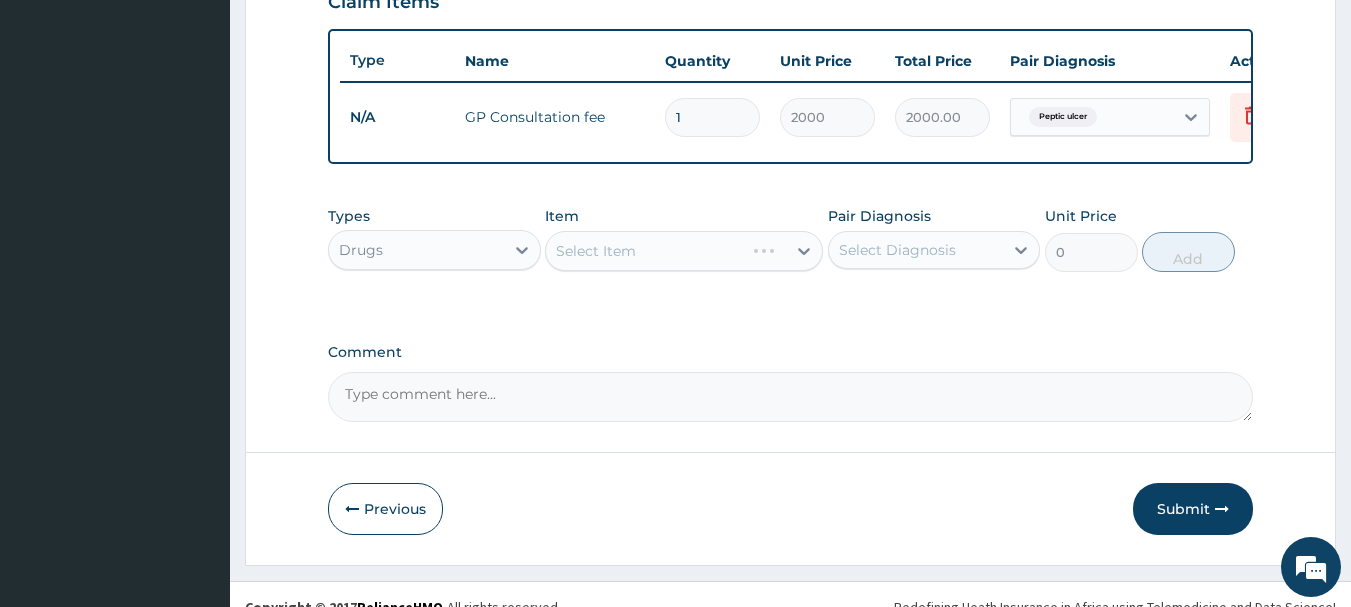 click on "Select Item" at bounding box center (684, 251) 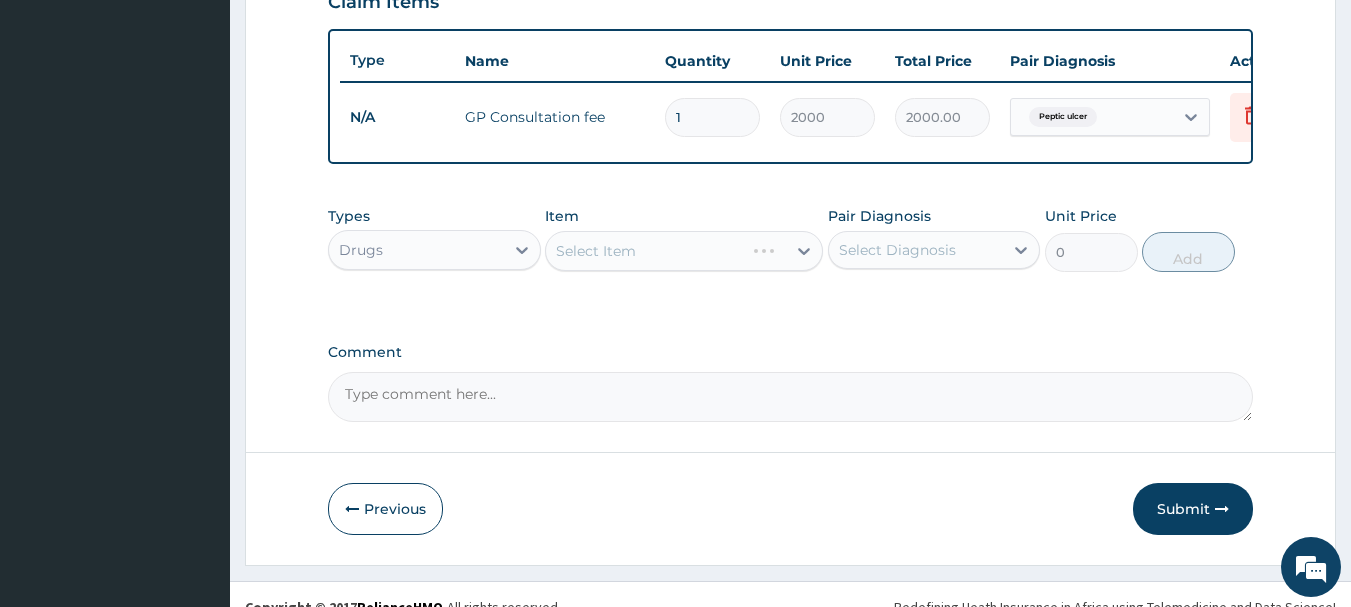 click on "Select Item" at bounding box center (684, 251) 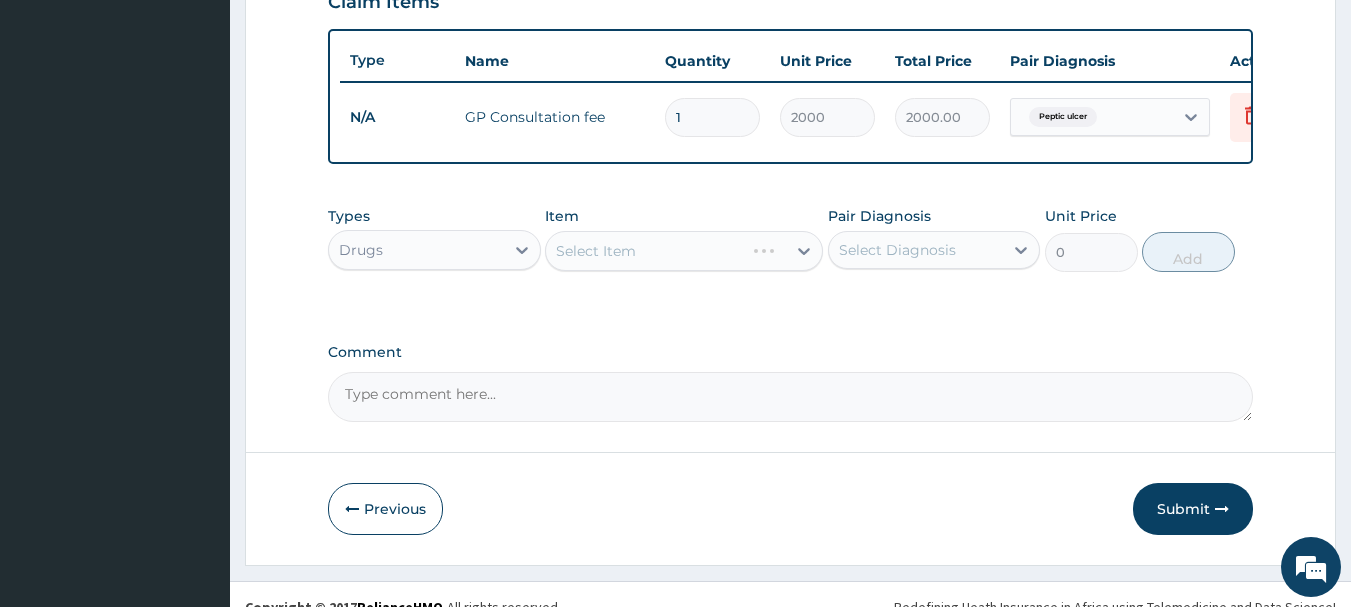 click on "Select Item" at bounding box center (684, 251) 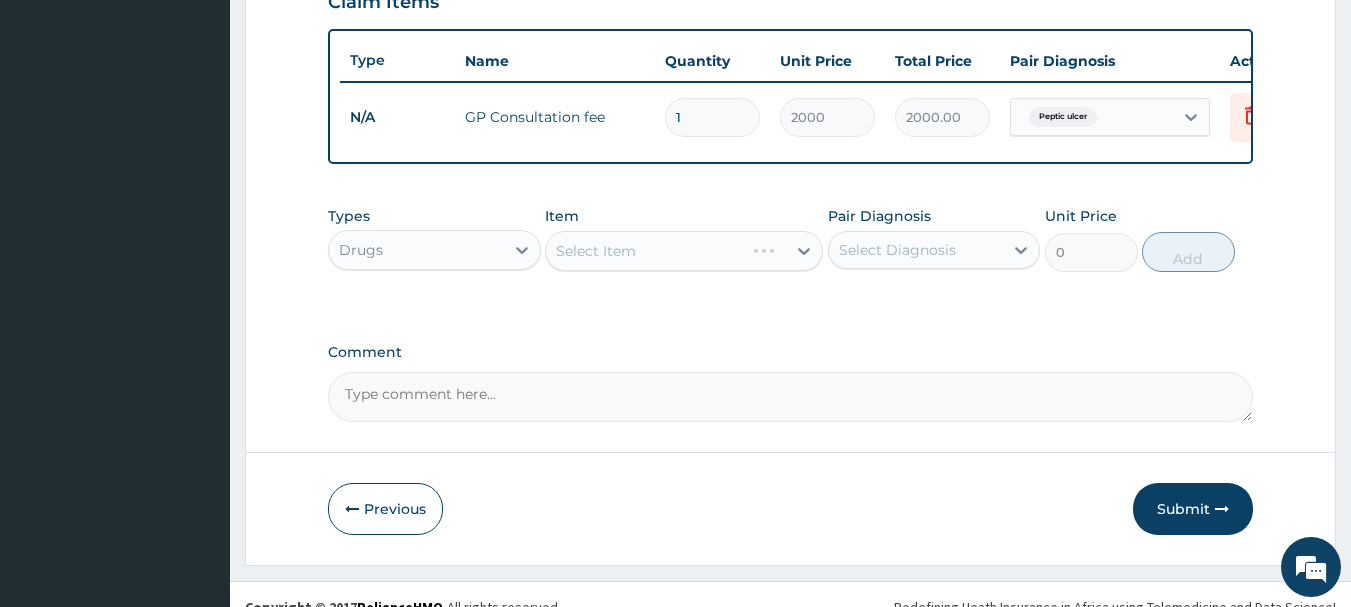 click on "Select Item" at bounding box center [684, 251] 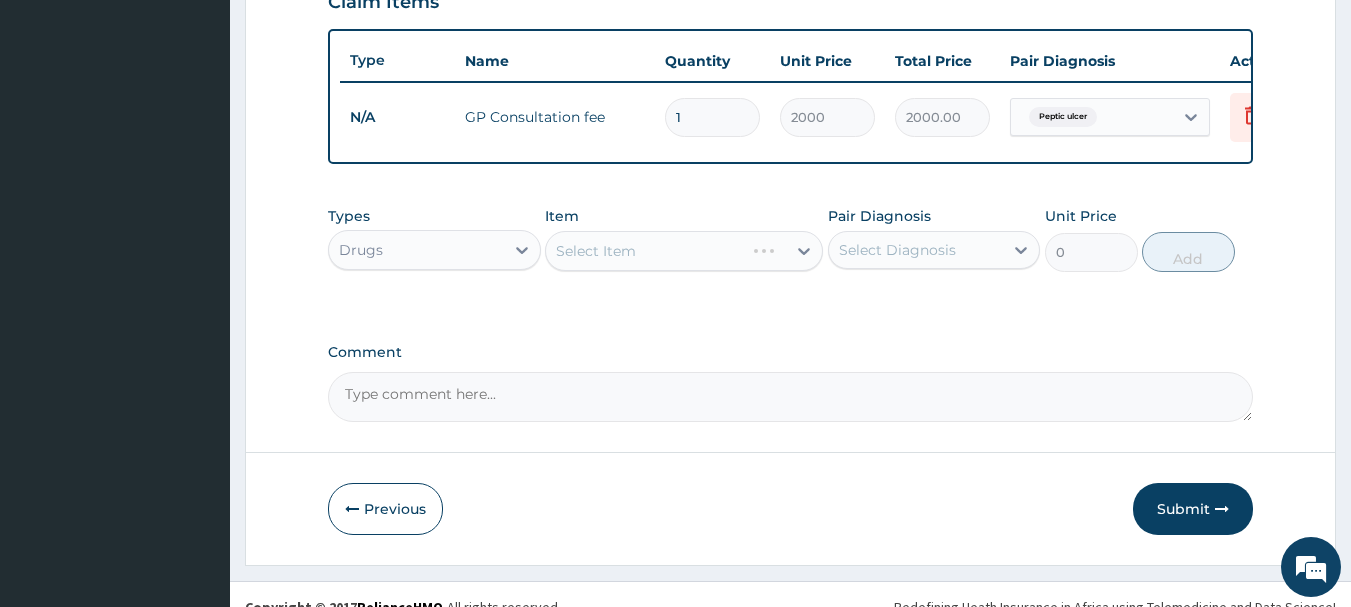 click on "Select Item" at bounding box center (684, 251) 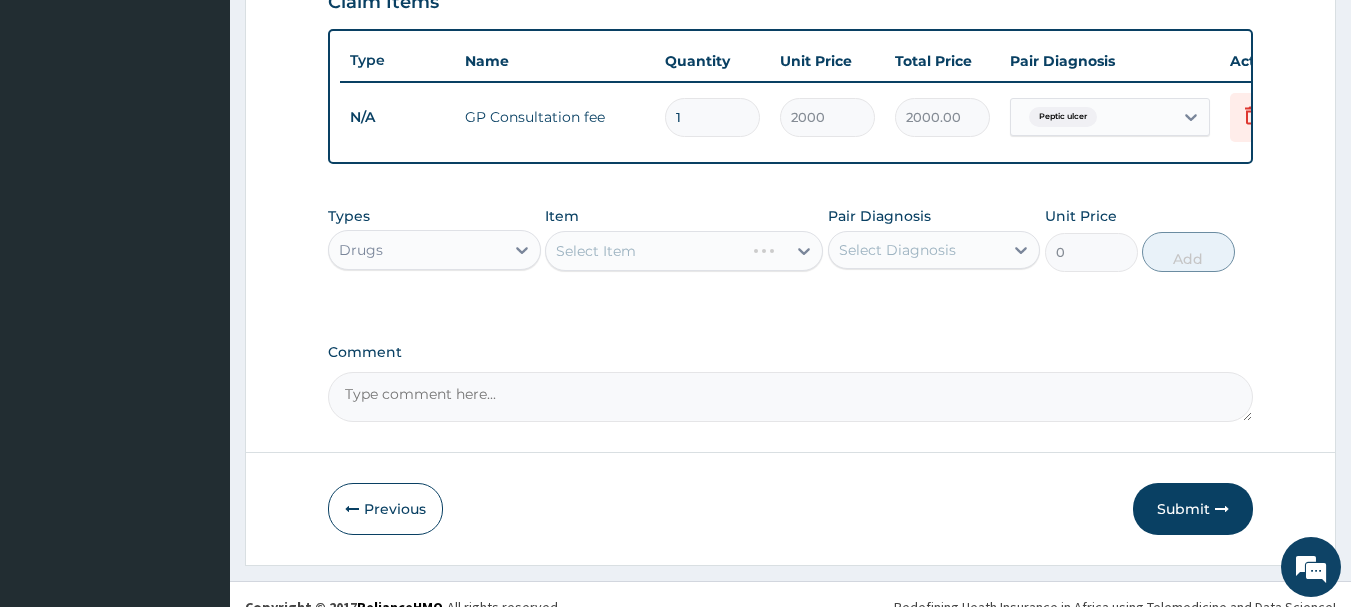 click on "Select Item" at bounding box center (684, 251) 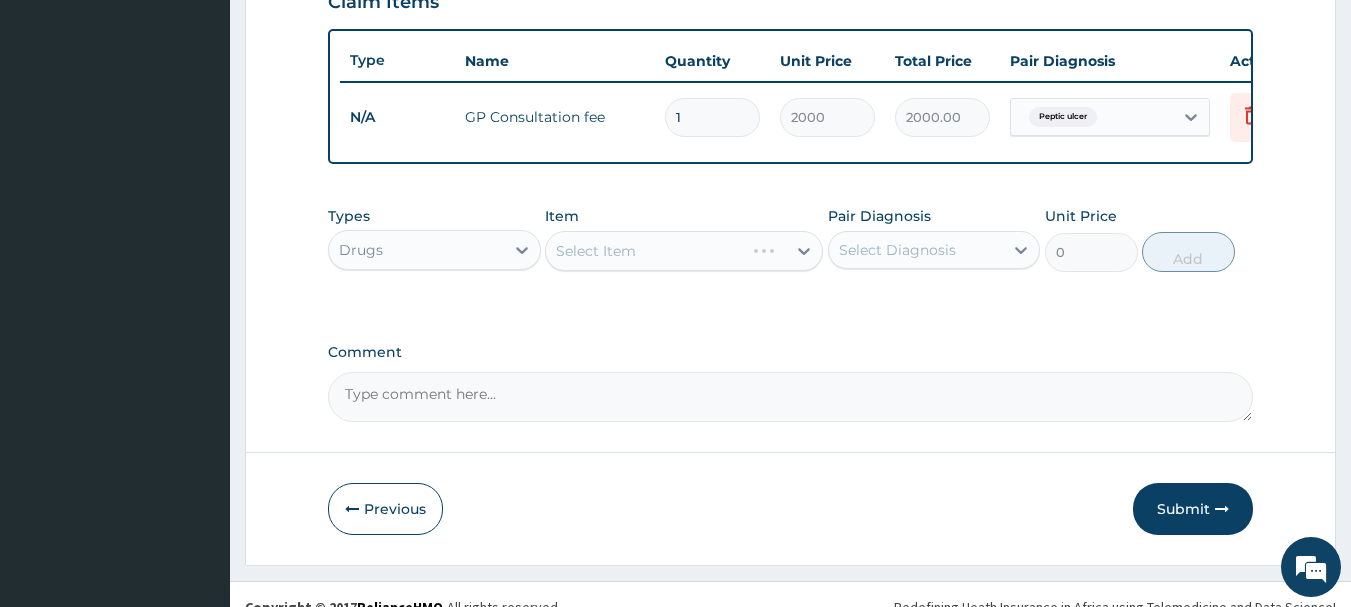 click on "Select Item" at bounding box center [684, 251] 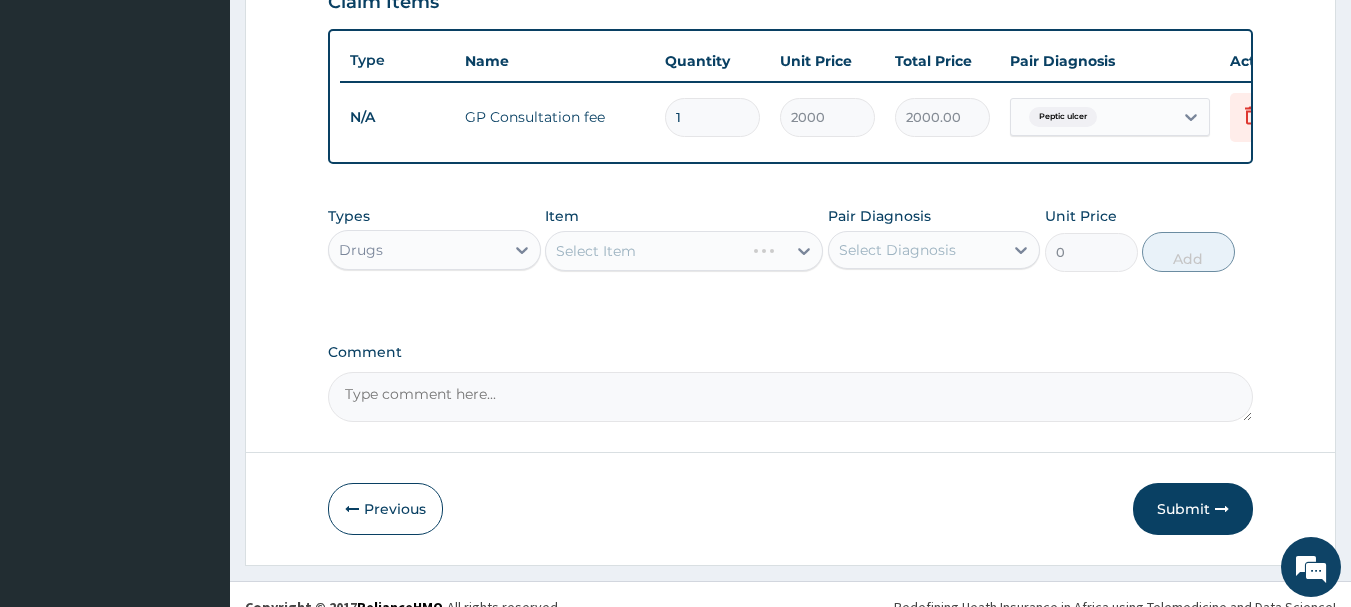click on "Select Item" at bounding box center (684, 251) 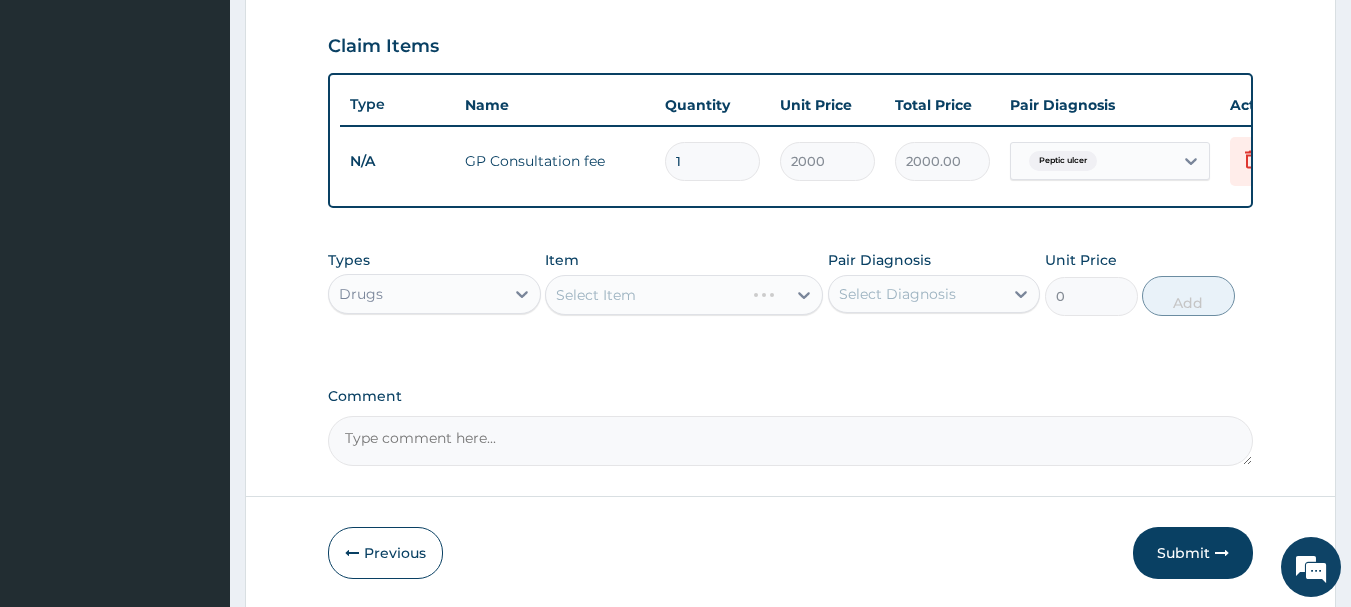 scroll, scrollTop: 755, scrollLeft: 0, axis: vertical 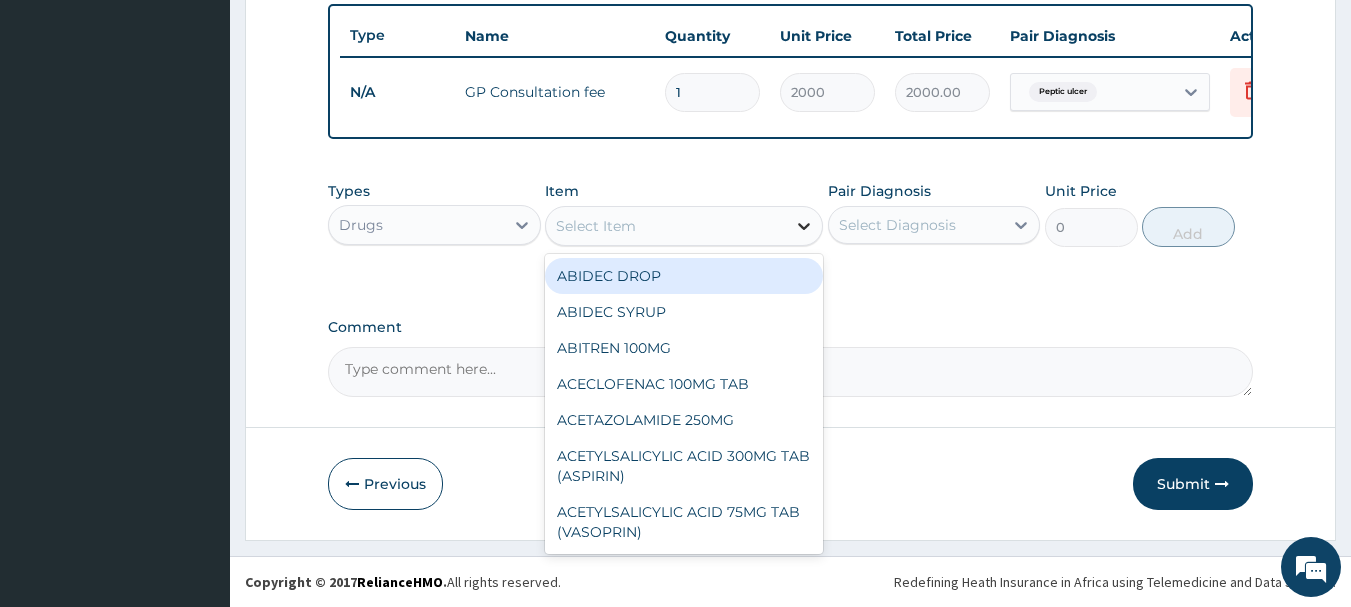 click 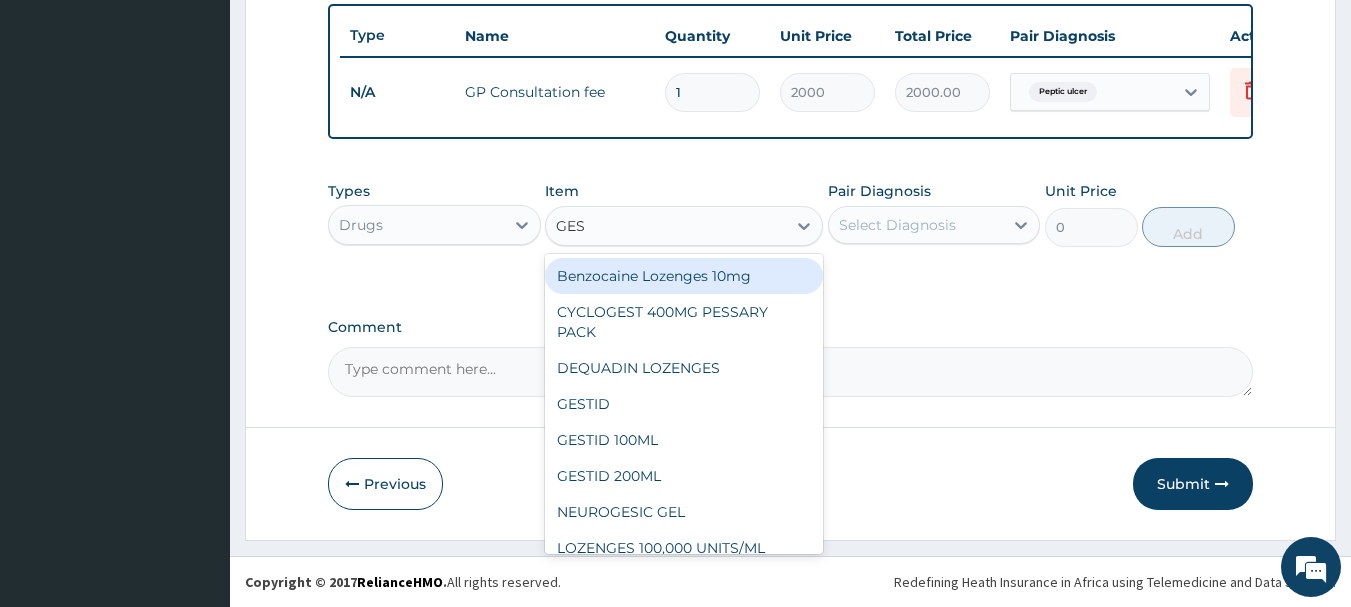 type on "GEST" 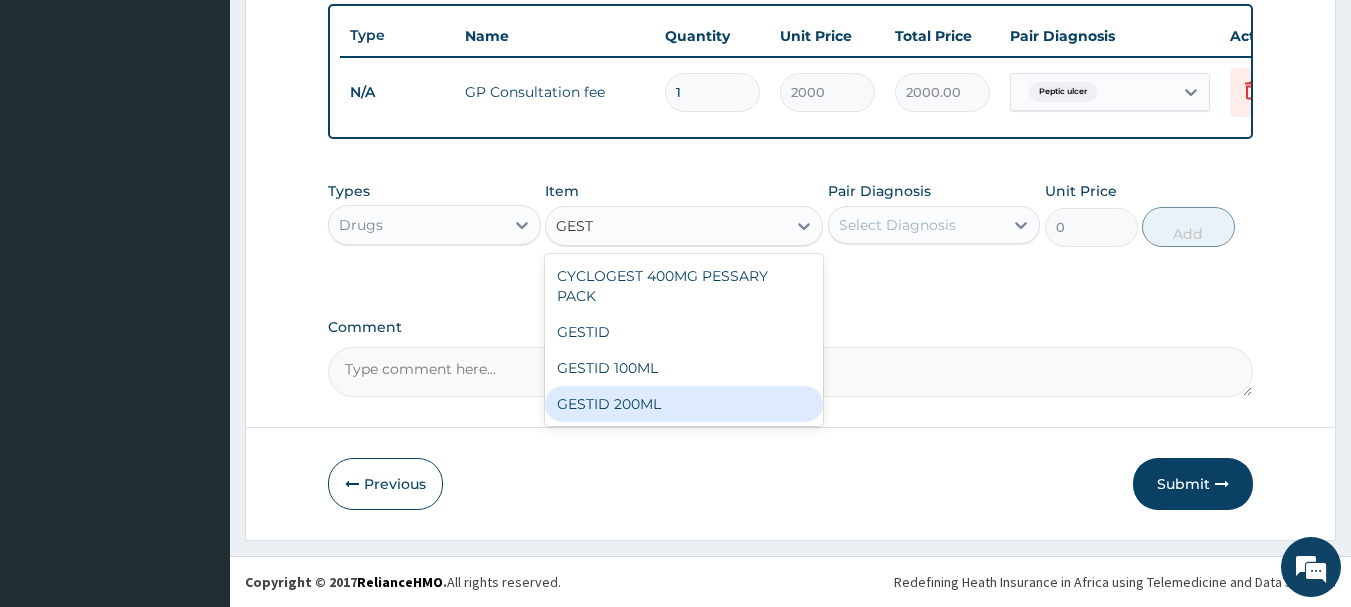 click on "GESTID 200ML" at bounding box center [684, 404] 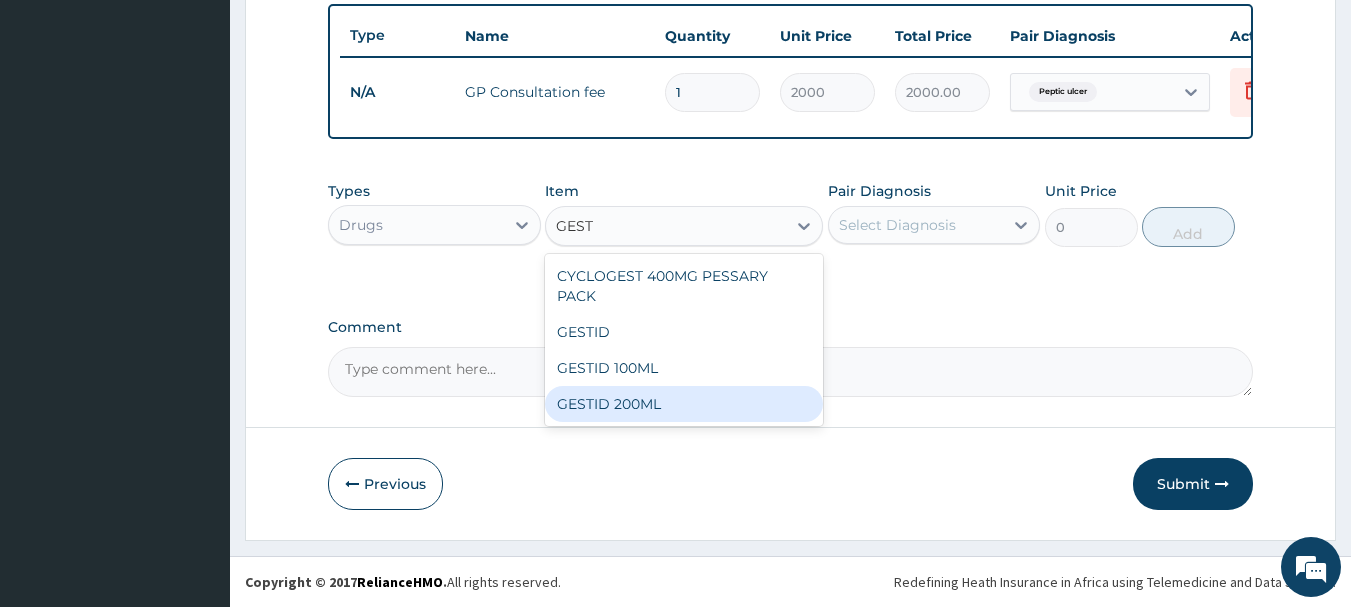 type 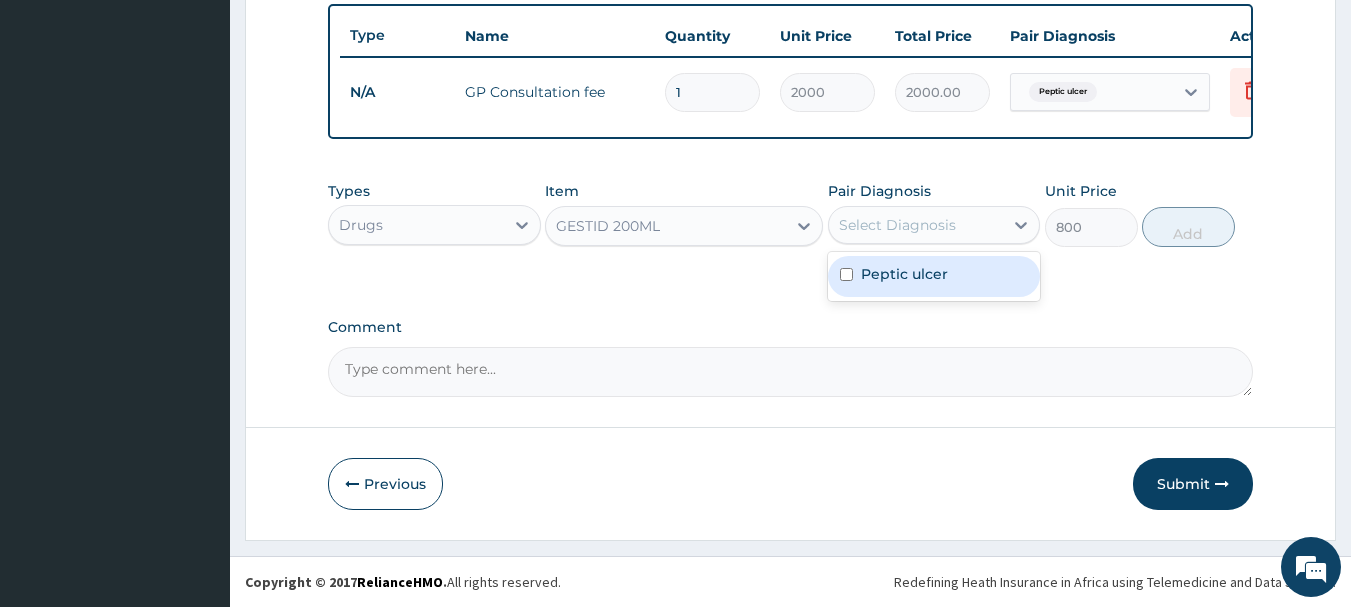 click on "Select Diagnosis" at bounding box center (897, 225) 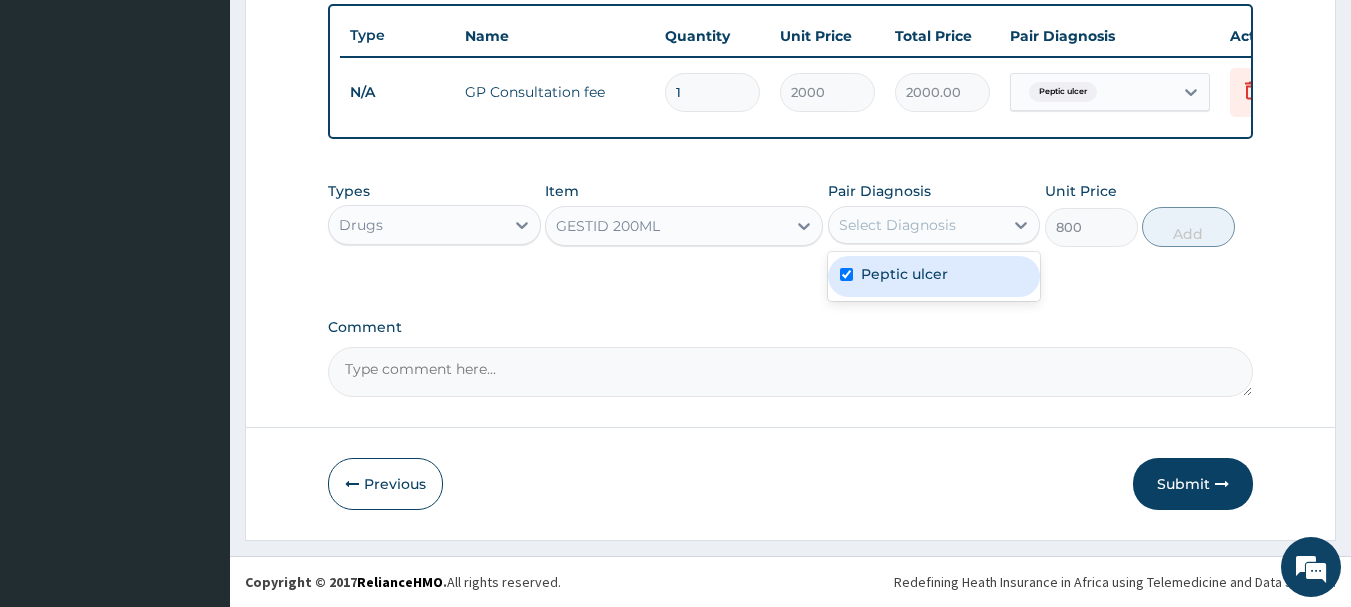 checkbox on "true" 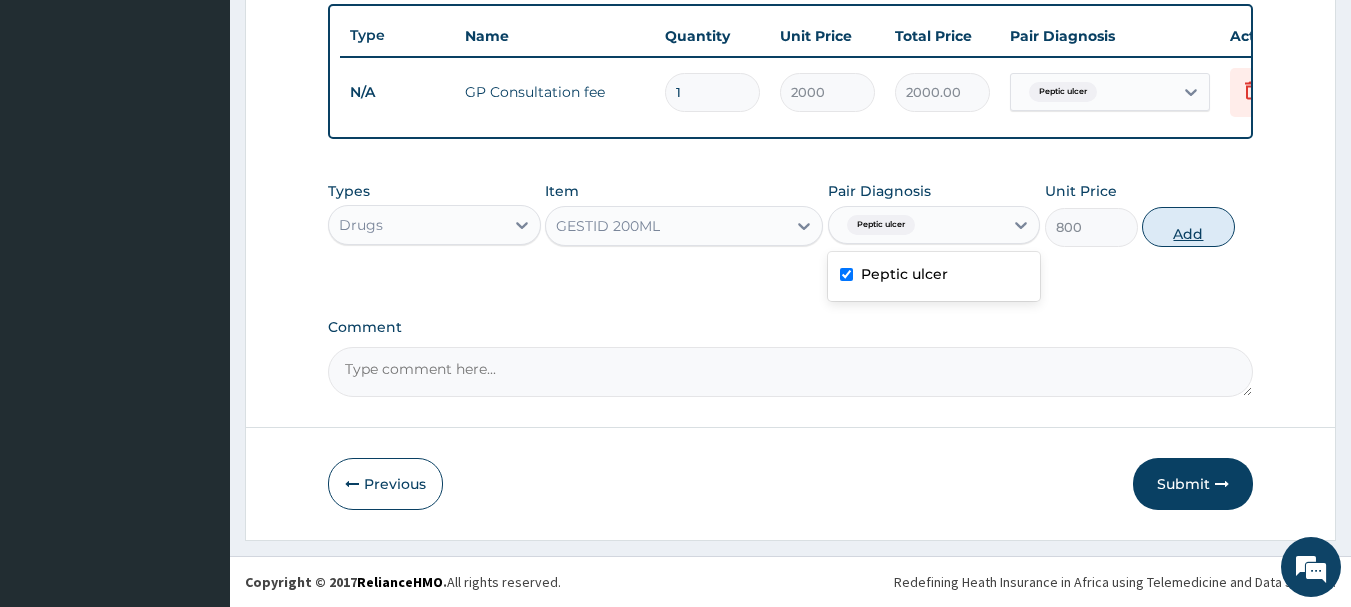 click on "Add" at bounding box center (1188, 227) 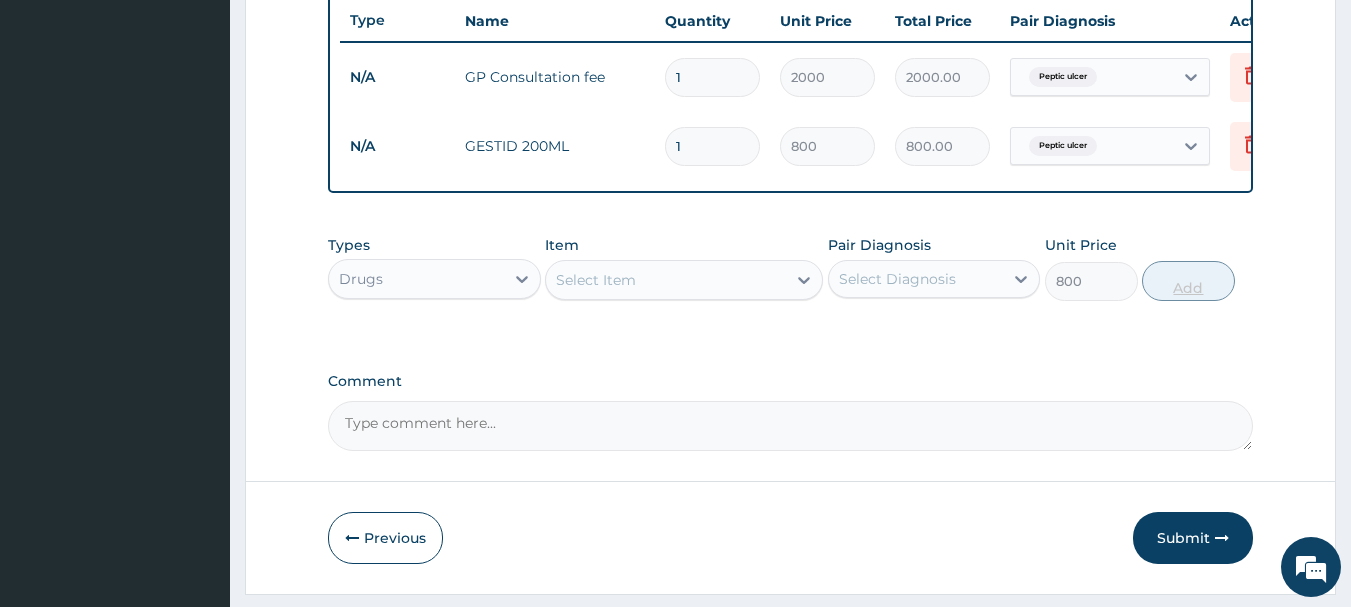 type on "0" 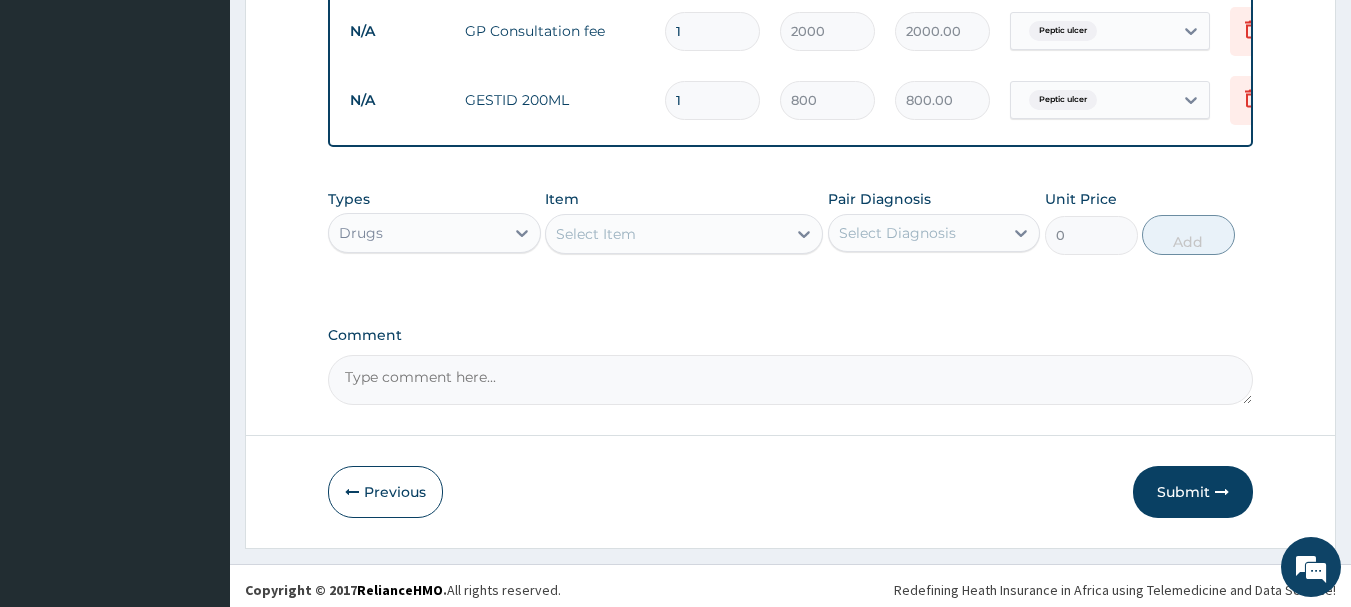 scroll, scrollTop: 824, scrollLeft: 0, axis: vertical 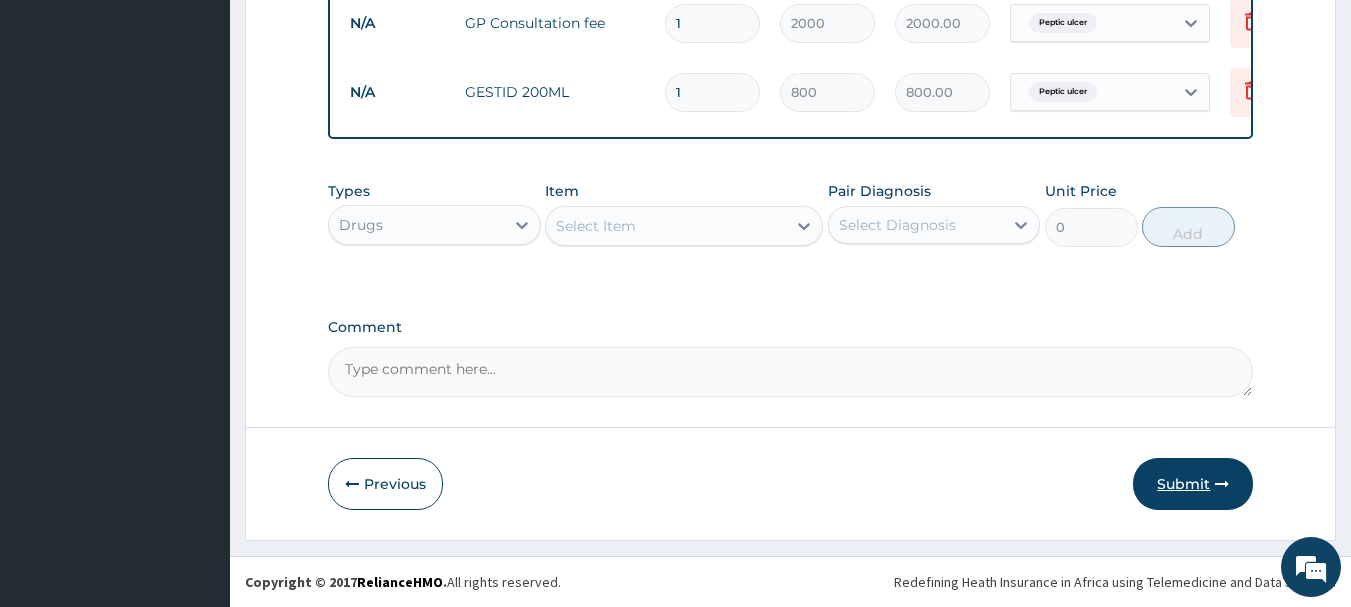 click on "Submit" at bounding box center [1193, 484] 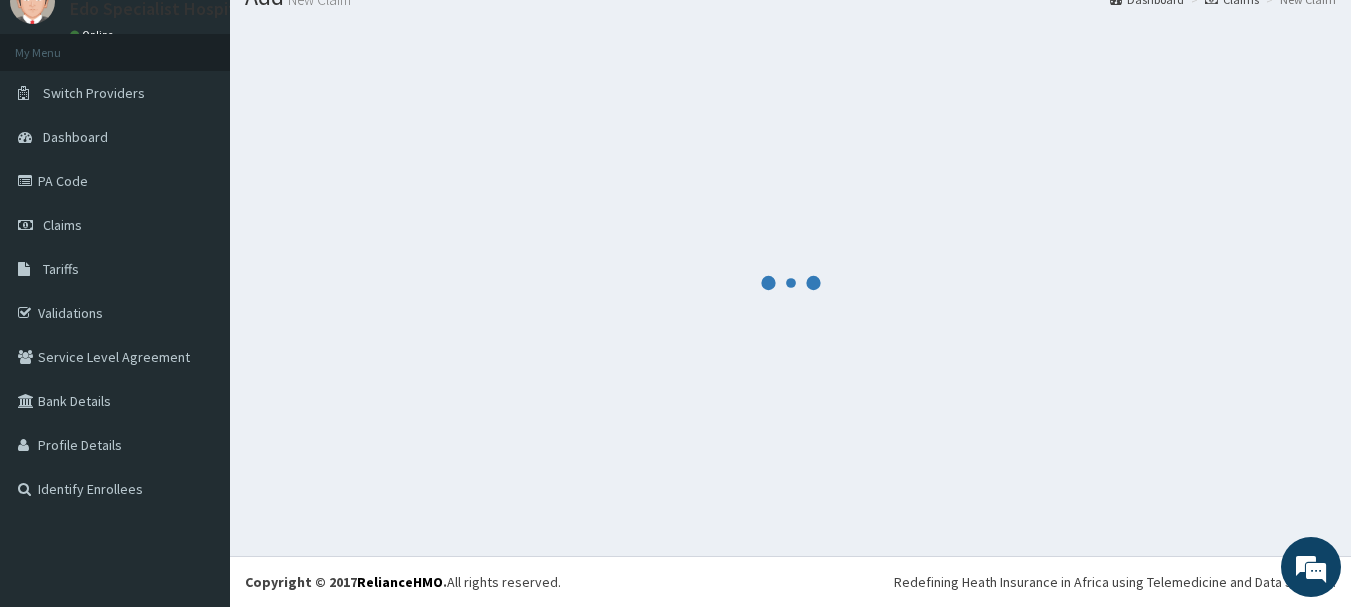 scroll, scrollTop: 824, scrollLeft: 0, axis: vertical 